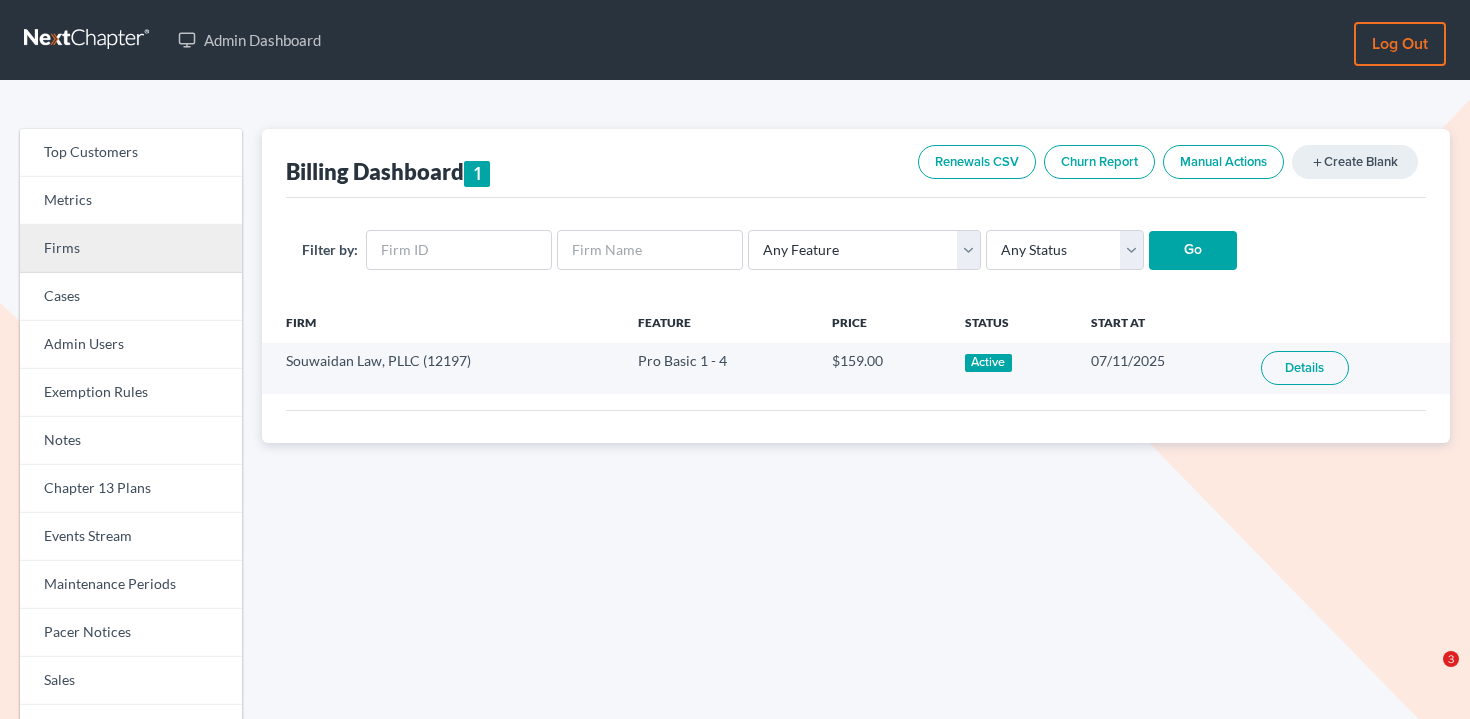 scroll, scrollTop: 0, scrollLeft: 0, axis: both 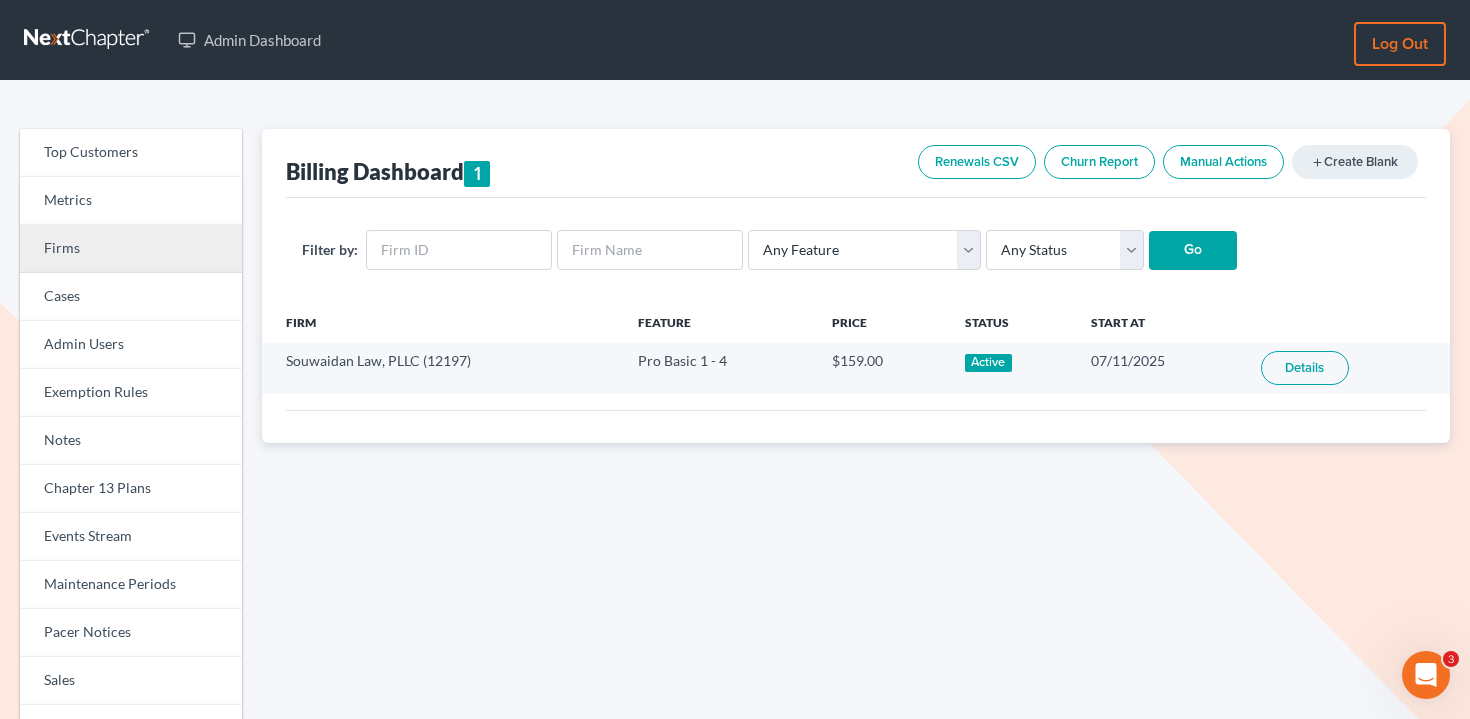click on "Firms" at bounding box center [131, 249] 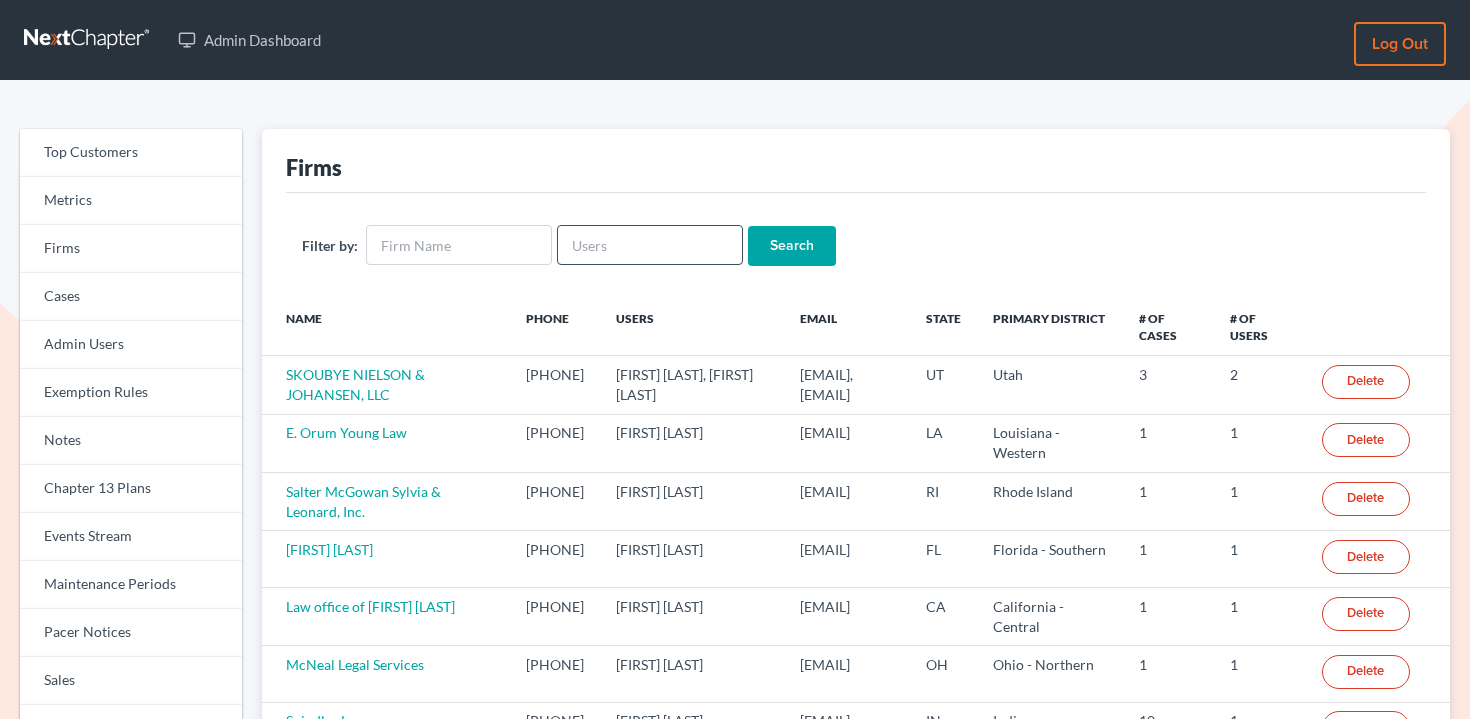 scroll, scrollTop: 0, scrollLeft: 0, axis: both 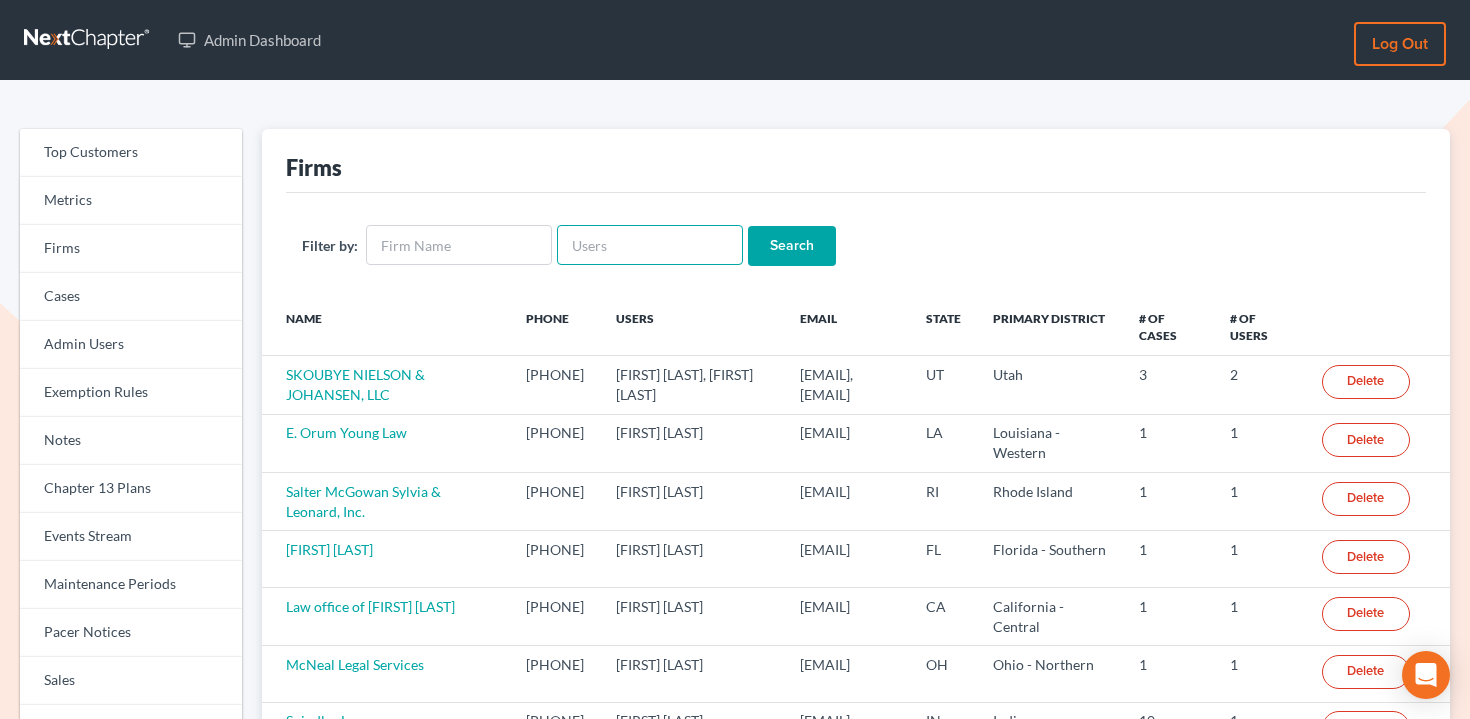 click at bounding box center (650, 245) 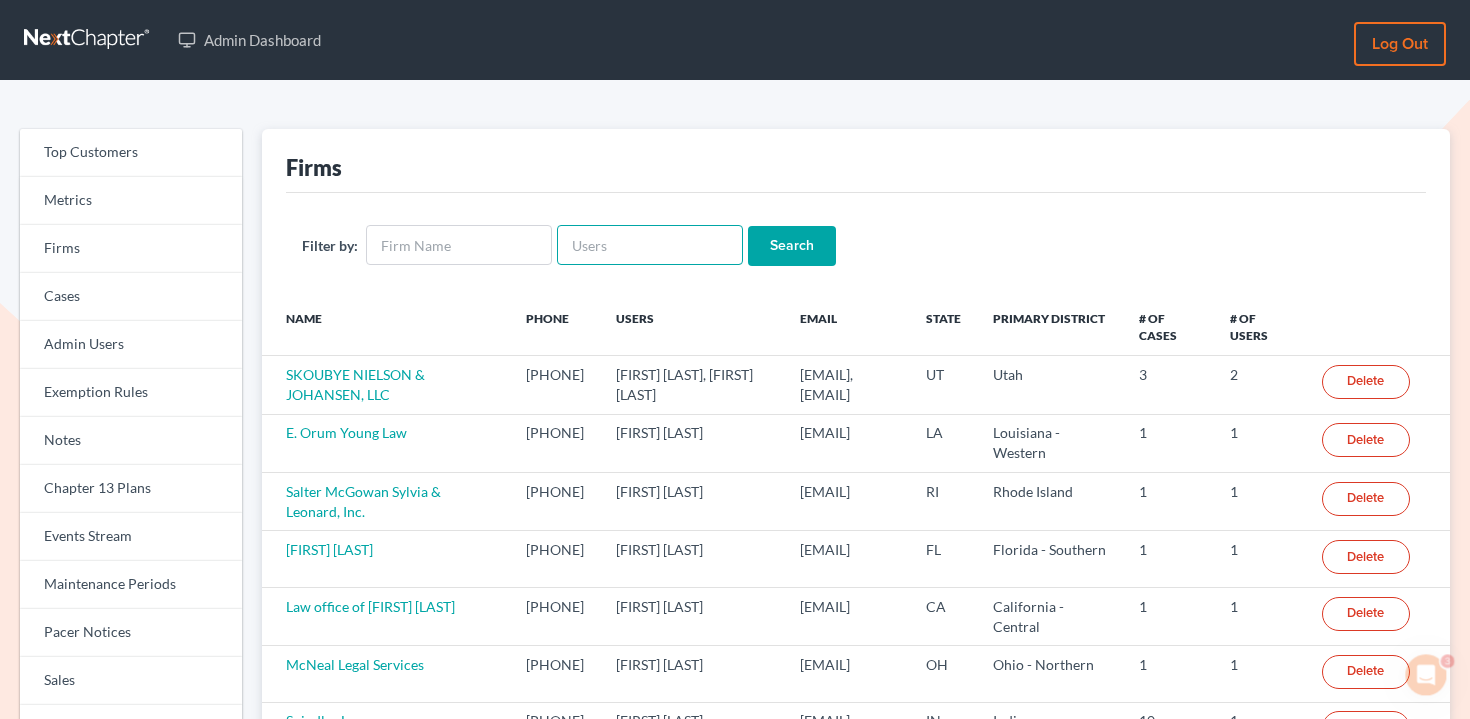 scroll, scrollTop: 0, scrollLeft: 0, axis: both 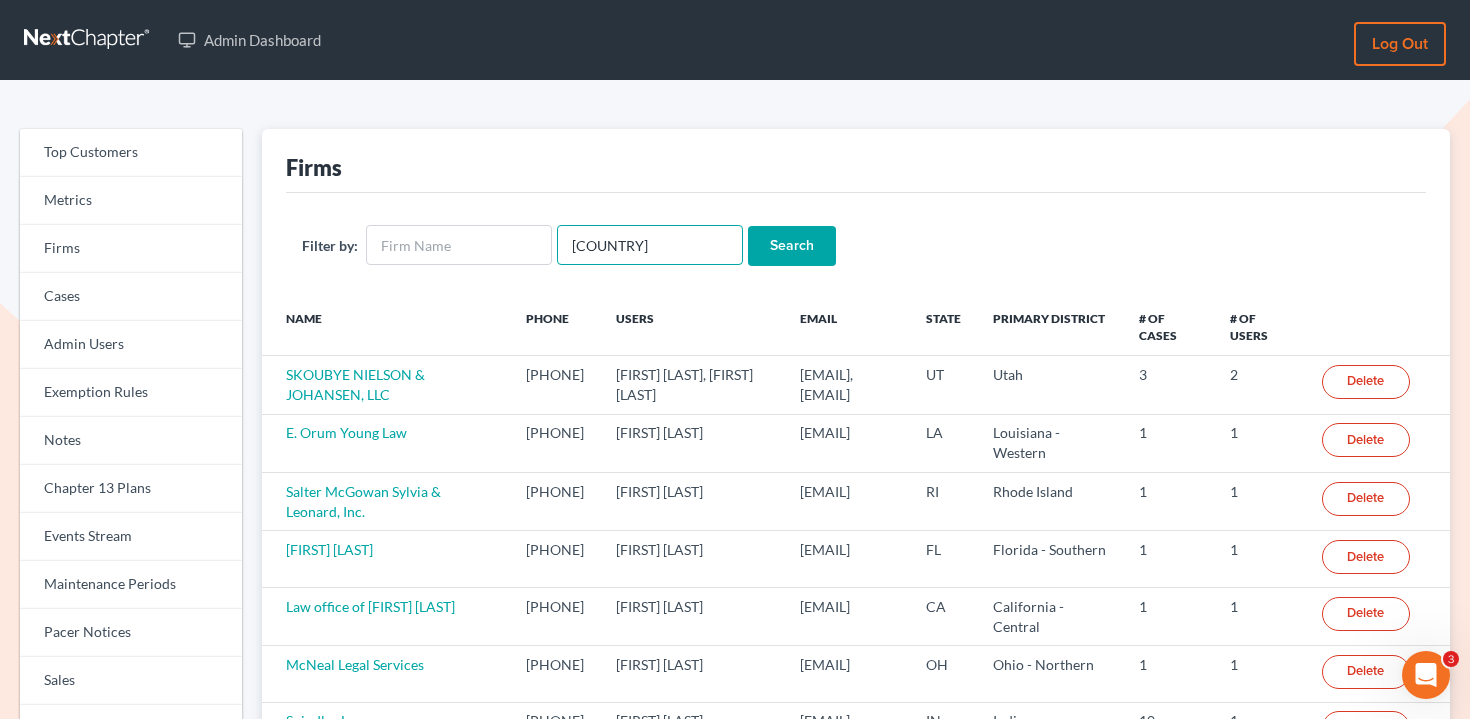 type on "[COUNTRY]" 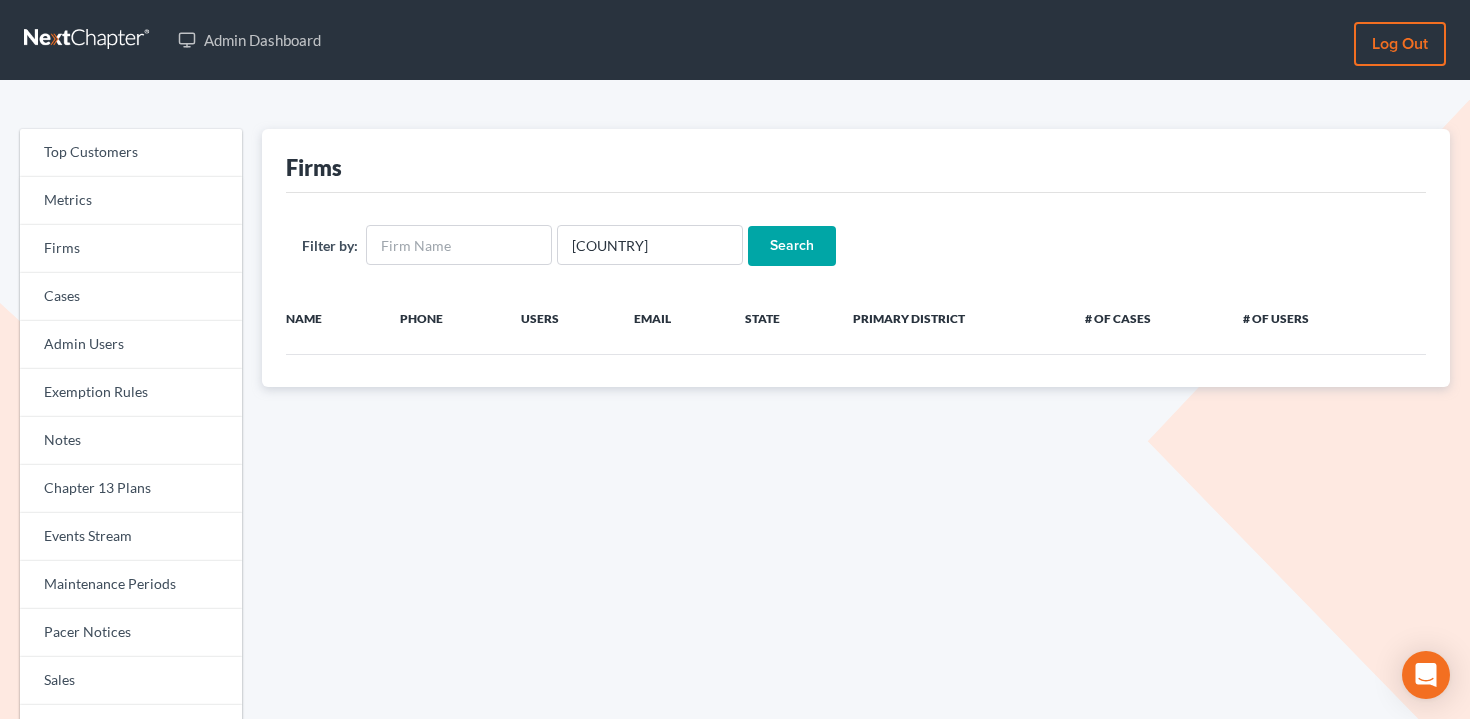 scroll, scrollTop: 0, scrollLeft: 0, axis: both 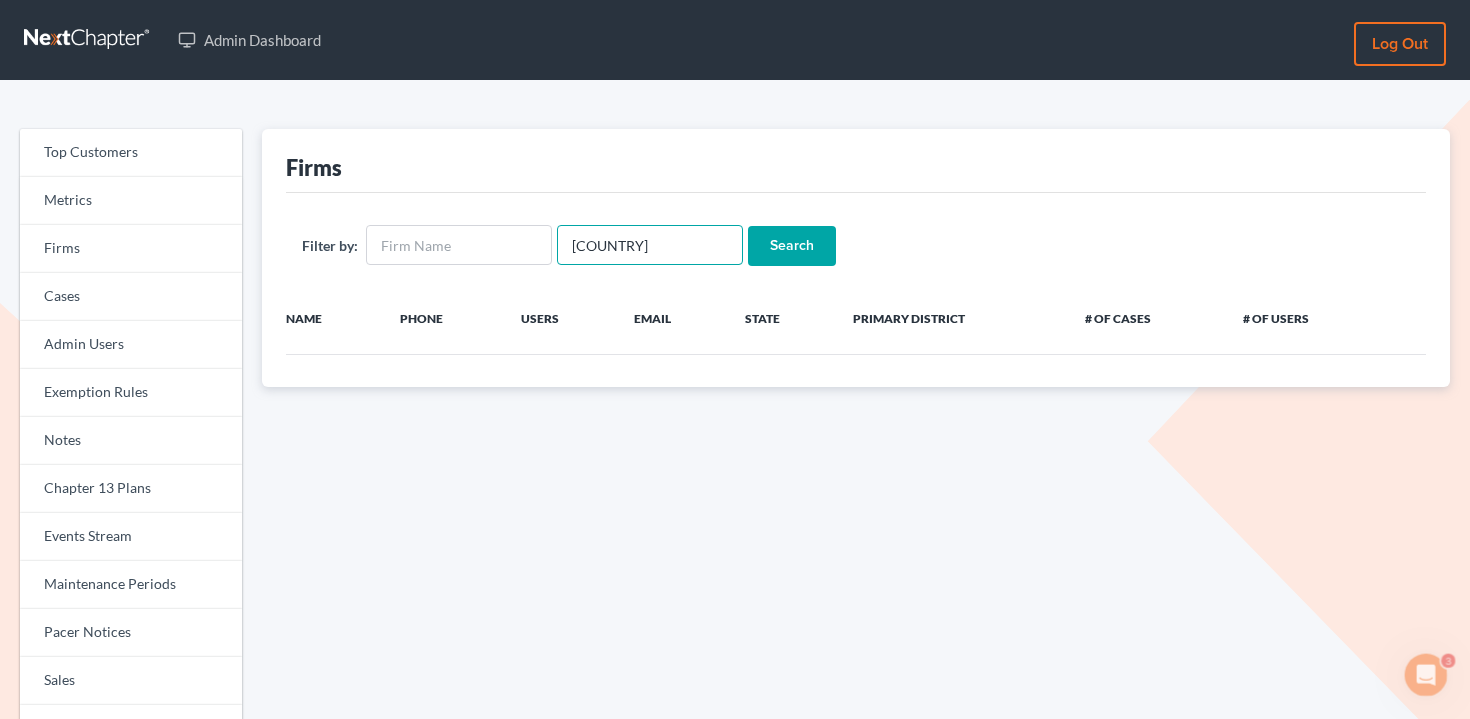 click on "[COUNTRY]" at bounding box center (650, 245) 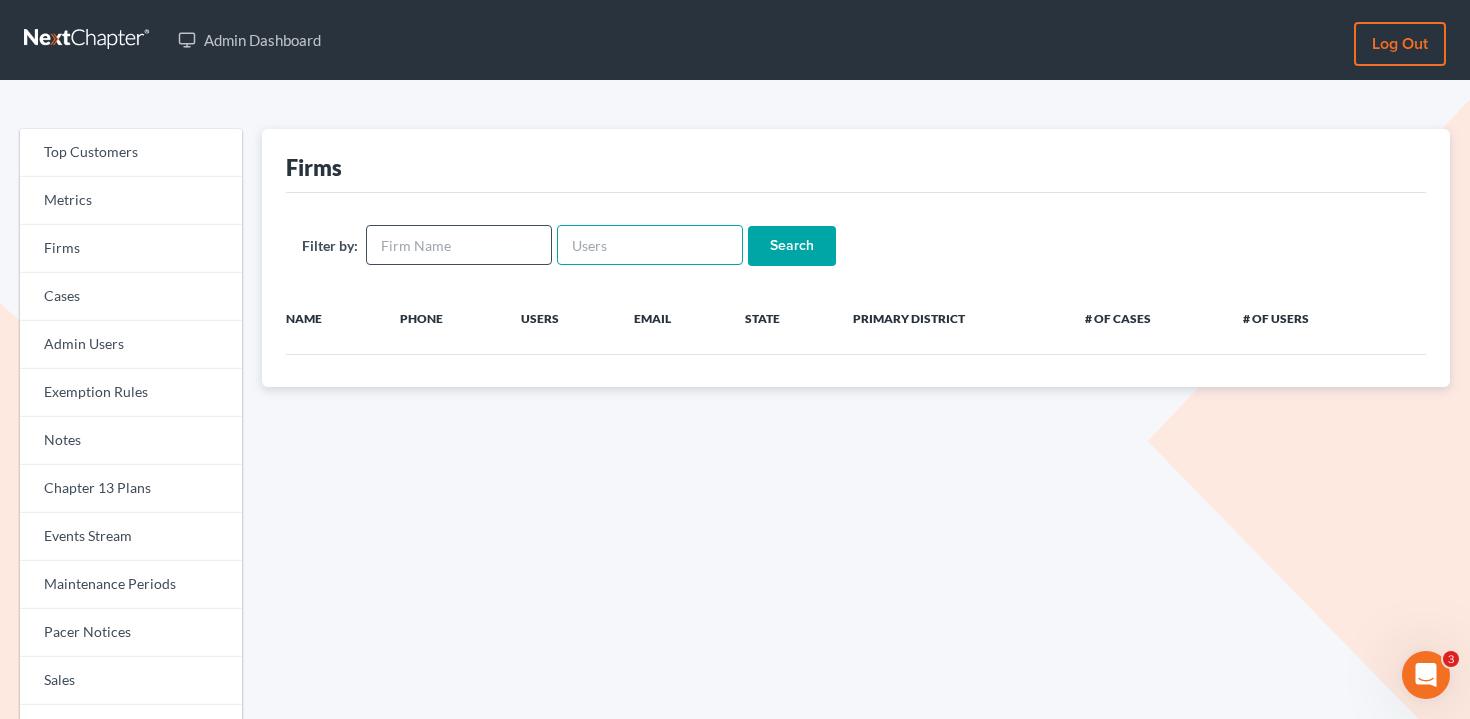 type 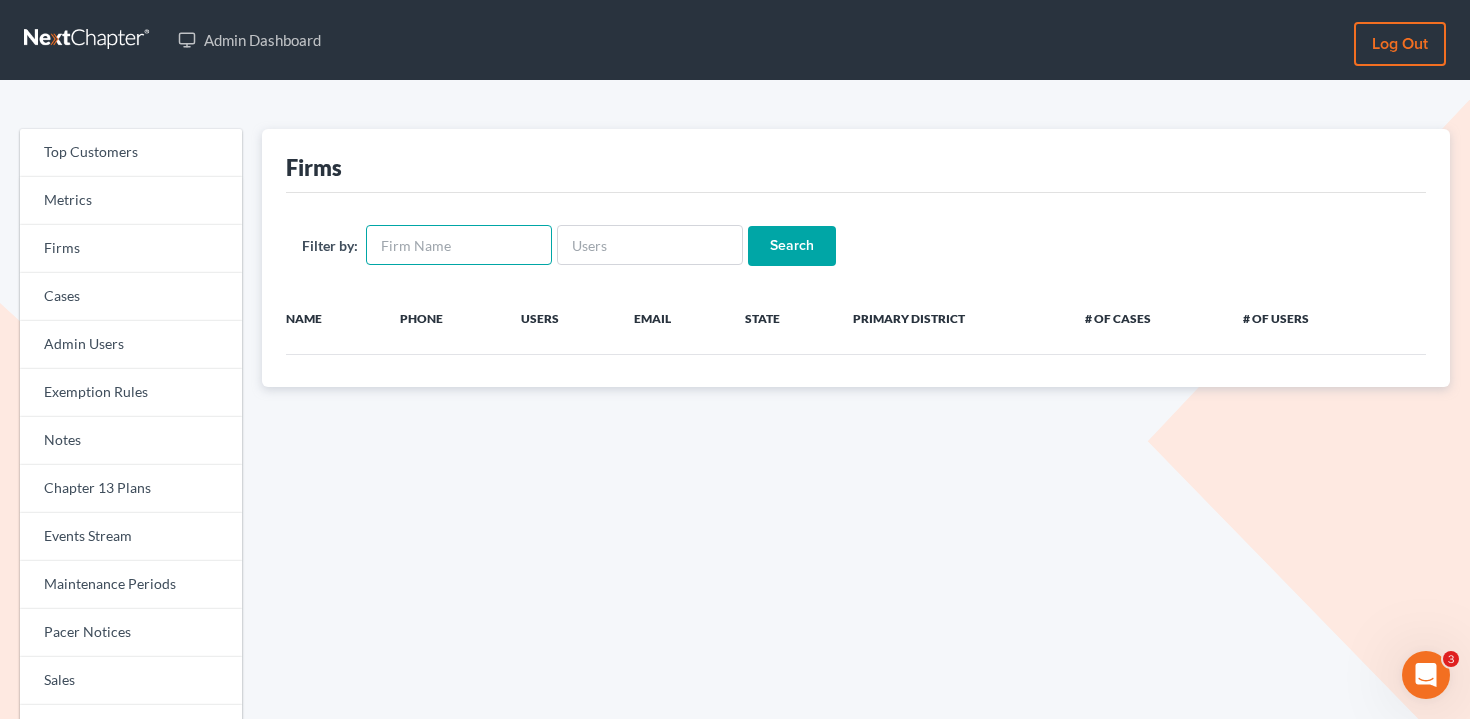click at bounding box center [459, 245] 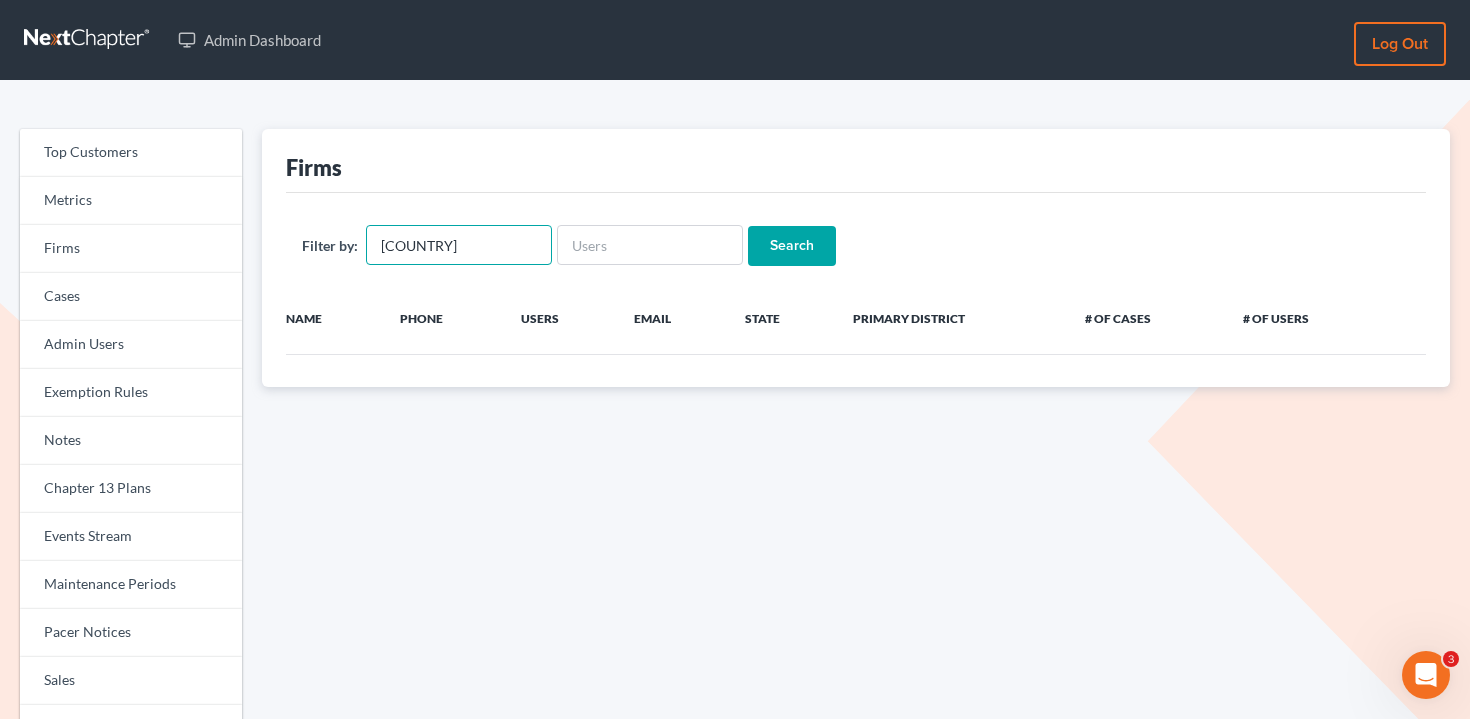 type on "[COUNTRY]" 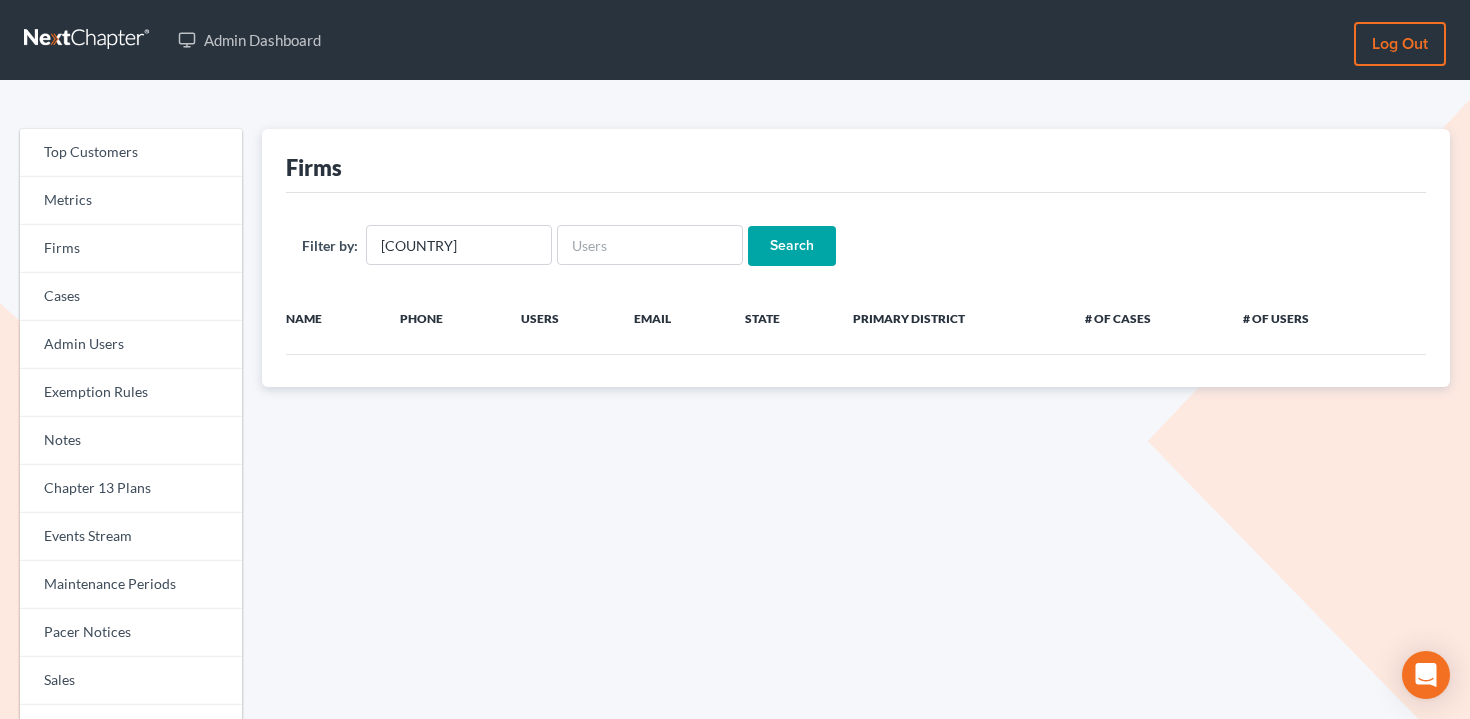 scroll, scrollTop: 0, scrollLeft: 0, axis: both 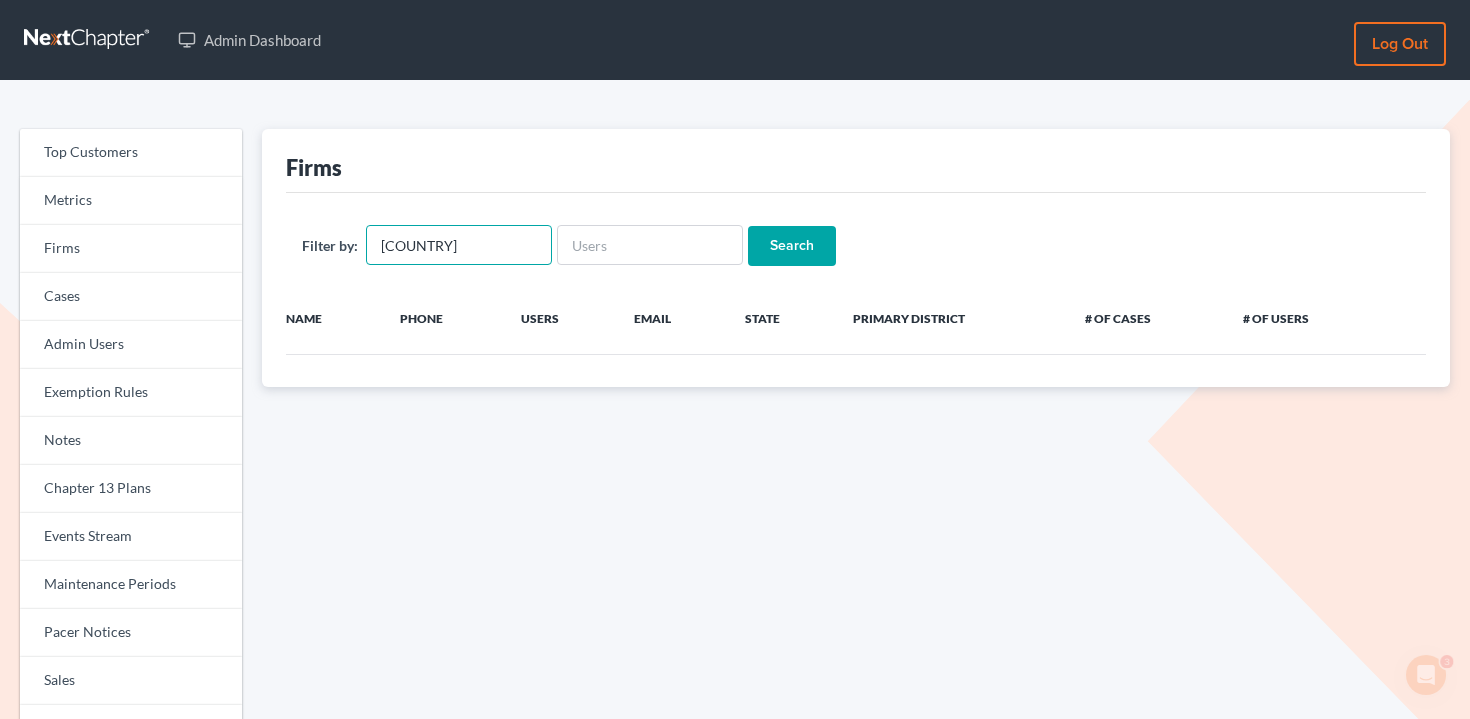 click on "[COUNTRY]" at bounding box center (459, 245) 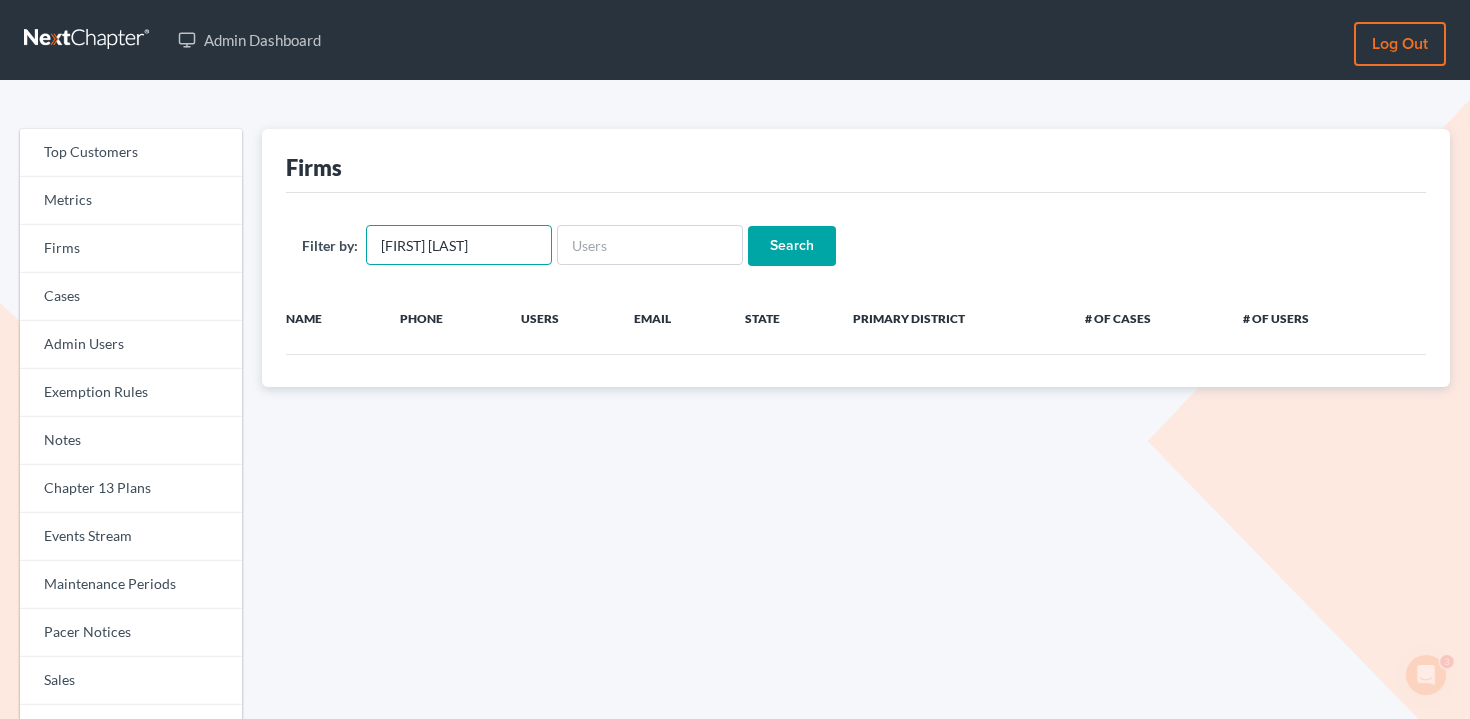 type on "william h" 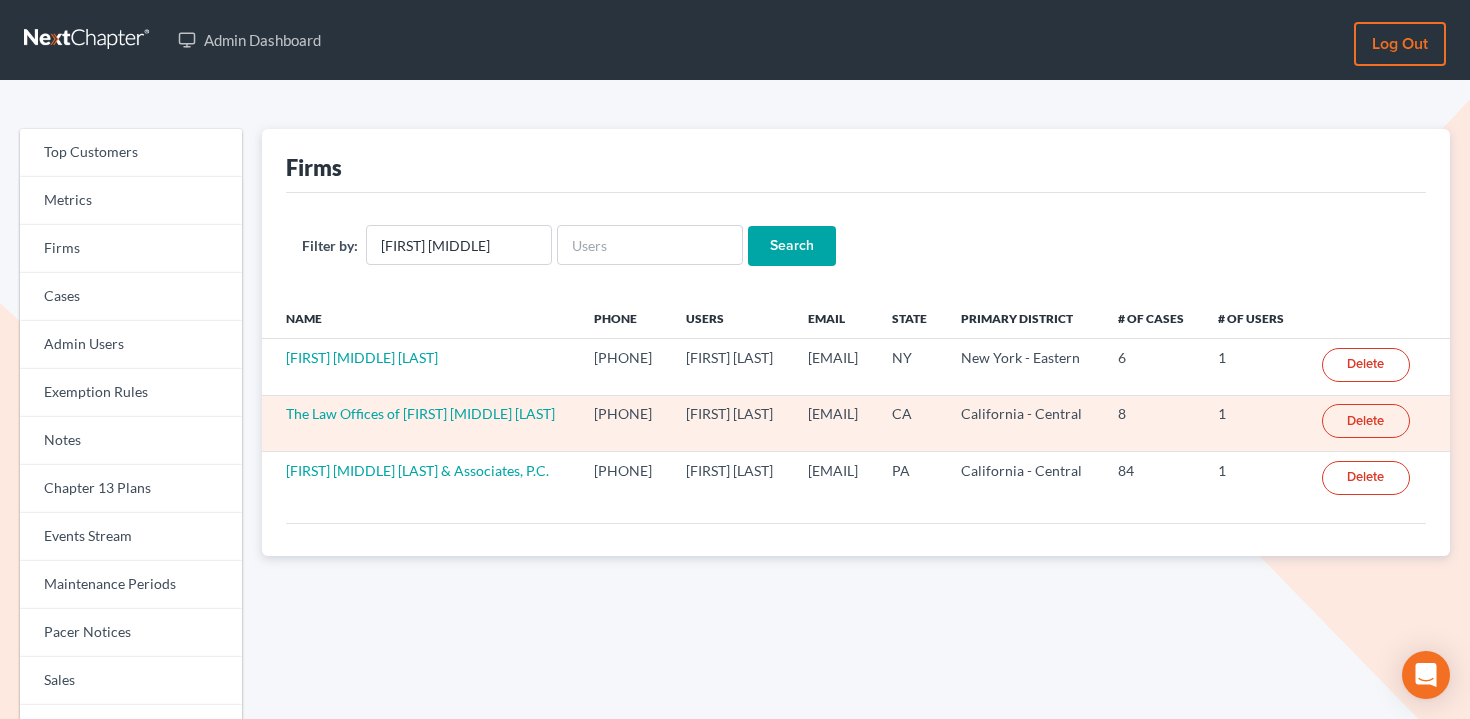 scroll, scrollTop: 0, scrollLeft: 0, axis: both 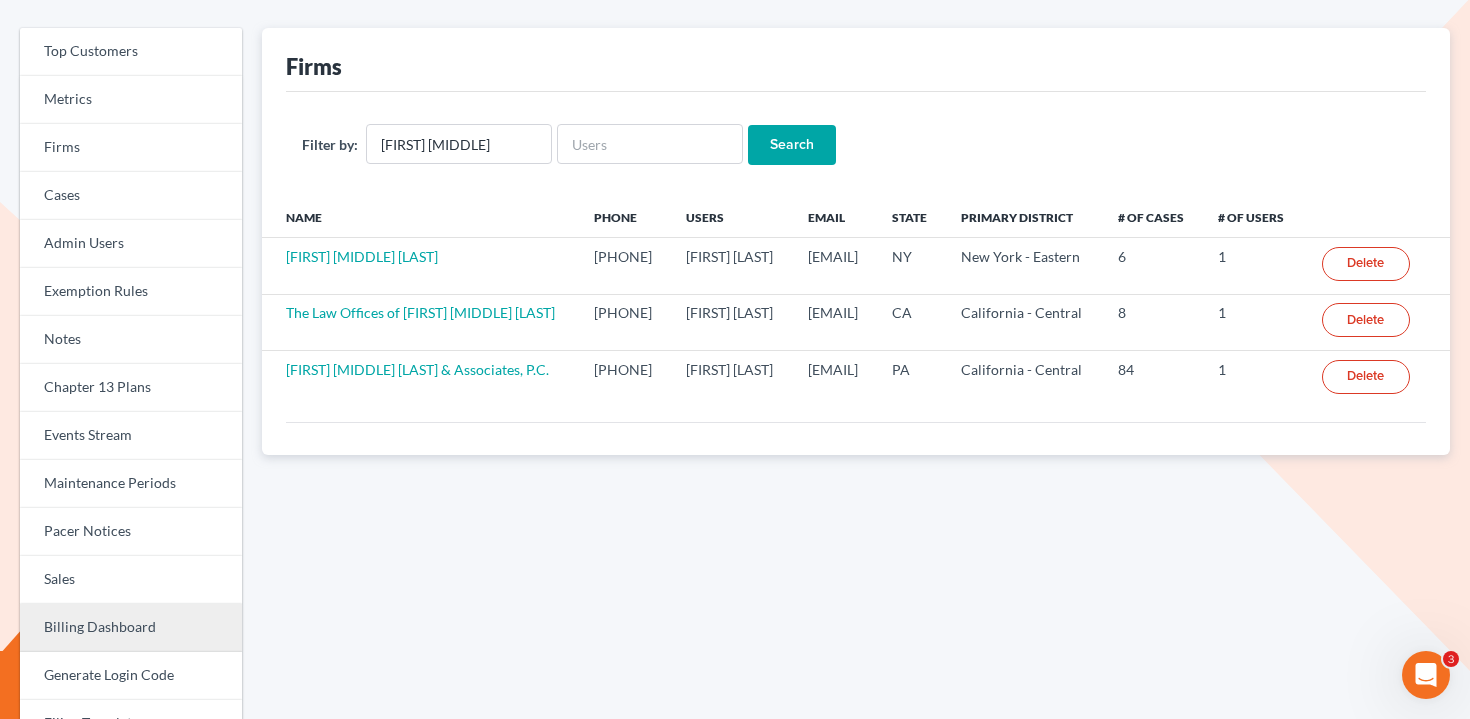 click on "Billing Dashboard" at bounding box center (131, 628) 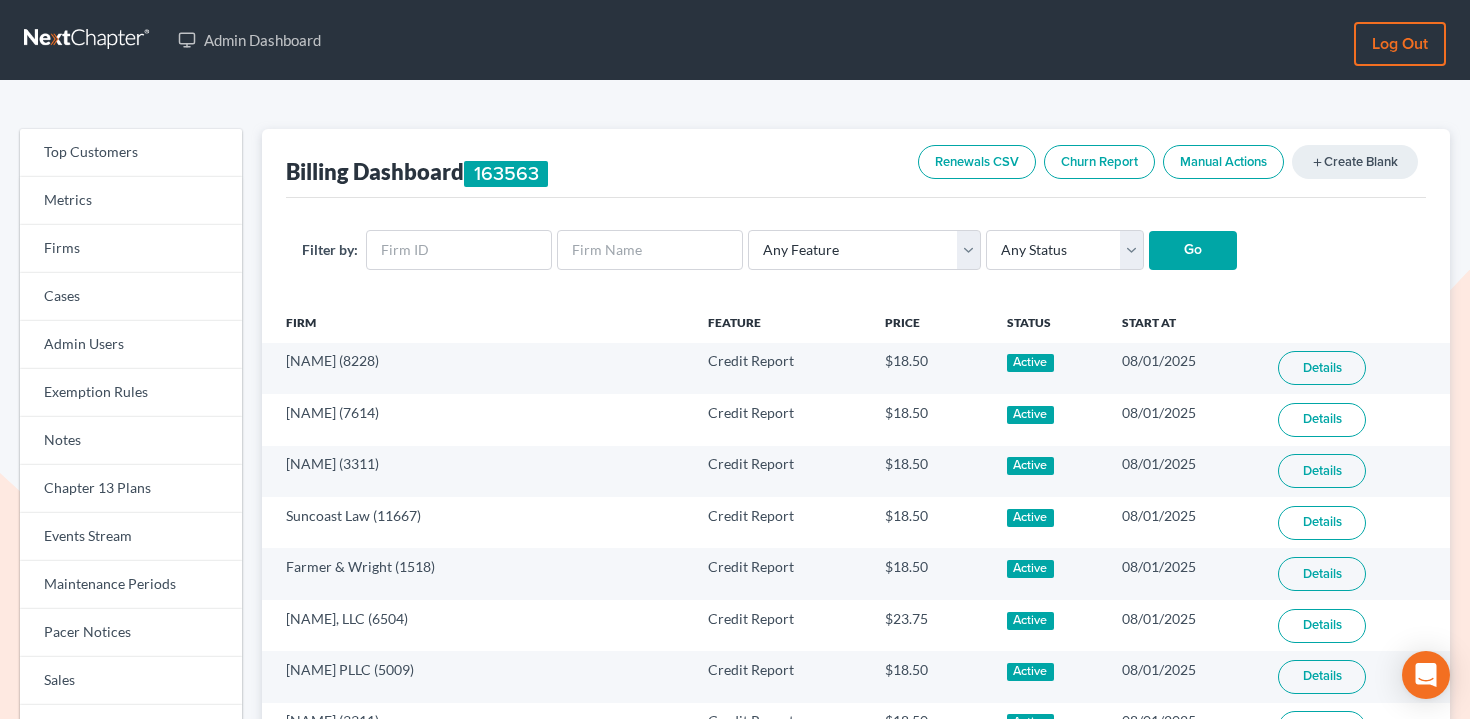 scroll, scrollTop: 0, scrollLeft: 0, axis: both 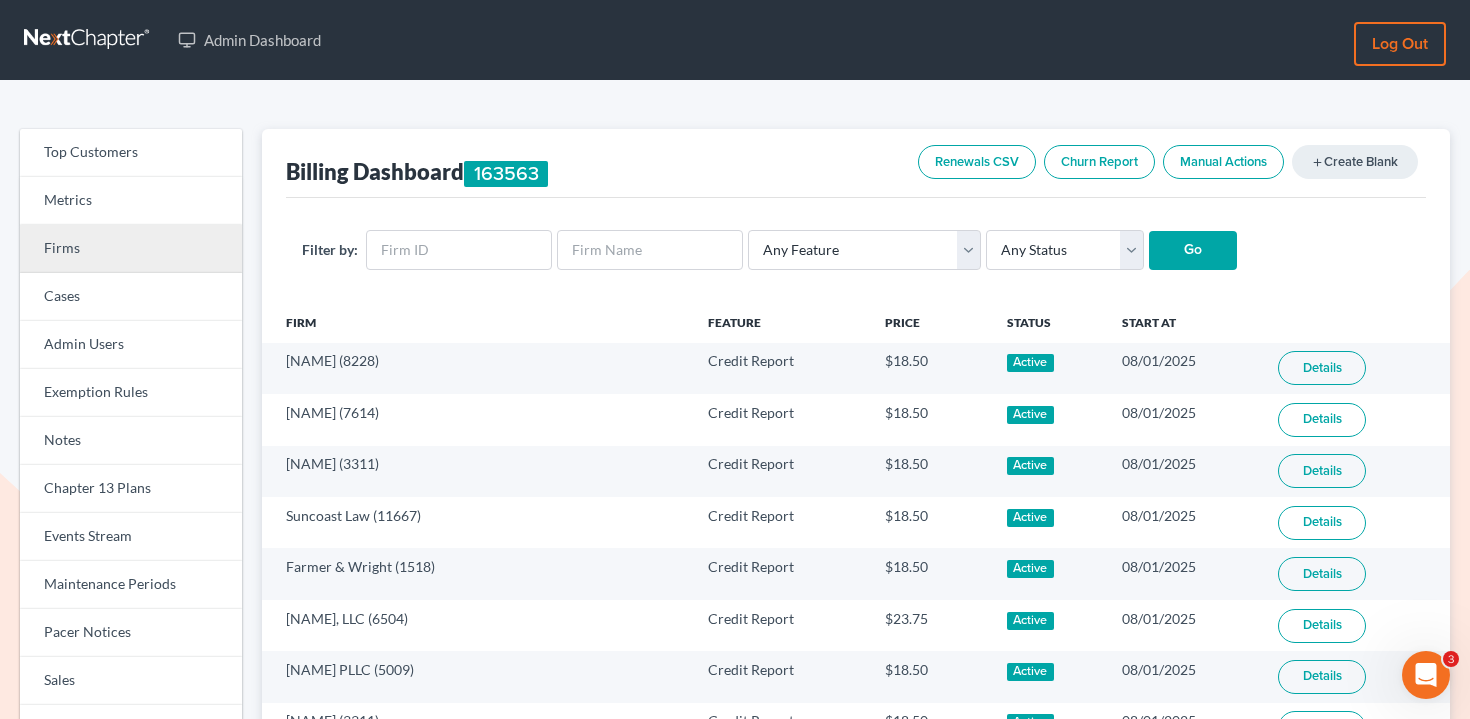 click on "Firms" at bounding box center (131, 249) 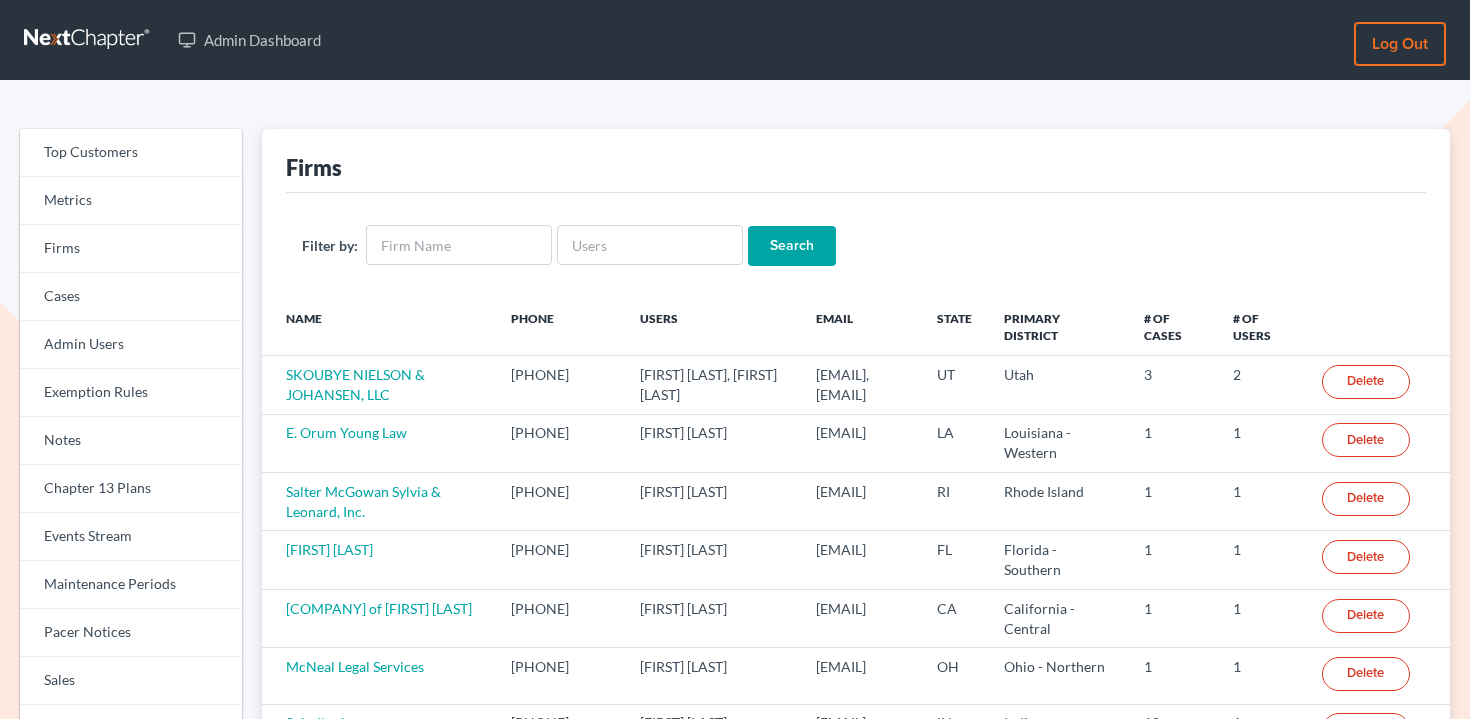 scroll, scrollTop: 0, scrollLeft: 0, axis: both 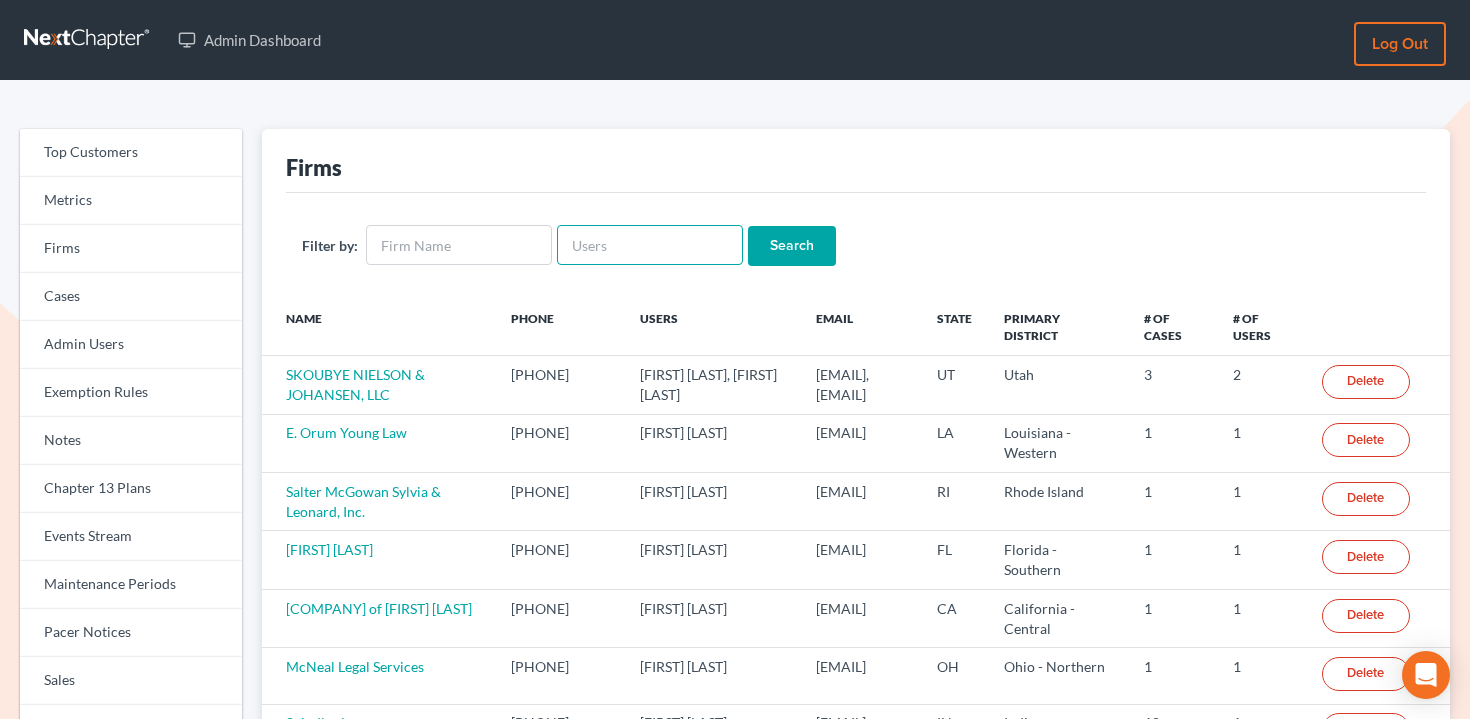click at bounding box center (650, 245) 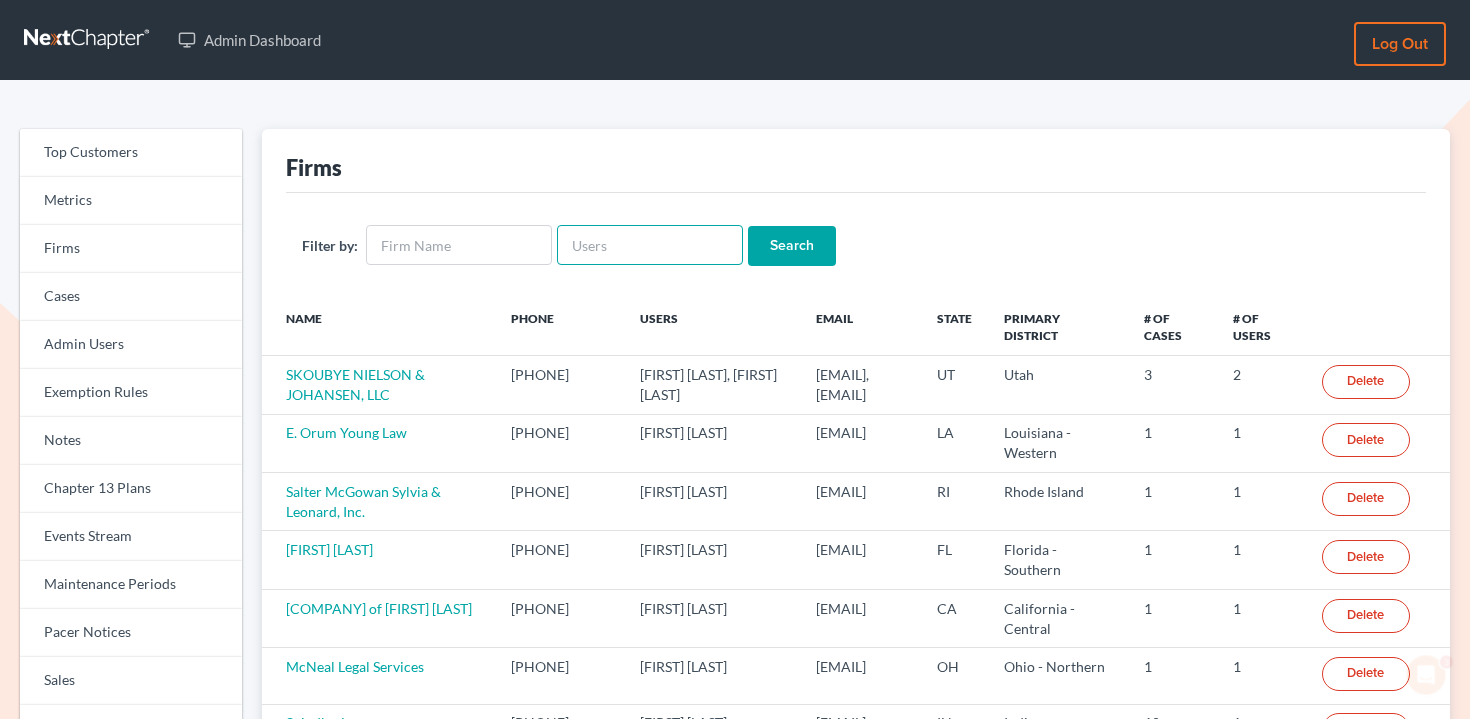 scroll, scrollTop: 0, scrollLeft: 0, axis: both 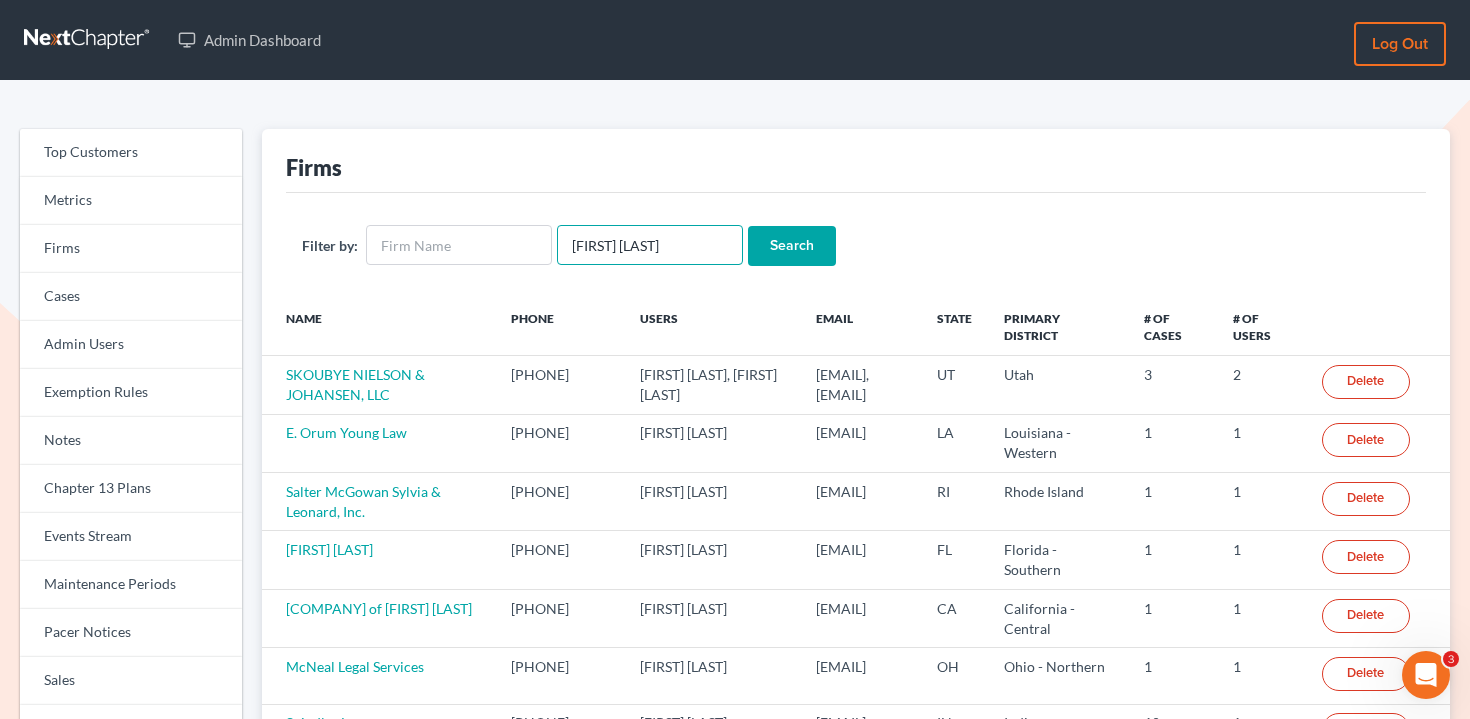 type on "james stamper" 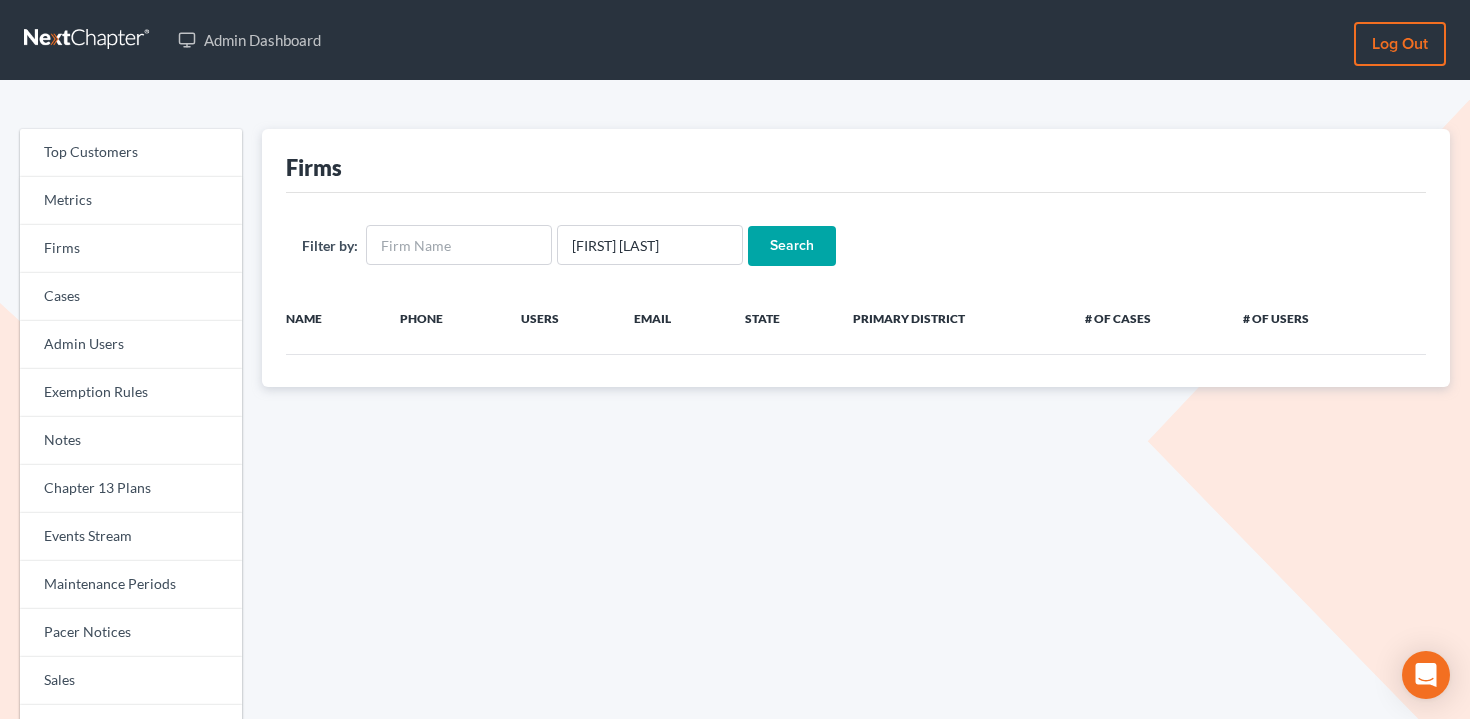 scroll, scrollTop: 0, scrollLeft: 0, axis: both 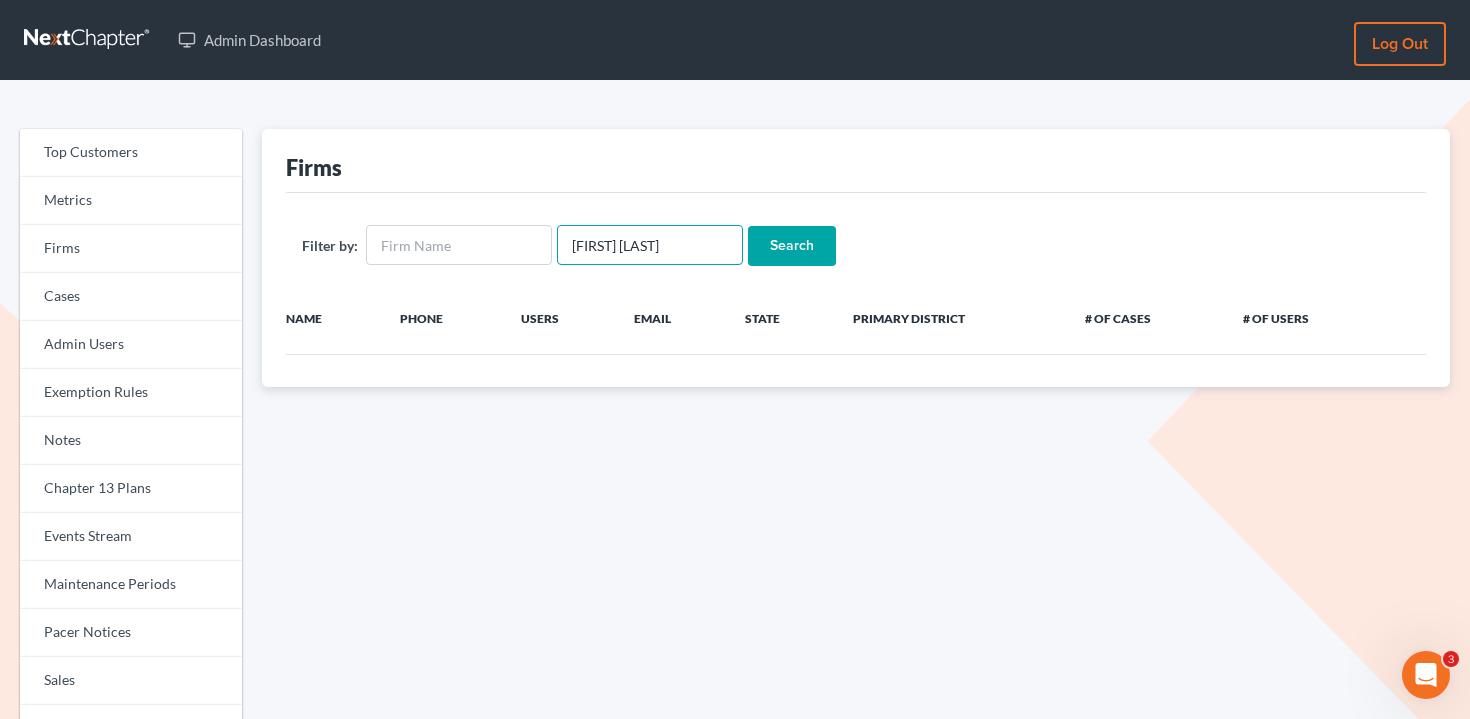 click on "james stamper" at bounding box center [650, 245] 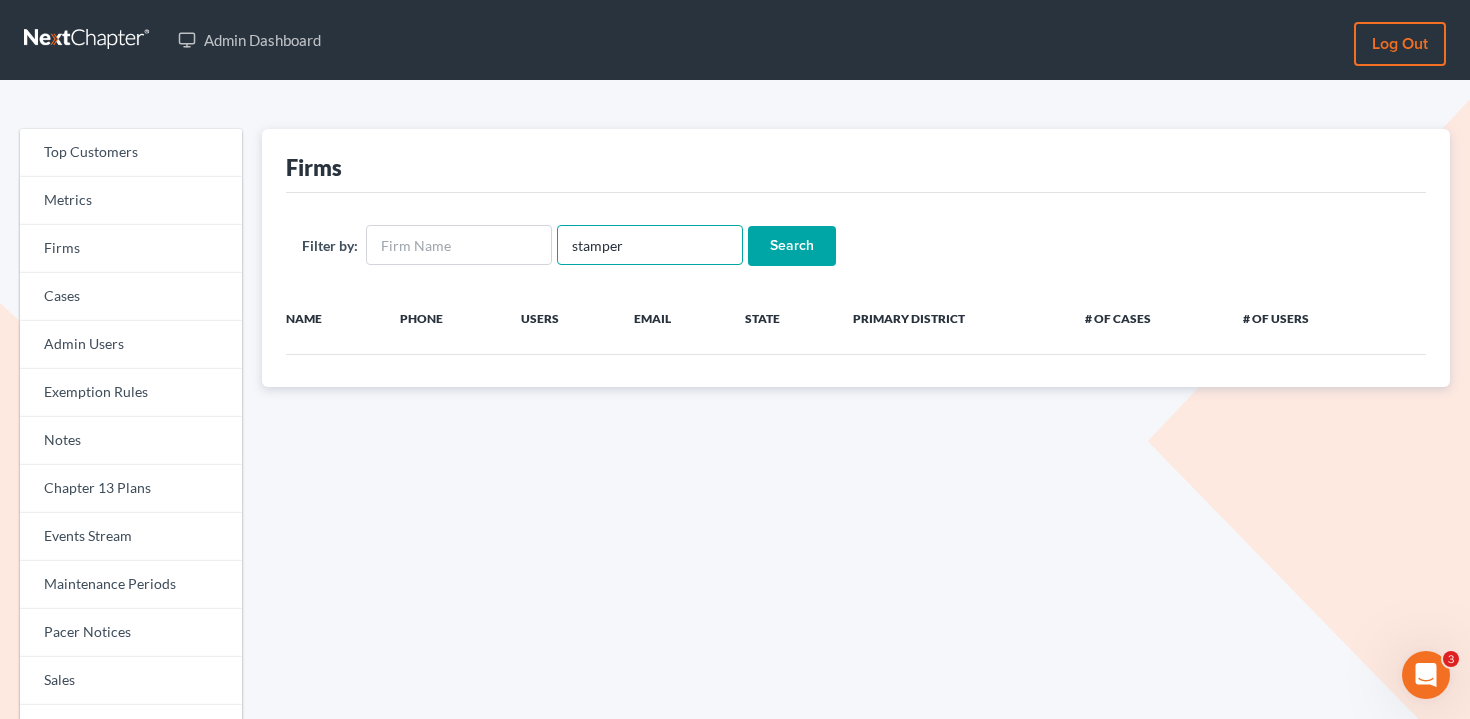 type on "stamper" 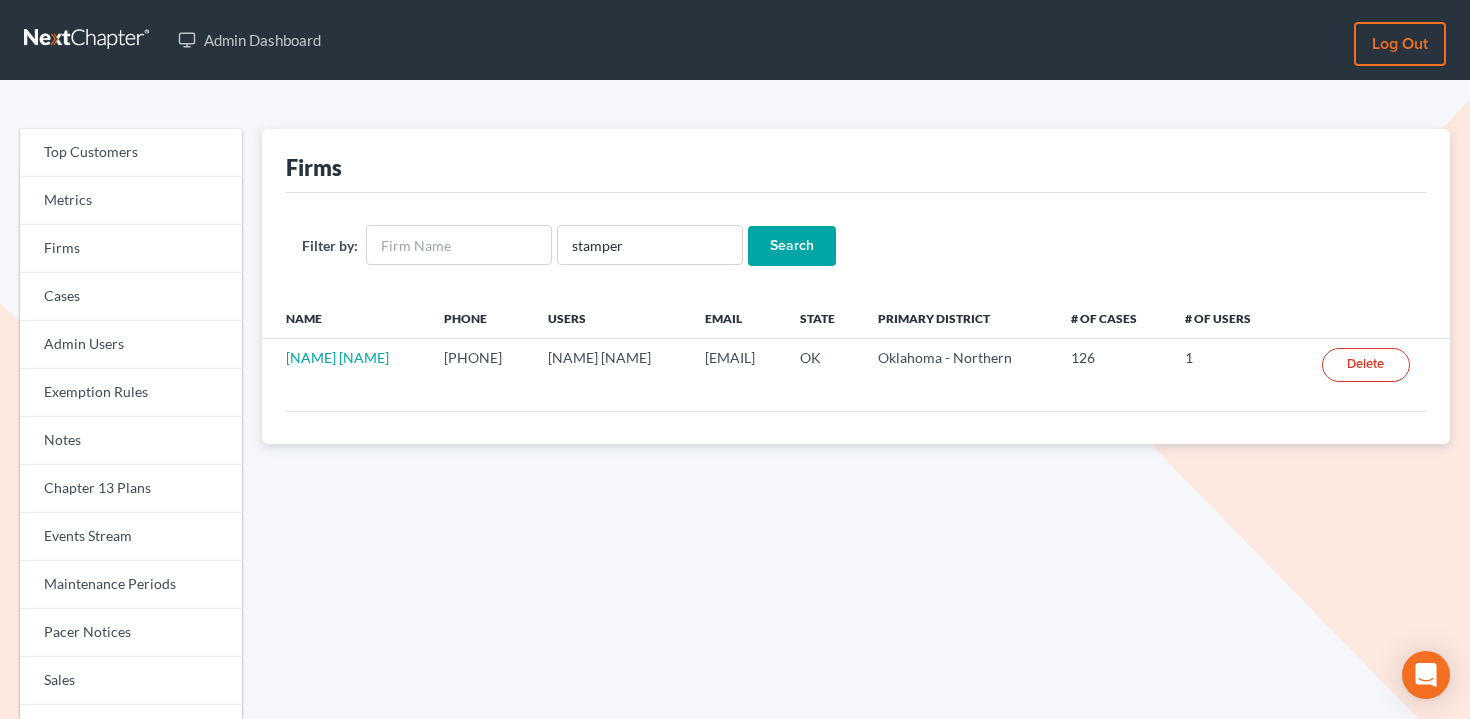 scroll, scrollTop: 0, scrollLeft: 0, axis: both 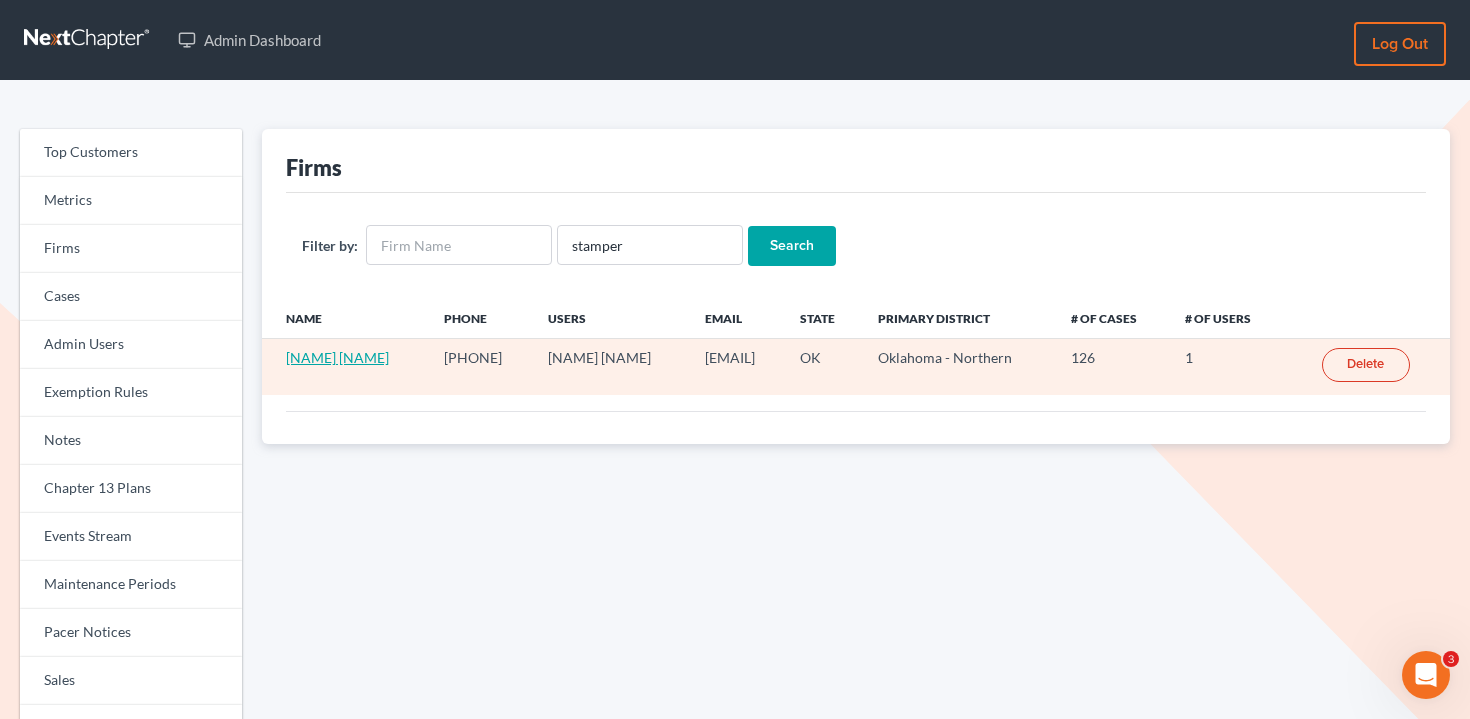 click on "[NAME] [NAME]" at bounding box center (337, 357) 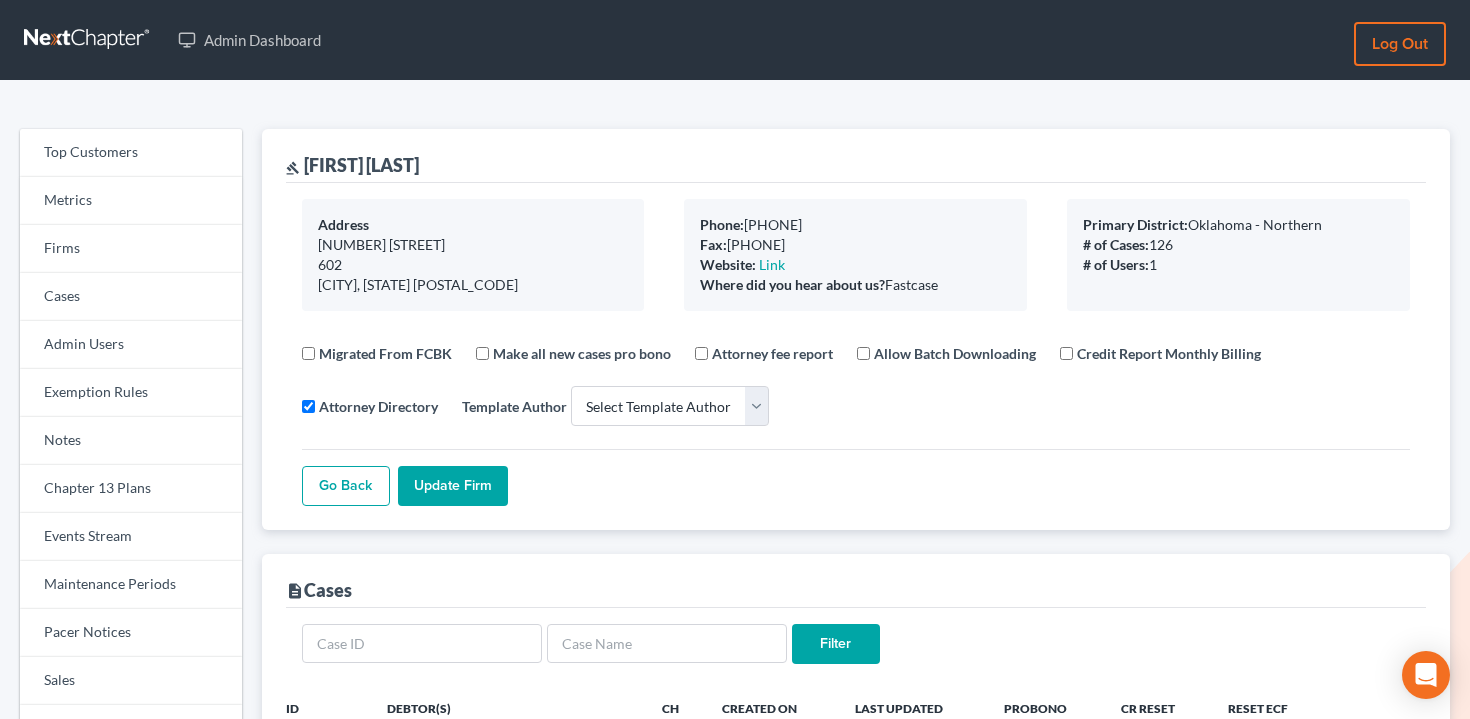 select 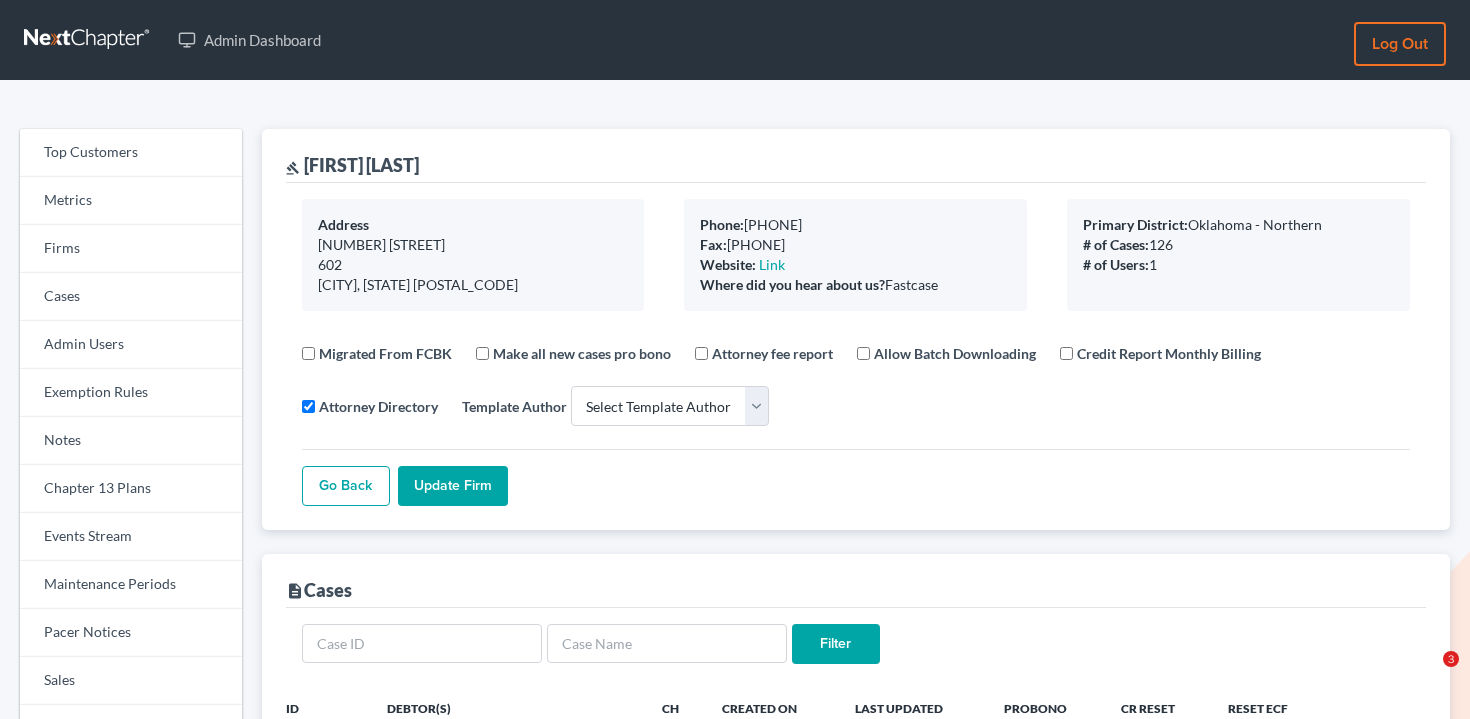 scroll, scrollTop: 162, scrollLeft: 0, axis: vertical 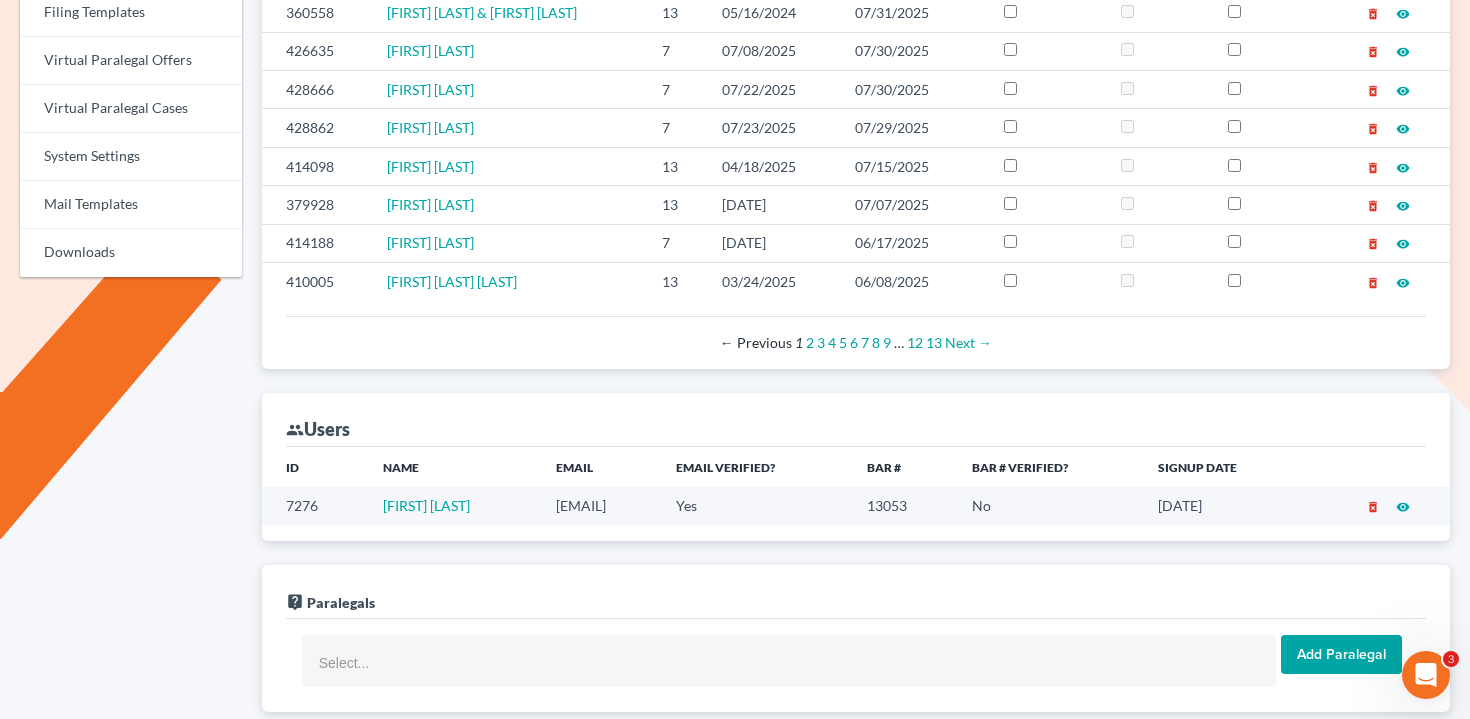 click on "jwstamper@aol.com" at bounding box center [600, 505] 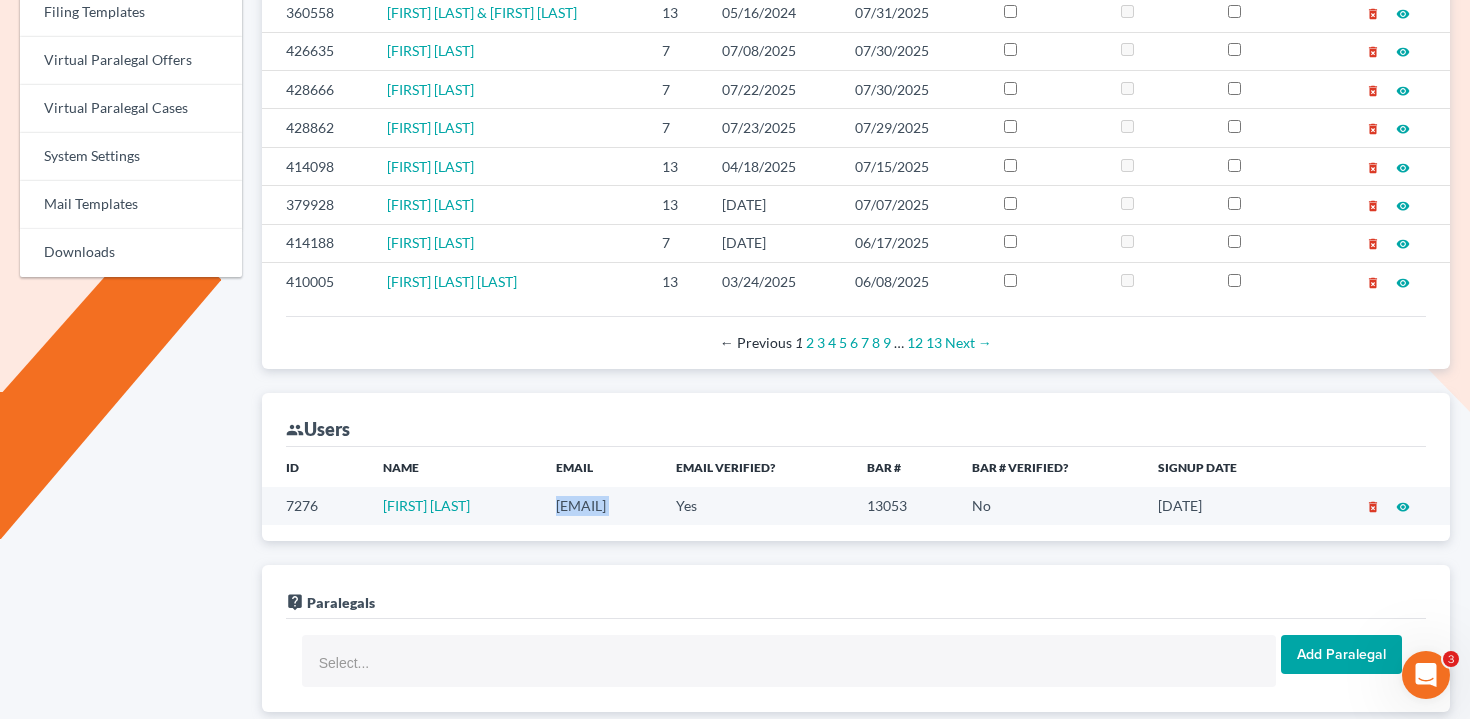 click on "jwstamper@aol.com" at bounding box center [600, 505] 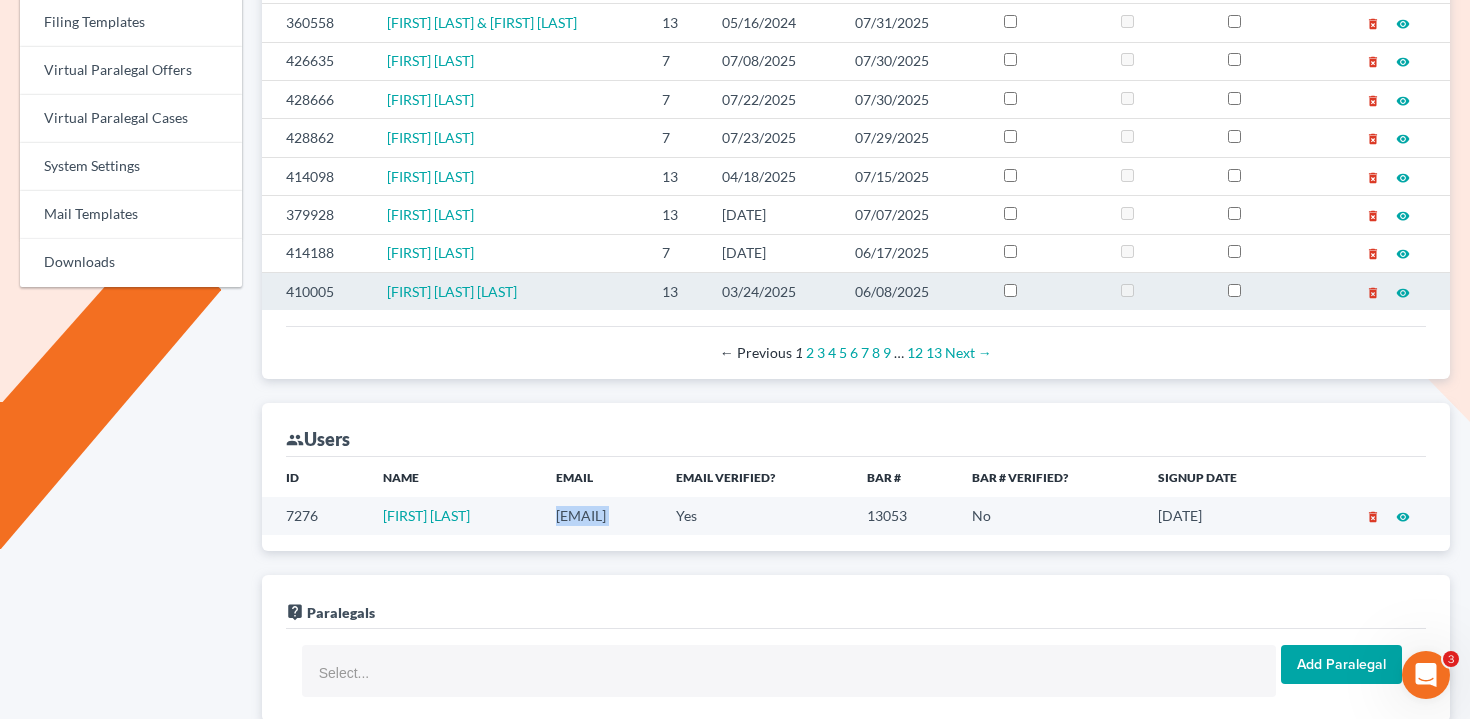 scroll, scrollTop: 504, scrollLeft: 0, axis: vertical 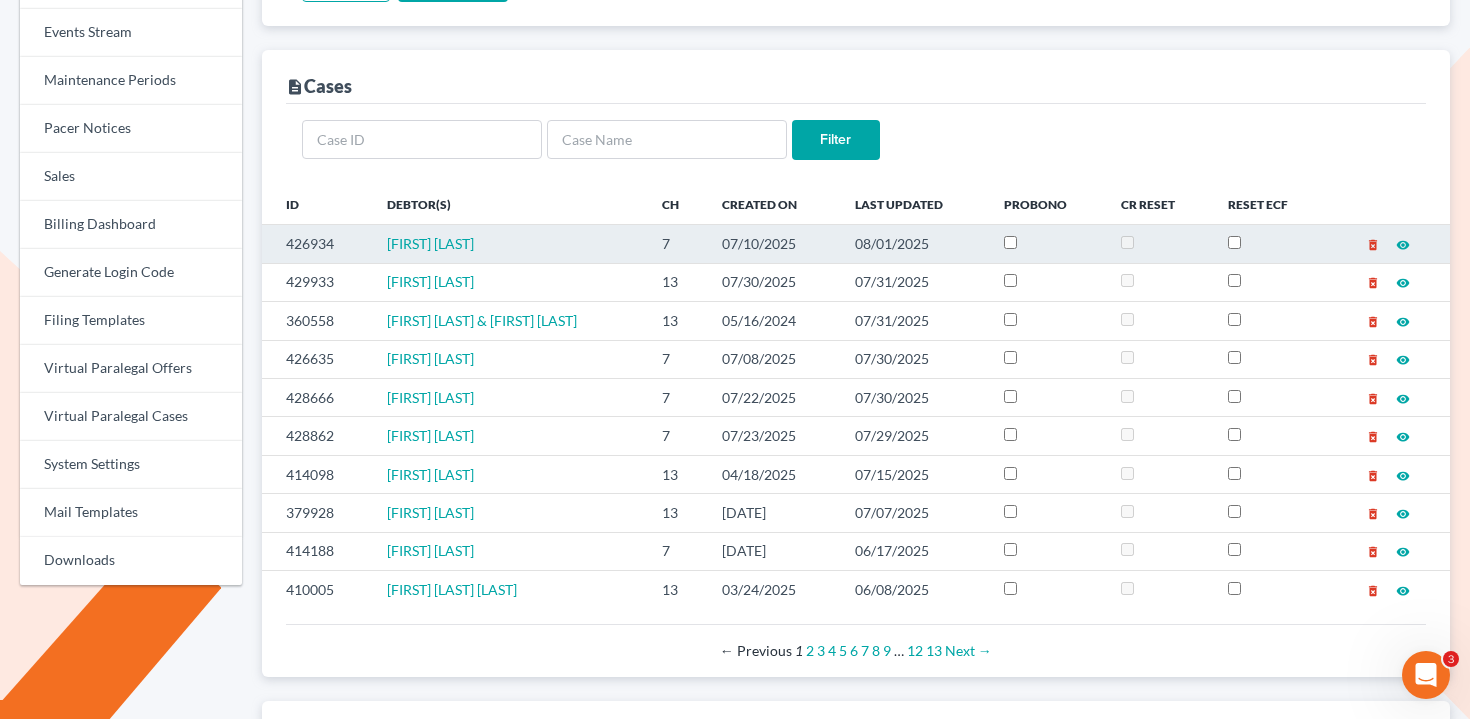 click on "426934" at bounding box center [316, 244] 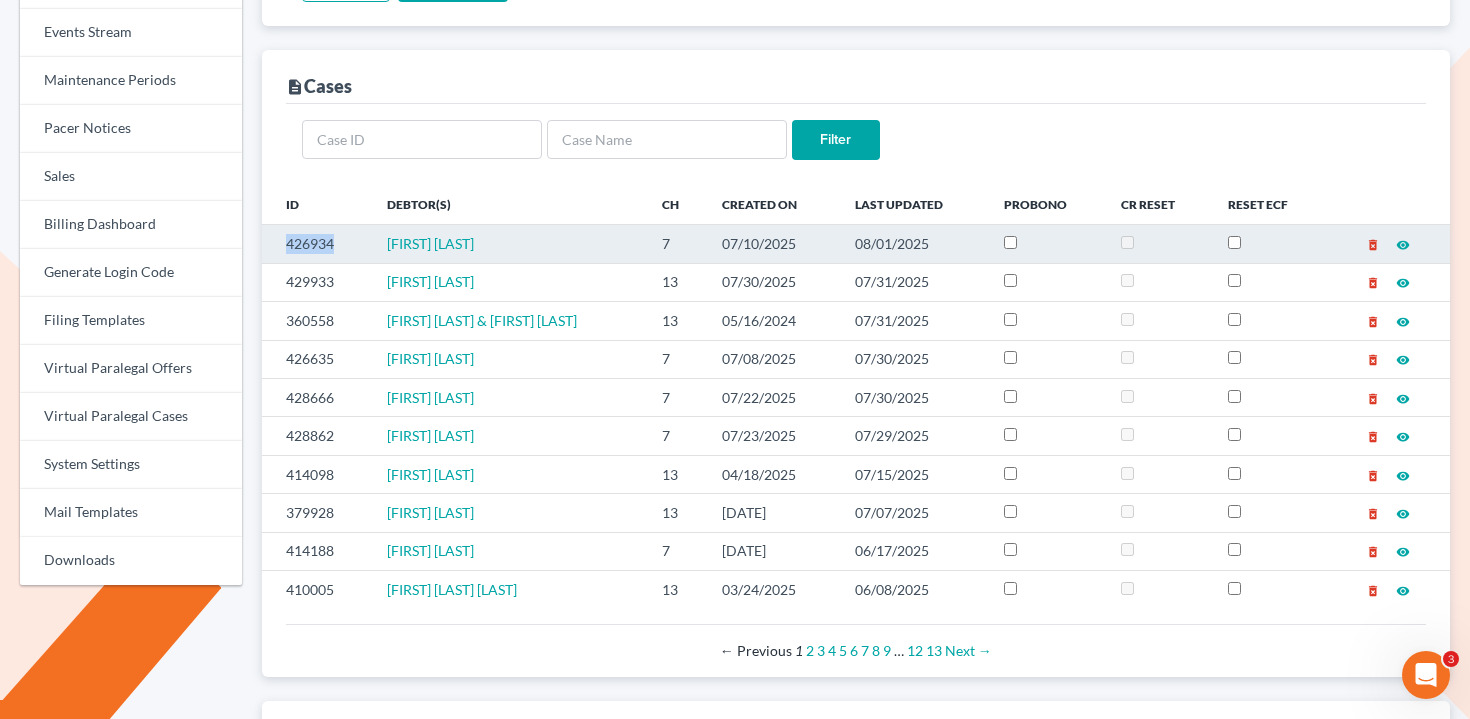 click on "426934" at bounding box center (316, 244) 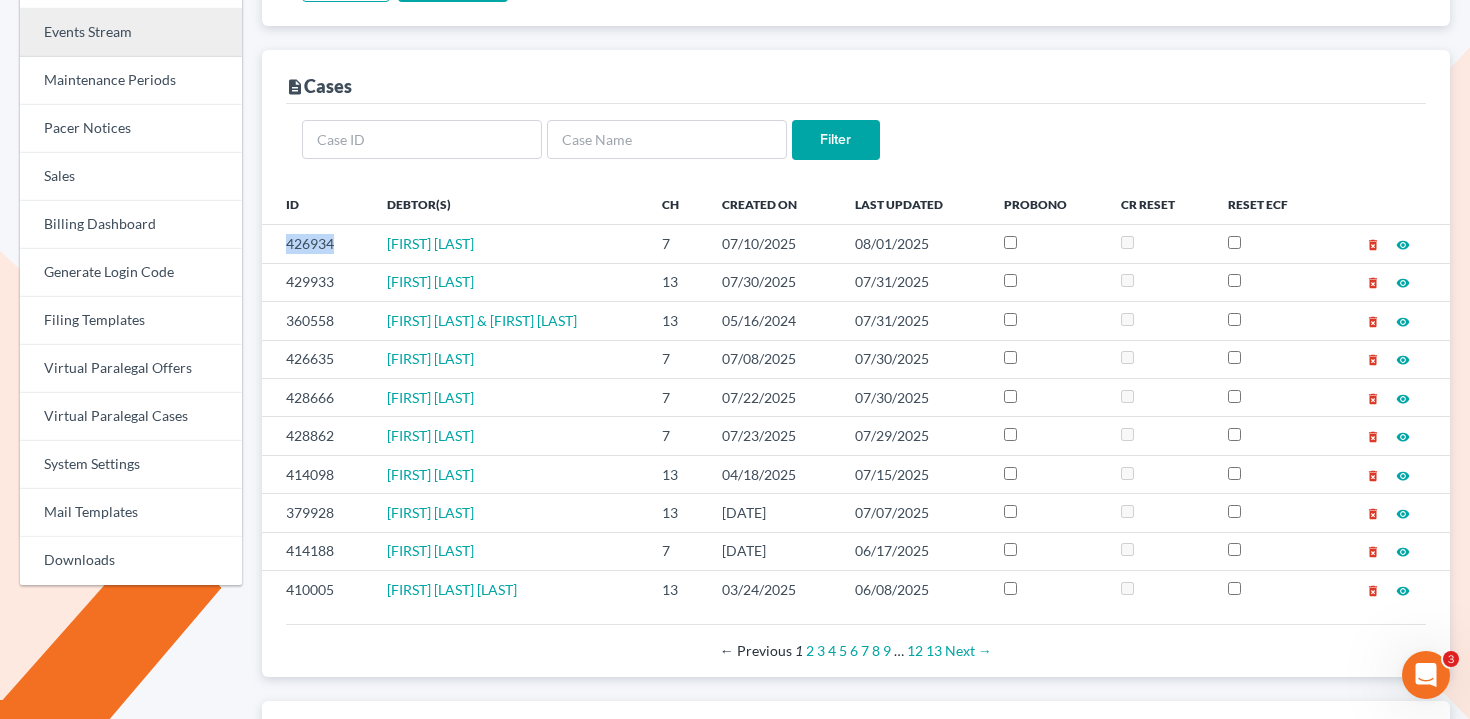click on "Events Stream" at bounding box center [131, 33] 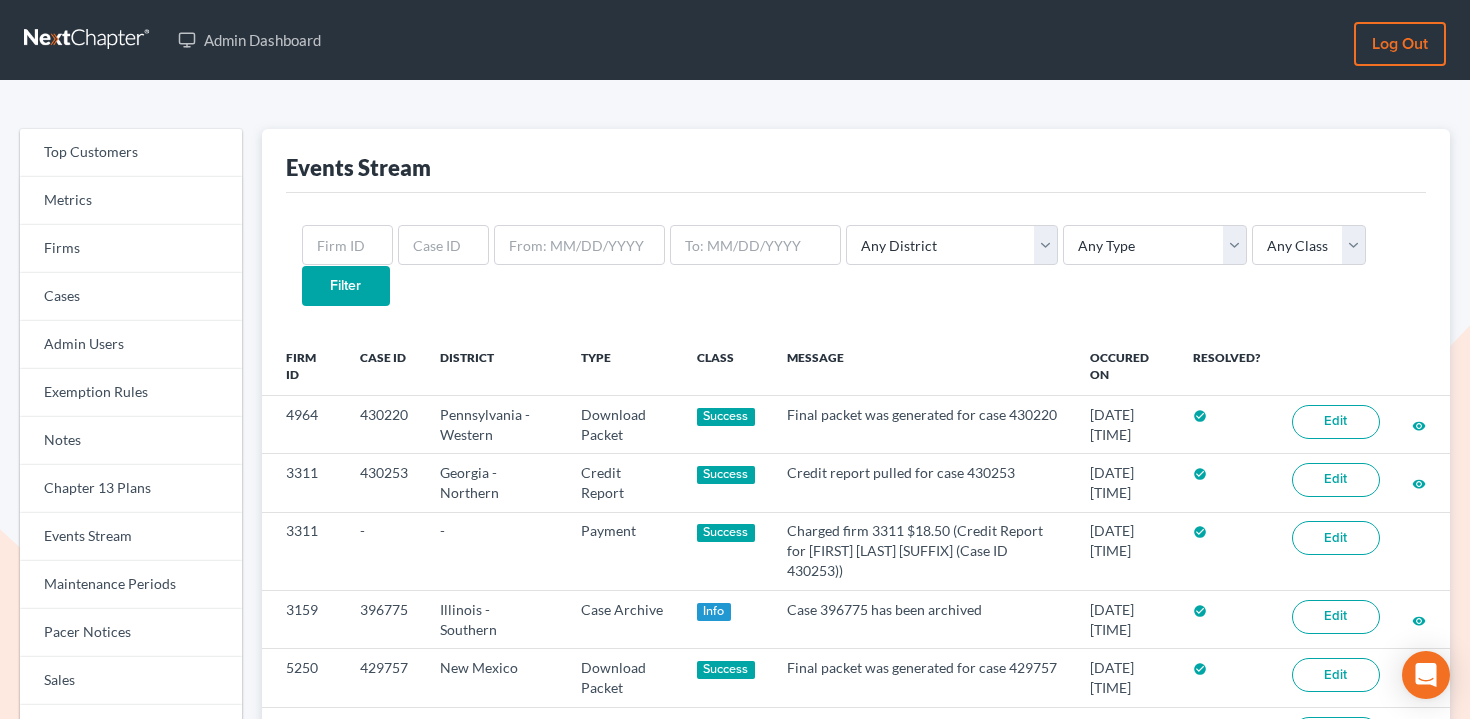 scroll, scrollTop: 0, scrollLeft: 0, axis: both 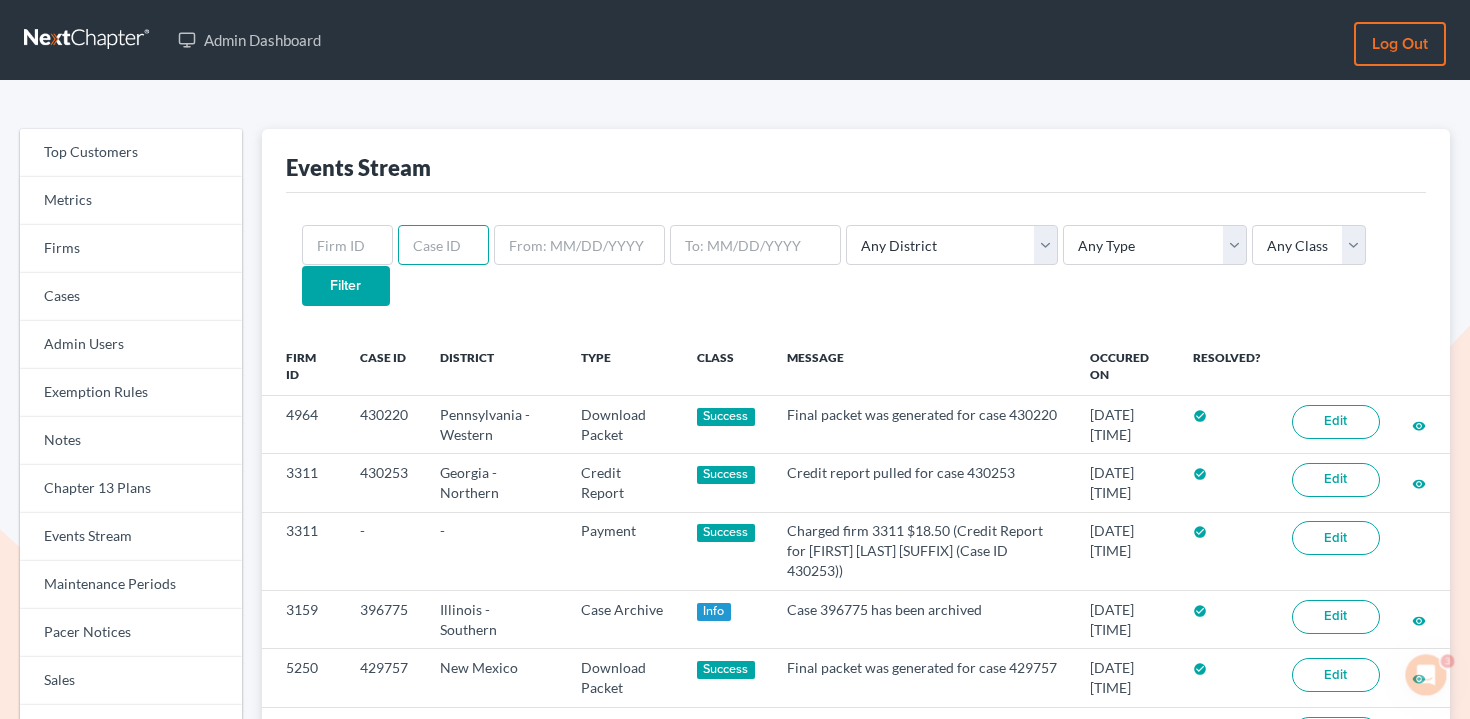 click at bounding box center (443, 245) 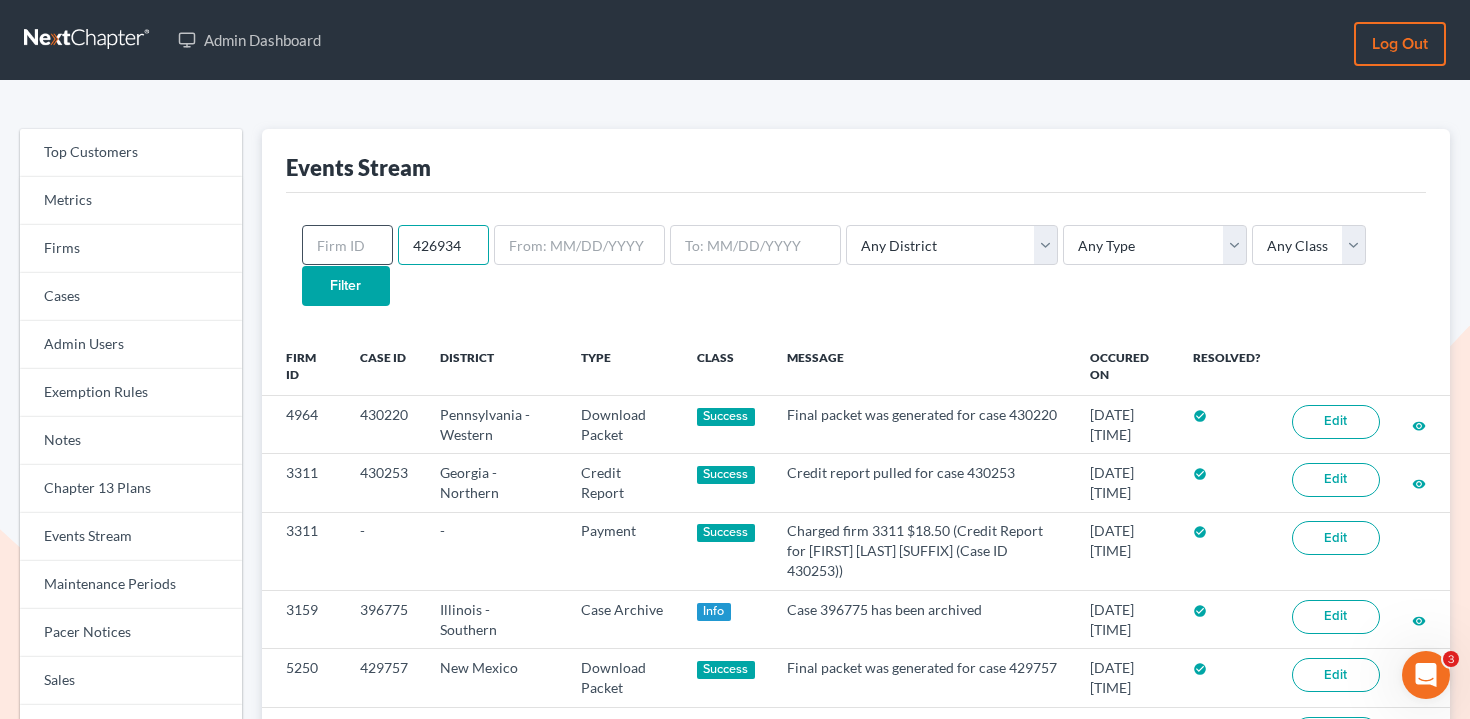 type on "426934" 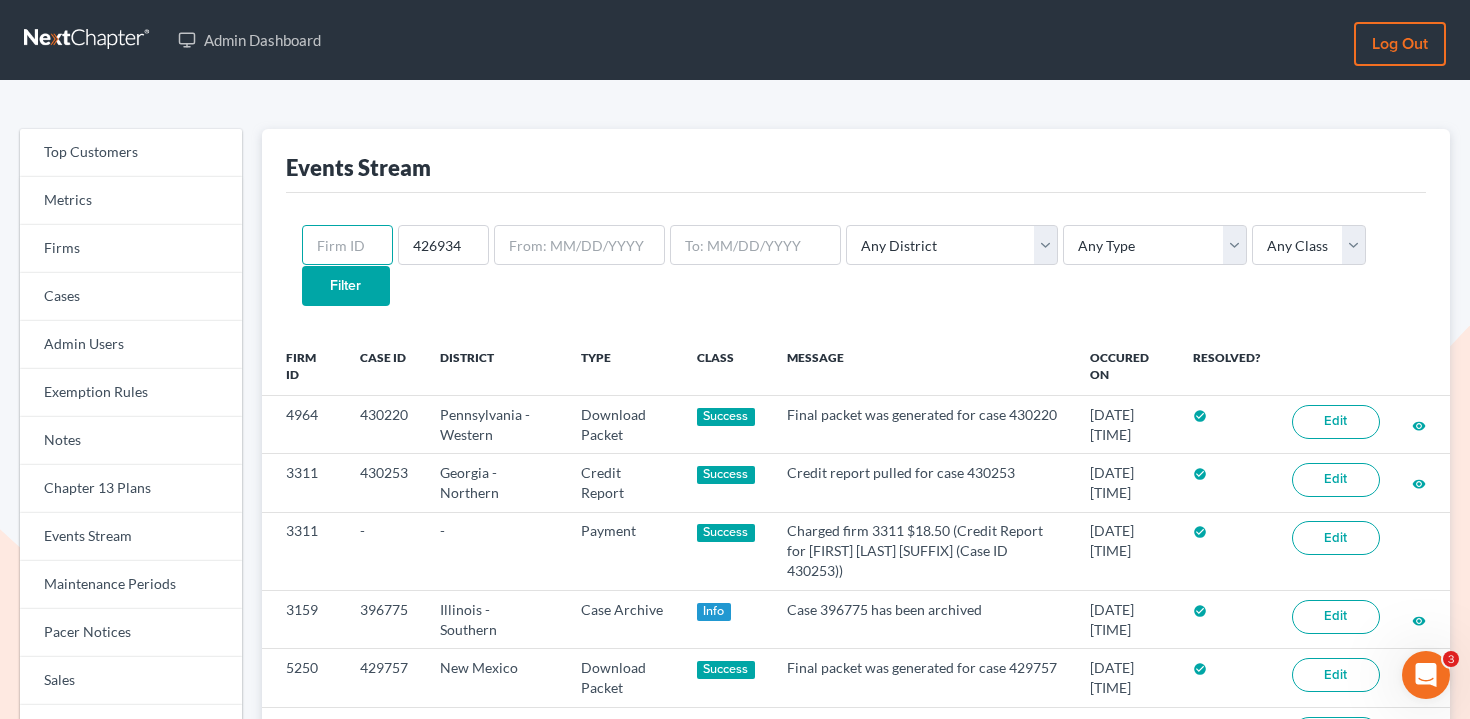 click at bounding box center [347, 245] 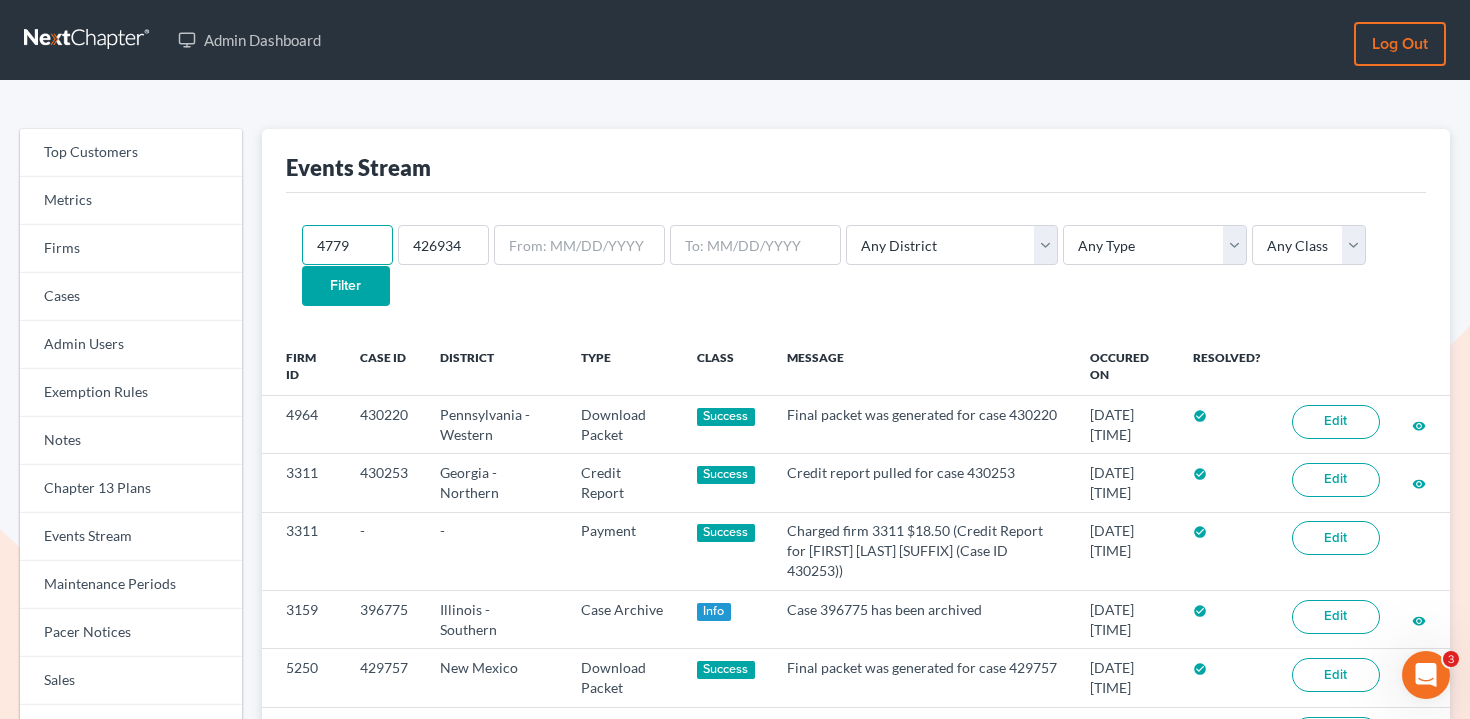 type on "4779" 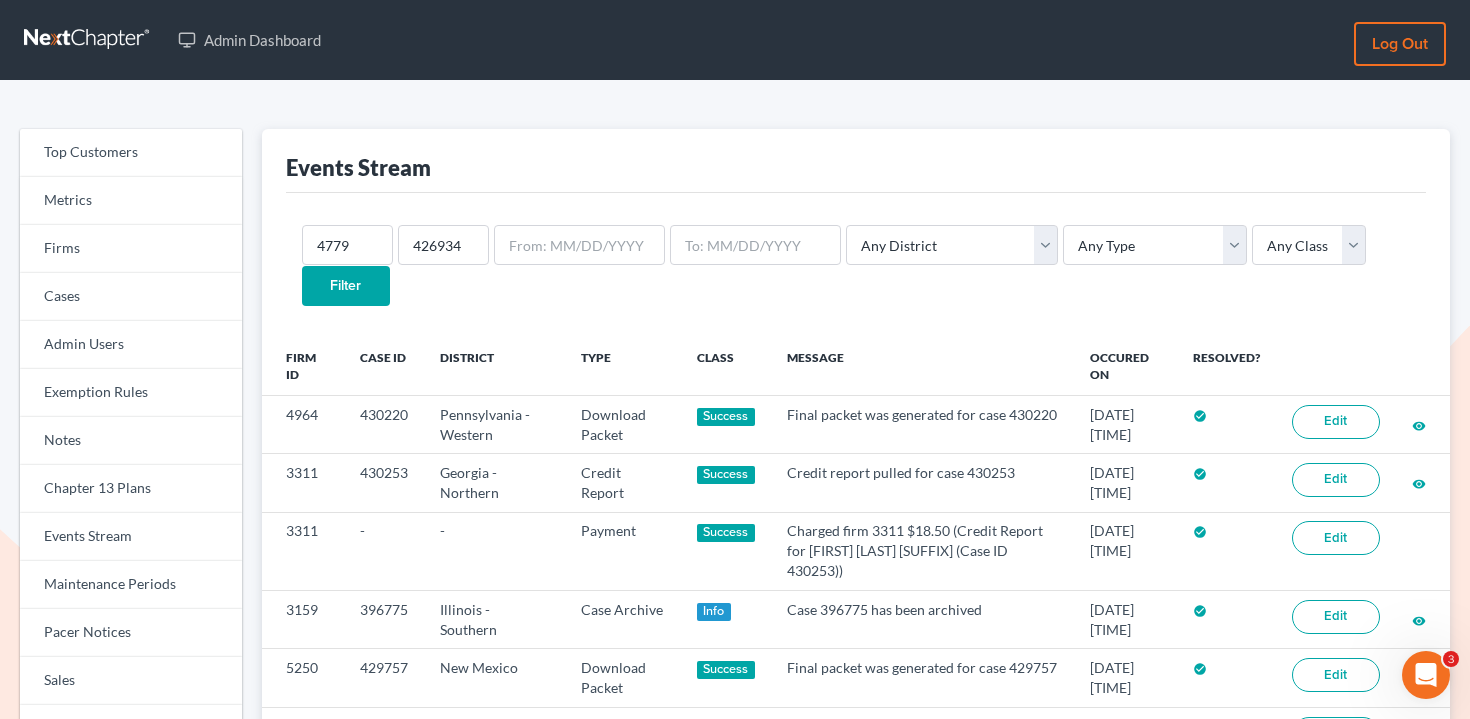 click on "Filter" at bounding box center (346, 286) 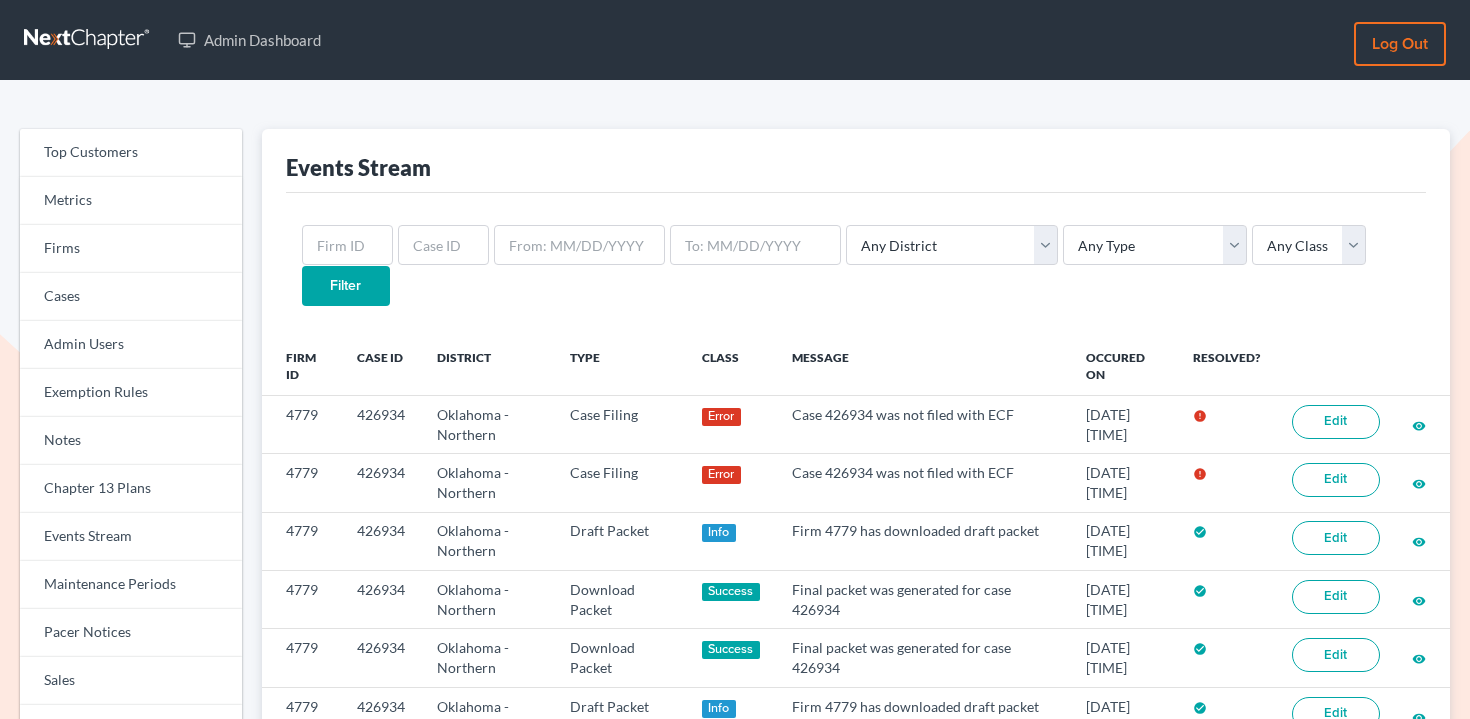 scroll, scrollTop: 0, scrollLeft: 0, axis: both 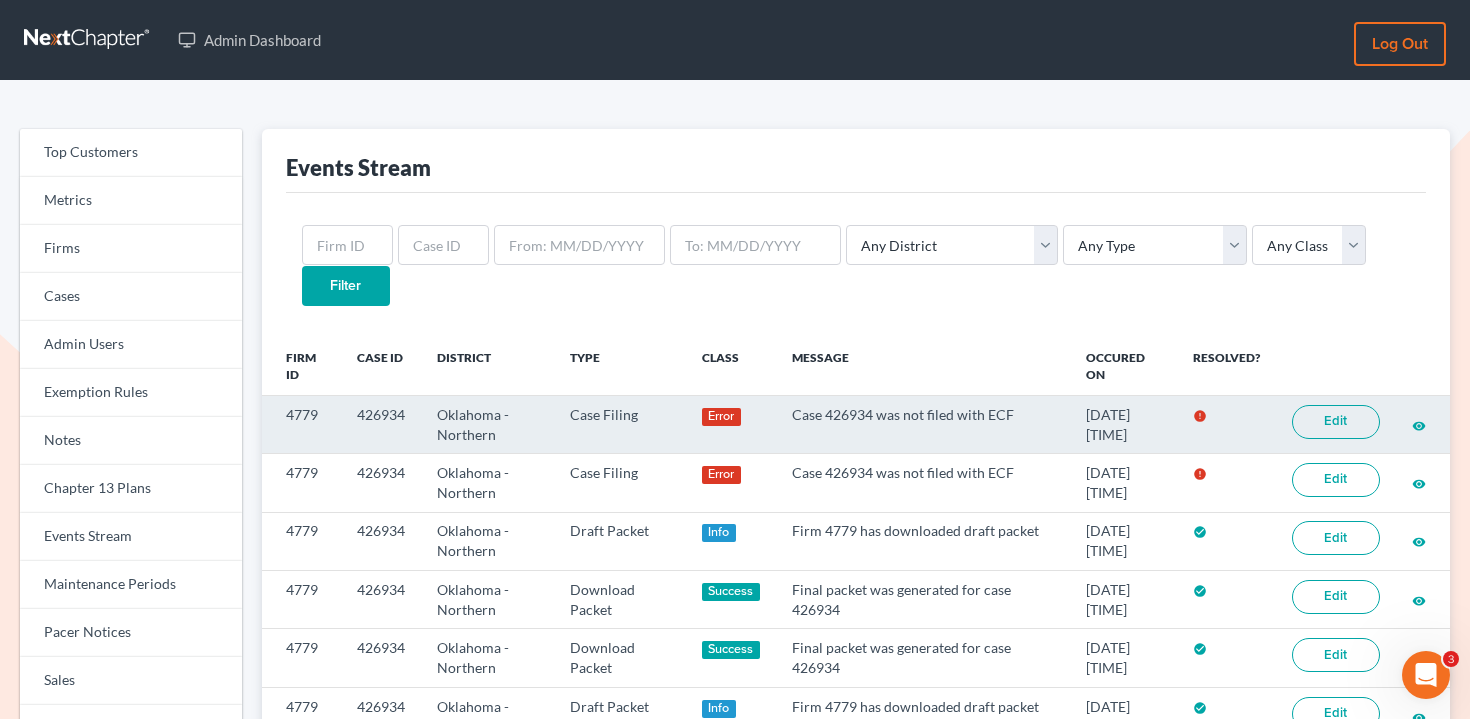 click on "Edit" at bounding box center (1336, 422) 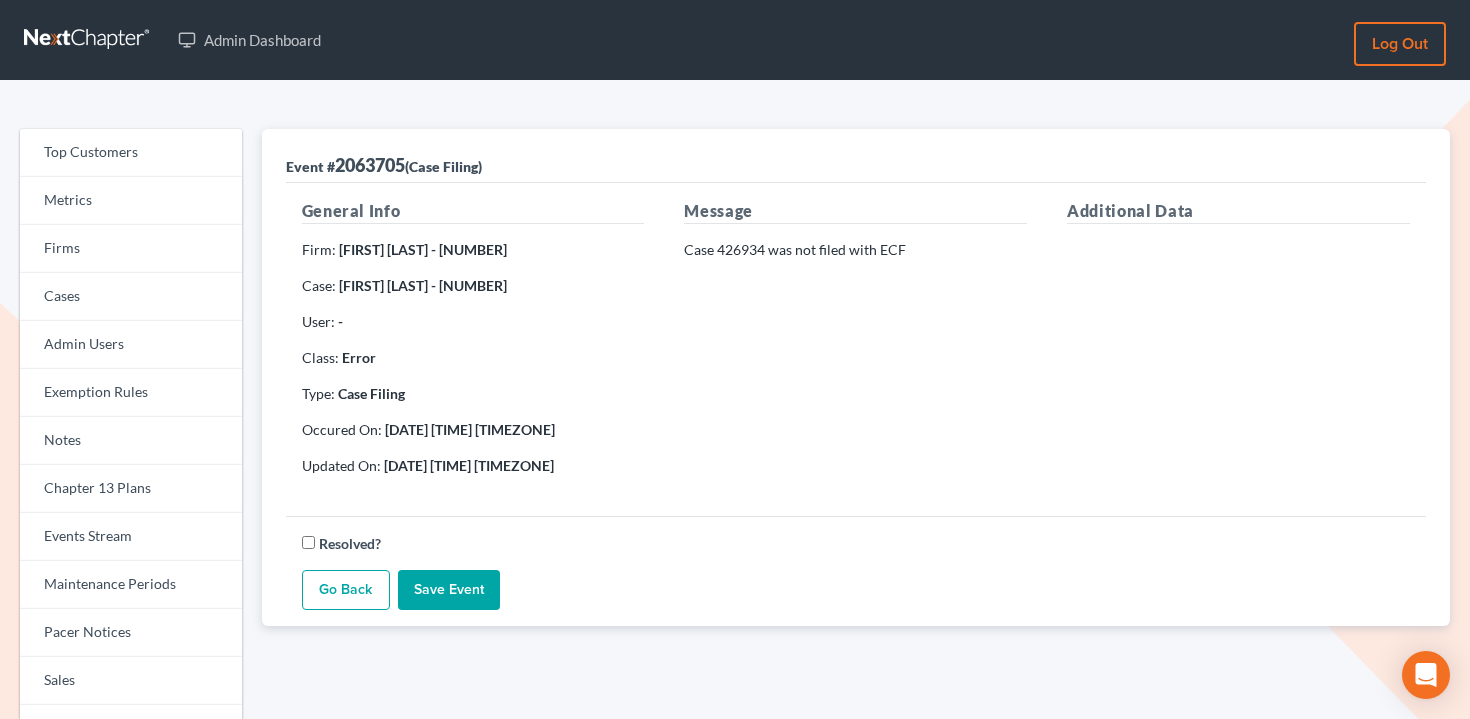 scroll, scrollTop: 0, scrollLeft: 0, axis: both 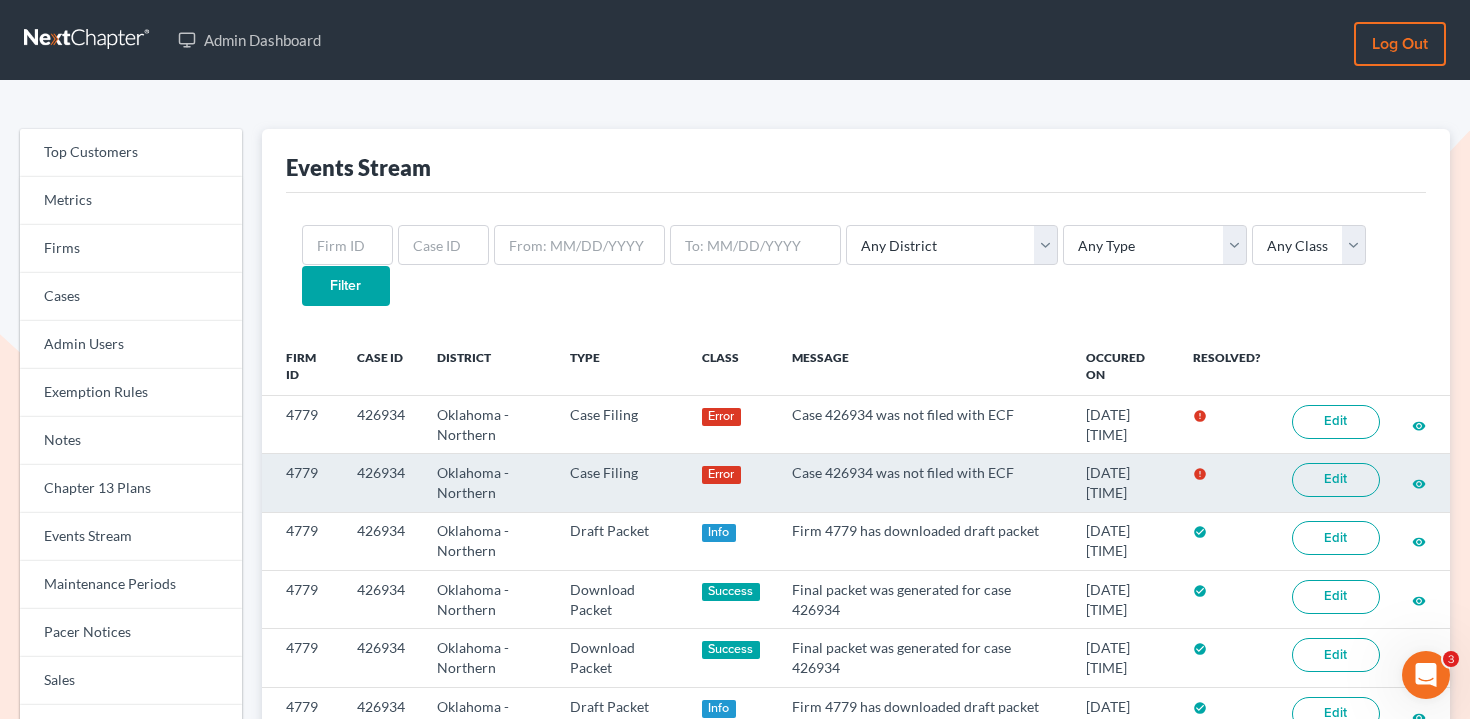 click on "Edit" at bounding box center (1336, 480) 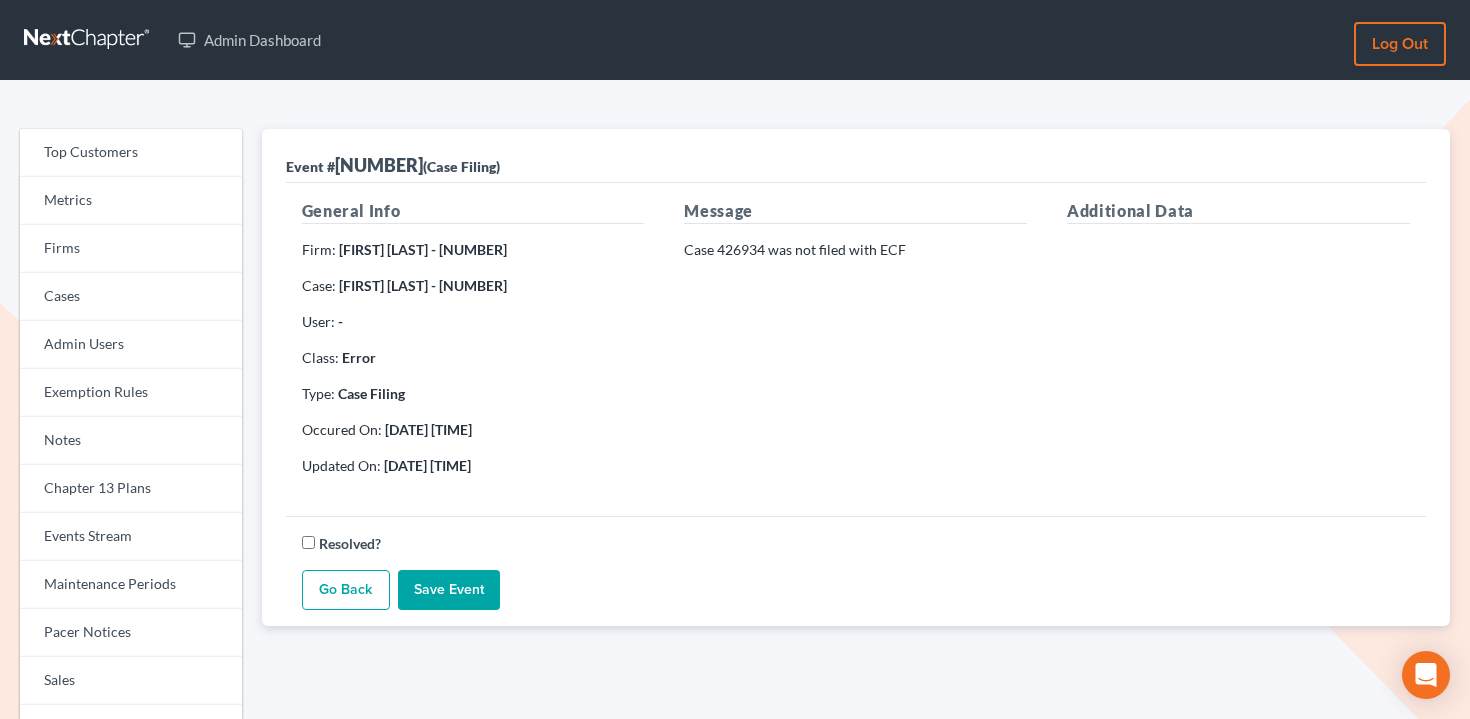 scroll, scrollTop: 0, scrollLeft: 0, axis: both 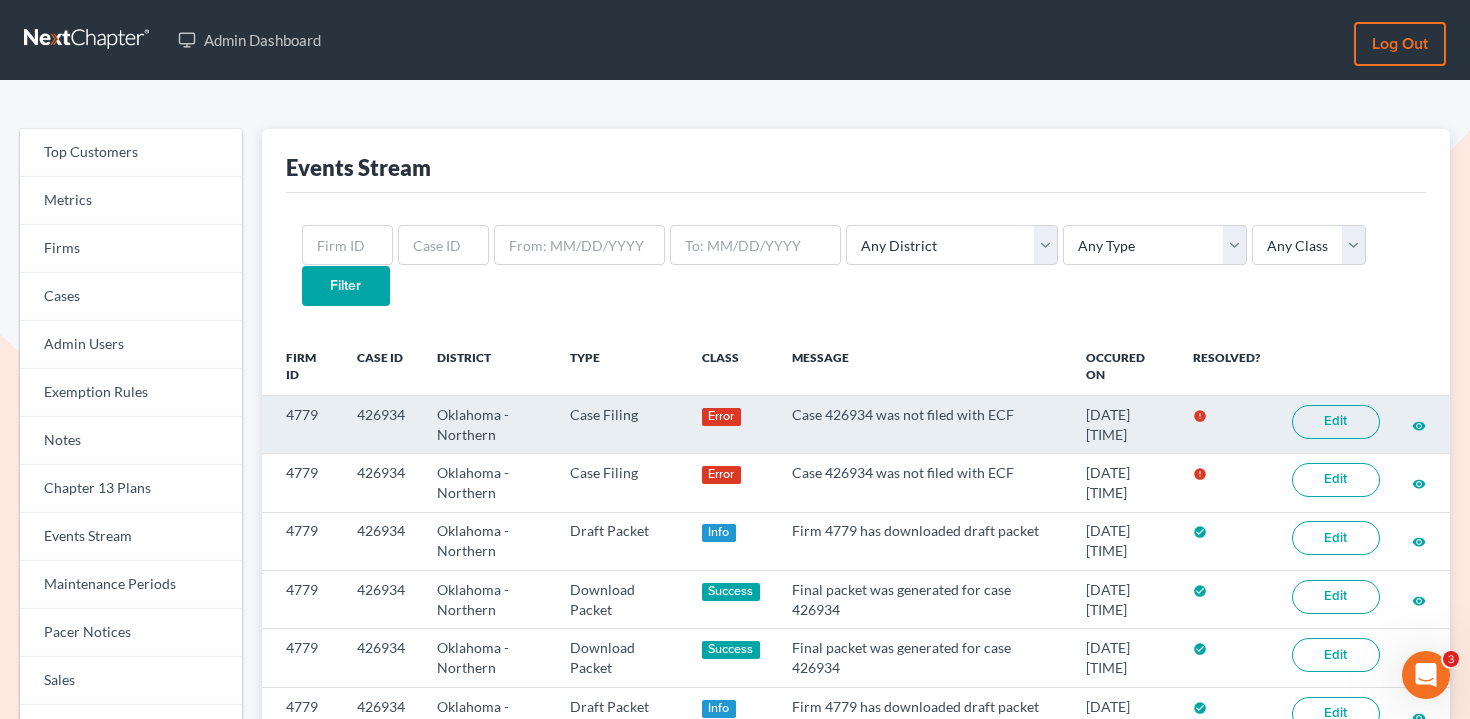 click on "4779" at bounding box center [301, 424] 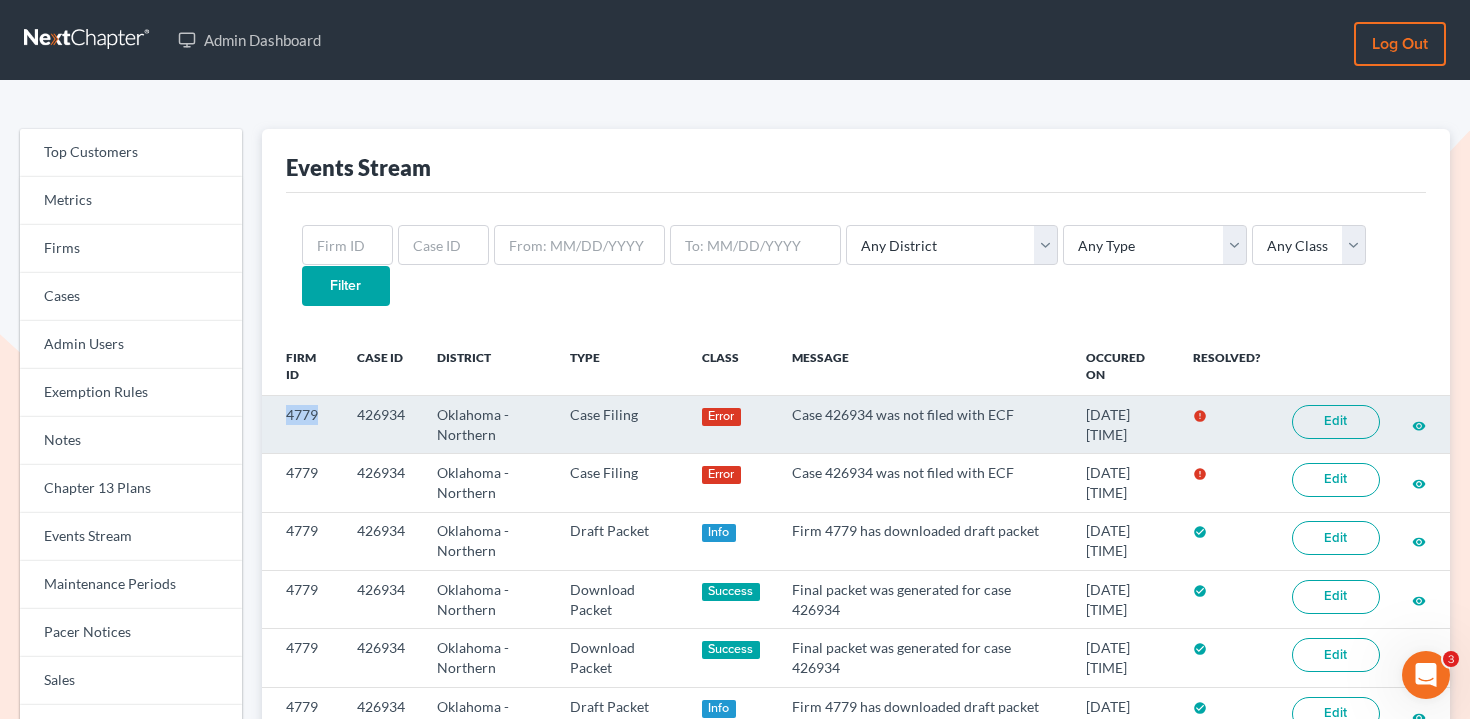 click on "4779" at bounding box center [301, 424] 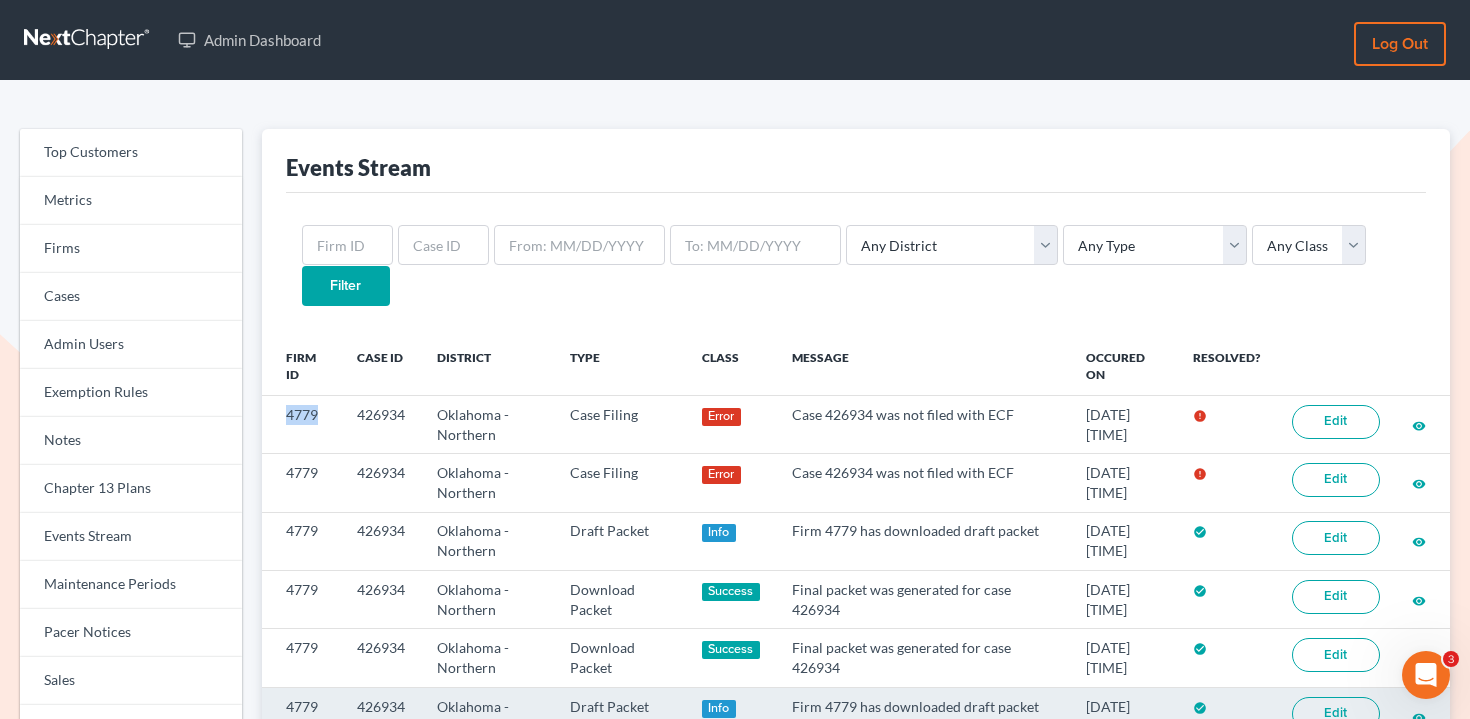 copy on "4779" 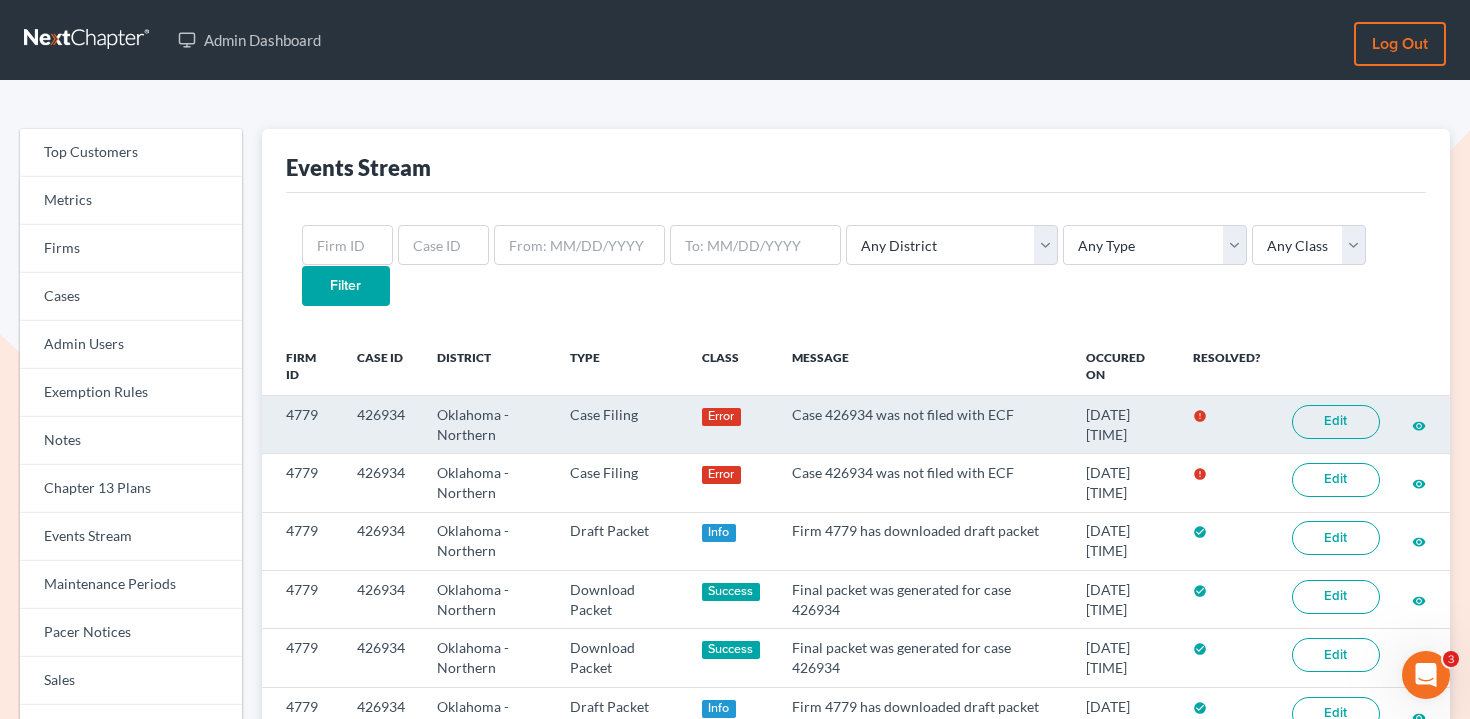click on "426934" at bounding box center (381, 424) 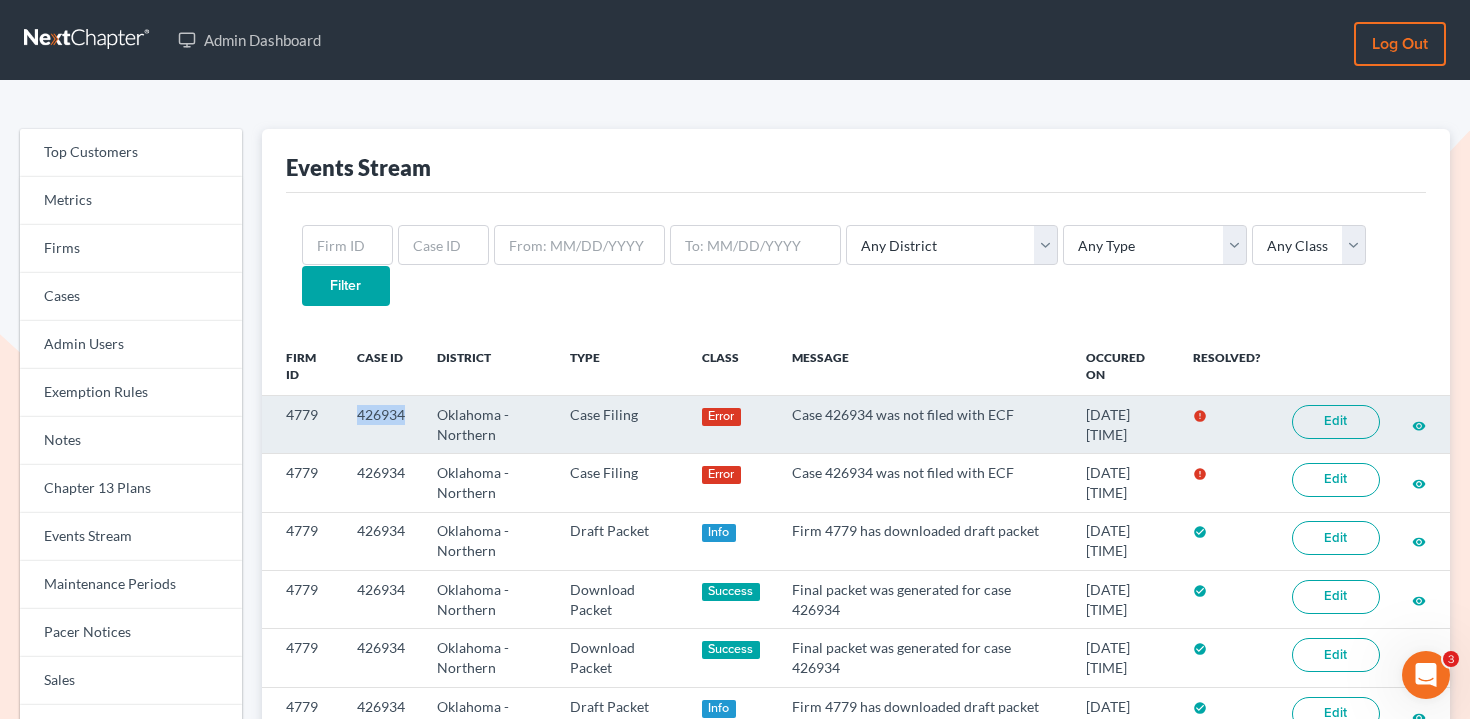 click on "426934" at bounding box center (381, 424) 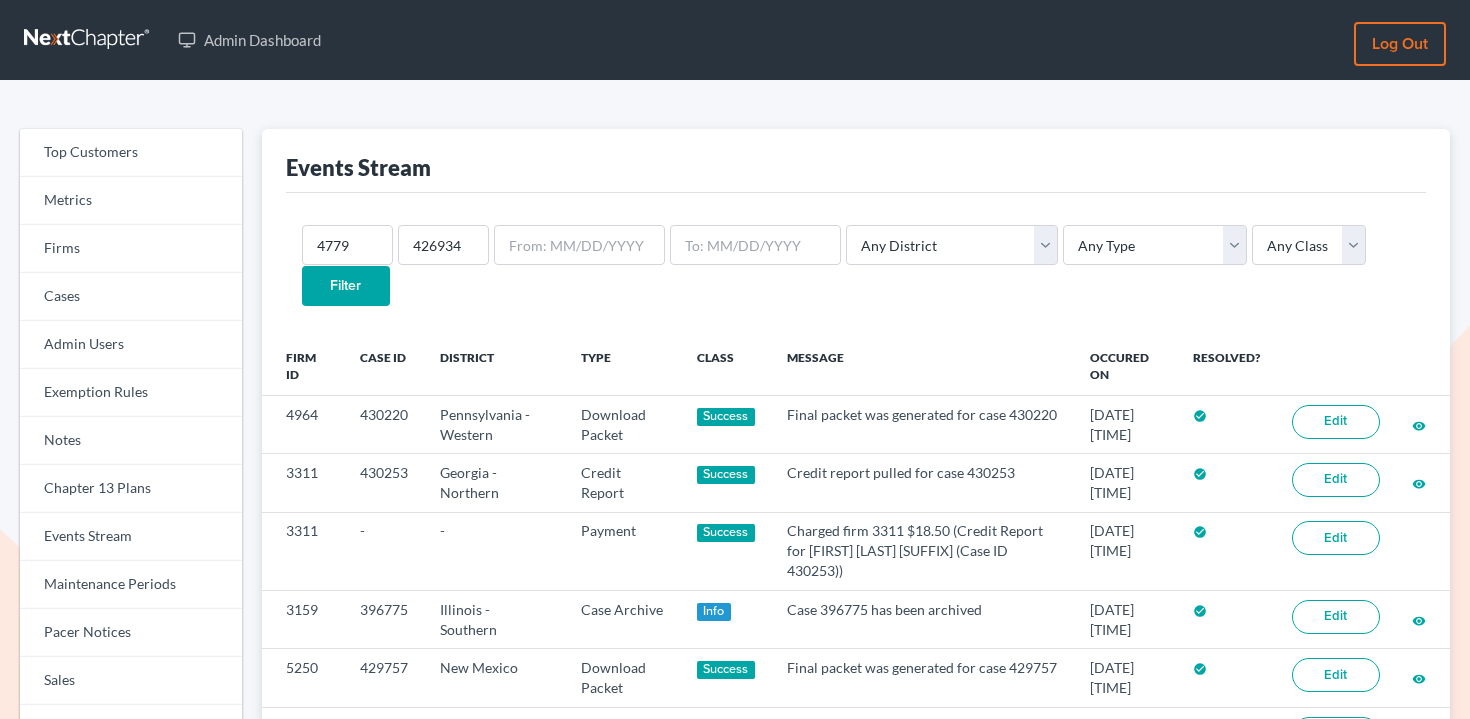 scroll, scrollTop: 0, scrollLeft: 0, axis: both 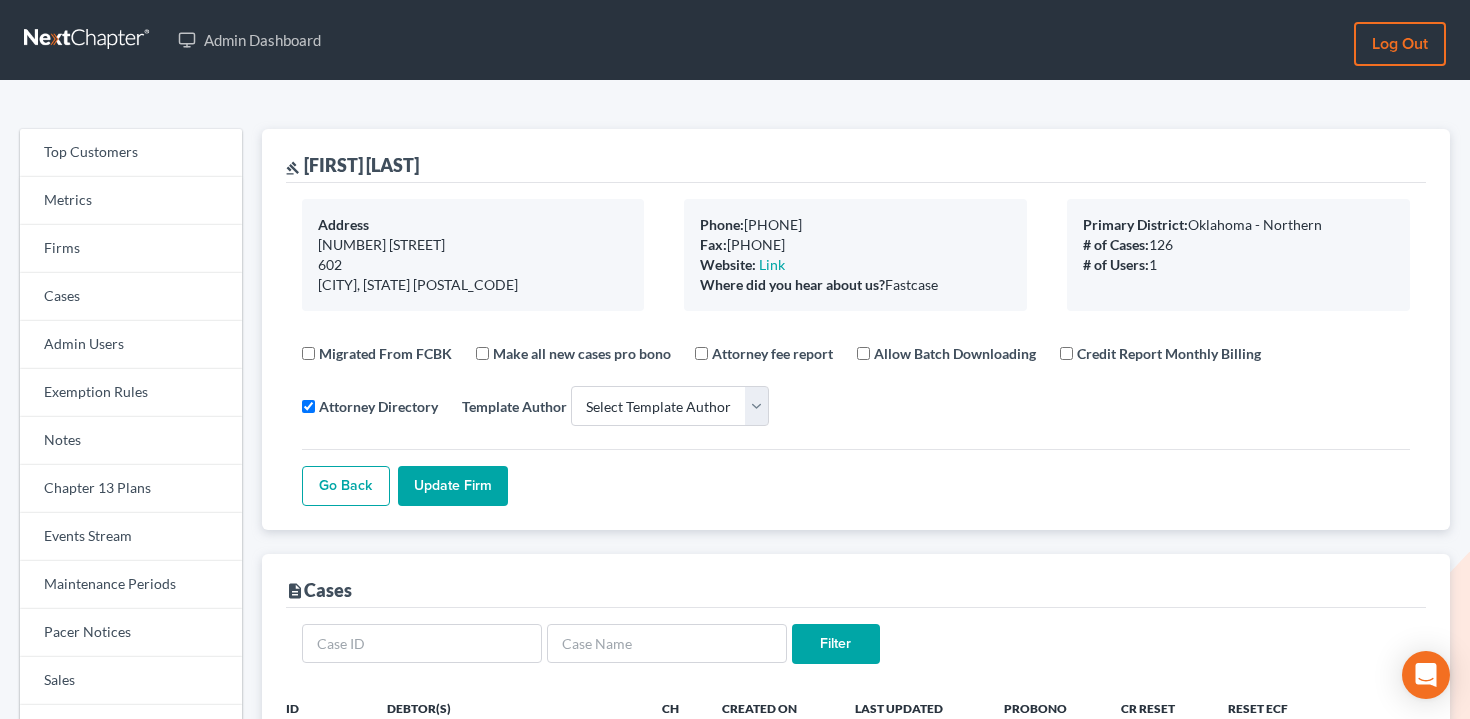 select 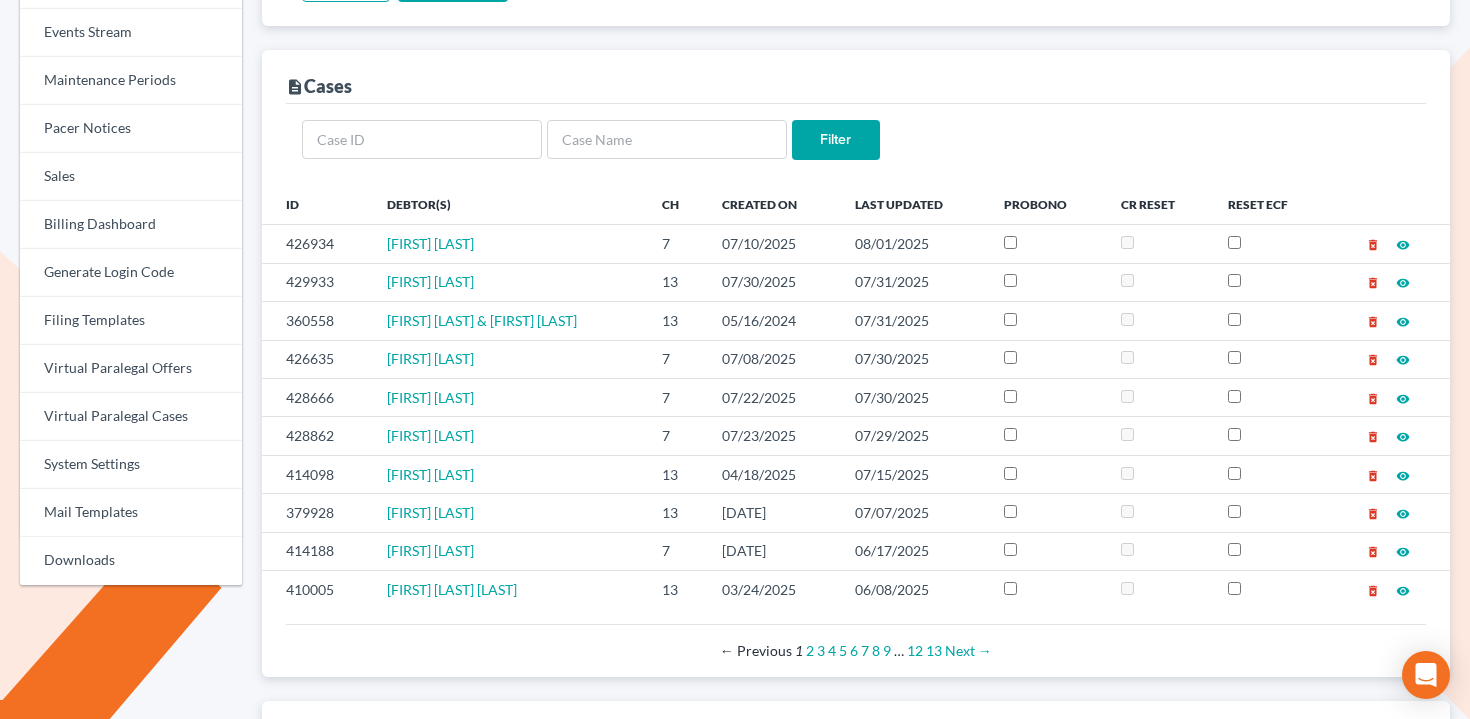 scroll, scrollTop: 504, scrollLeft: 0, axis: vertical 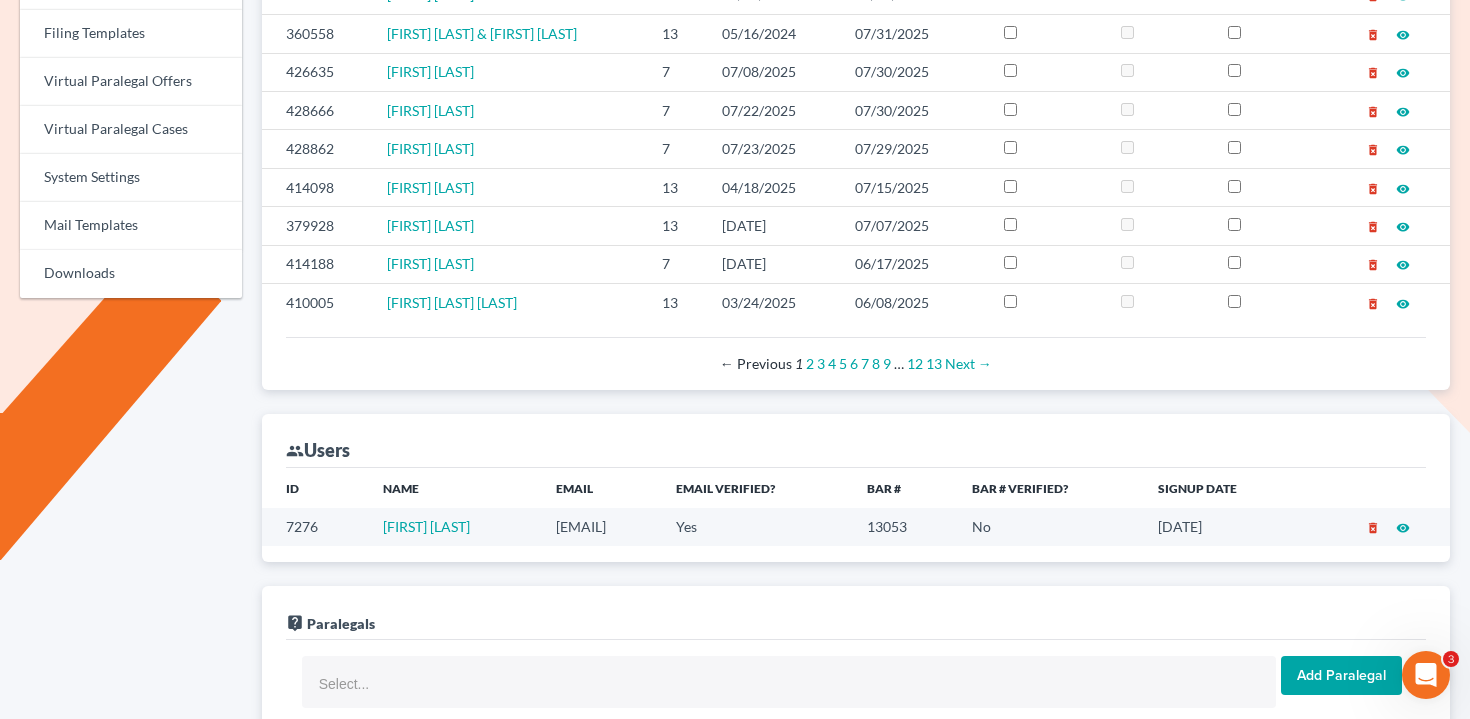 click on "[EMAIL]" at bounding box center (600, 526) 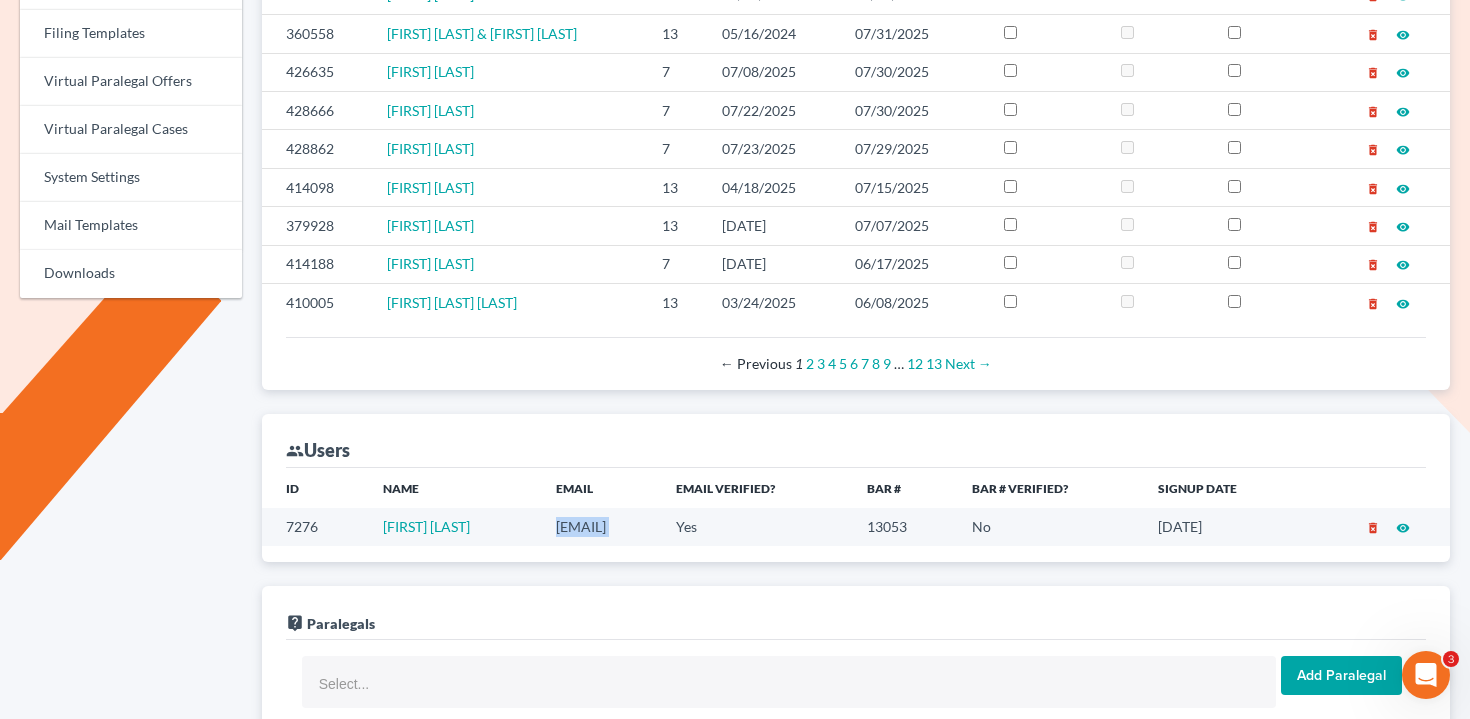 click on "[EMAIL]" at bounding box center (600, 526) 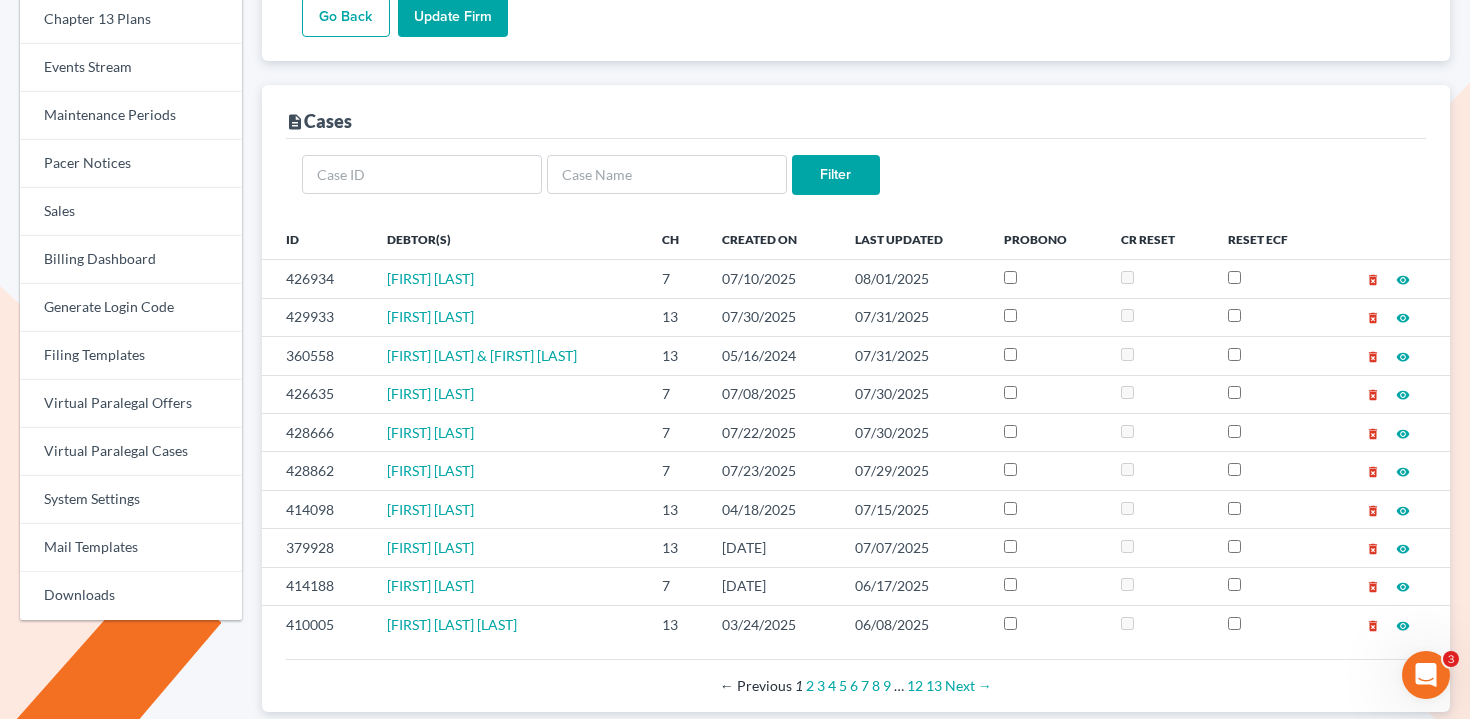 scroll, scrollTop: 393, scrollLeft: 0, axis: vertical 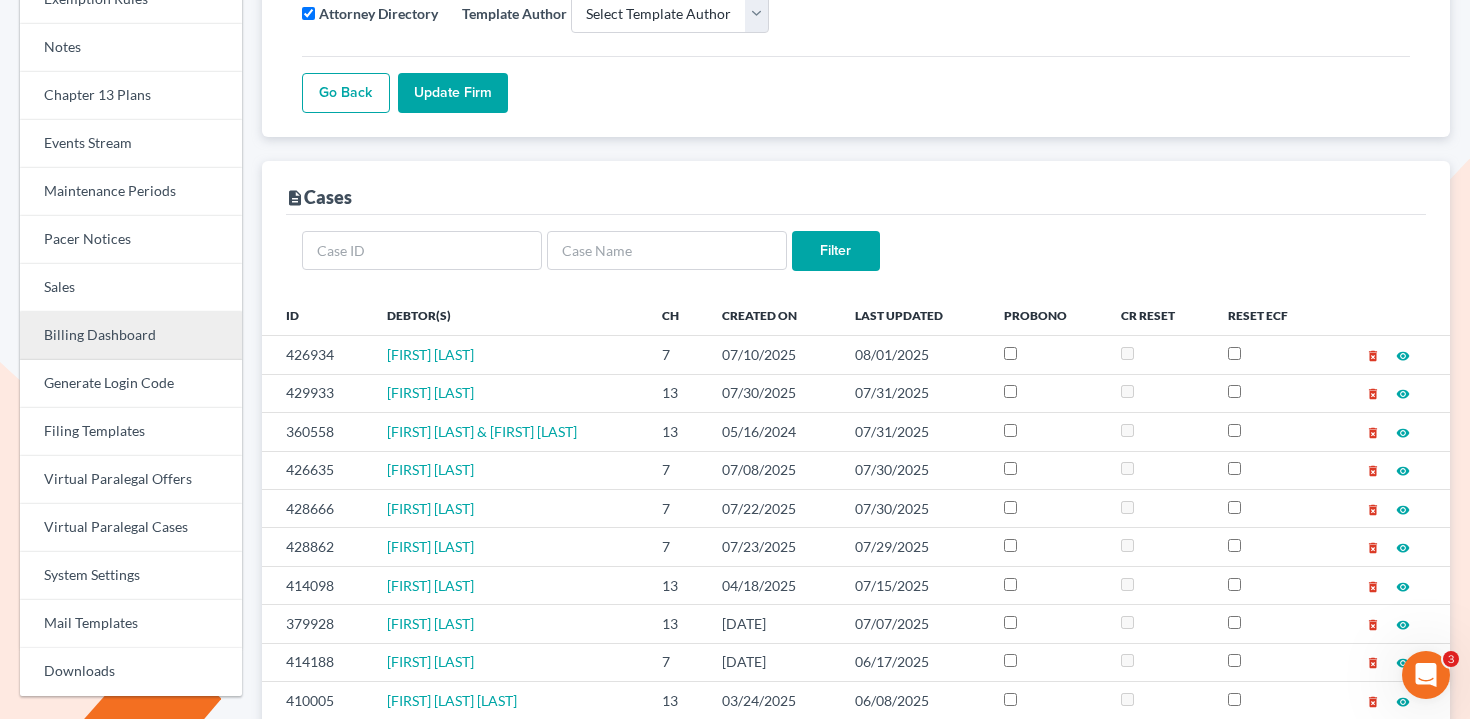 click on "Billing Dashboard" at bounding box center (131, 336) 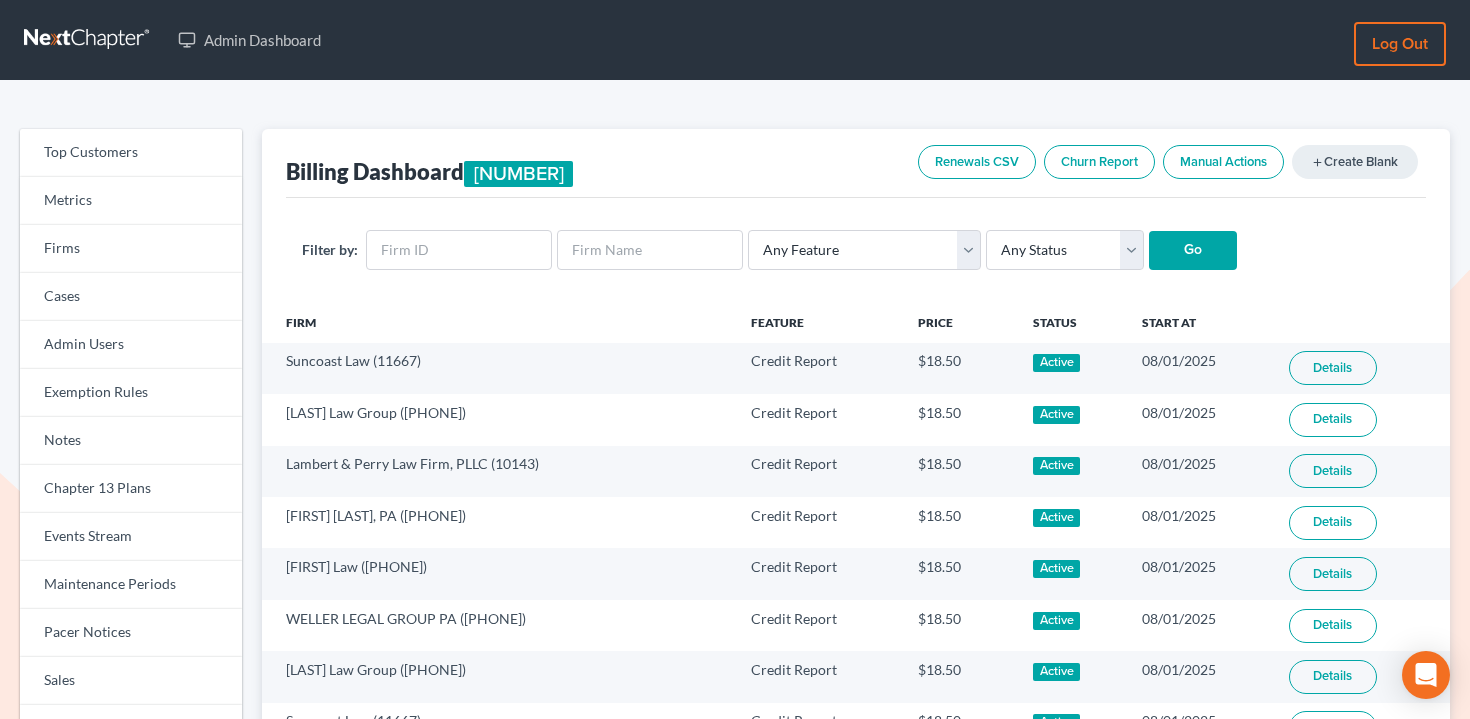 scroll, scrollTop: 0, scrollLeft: 0, axis: both 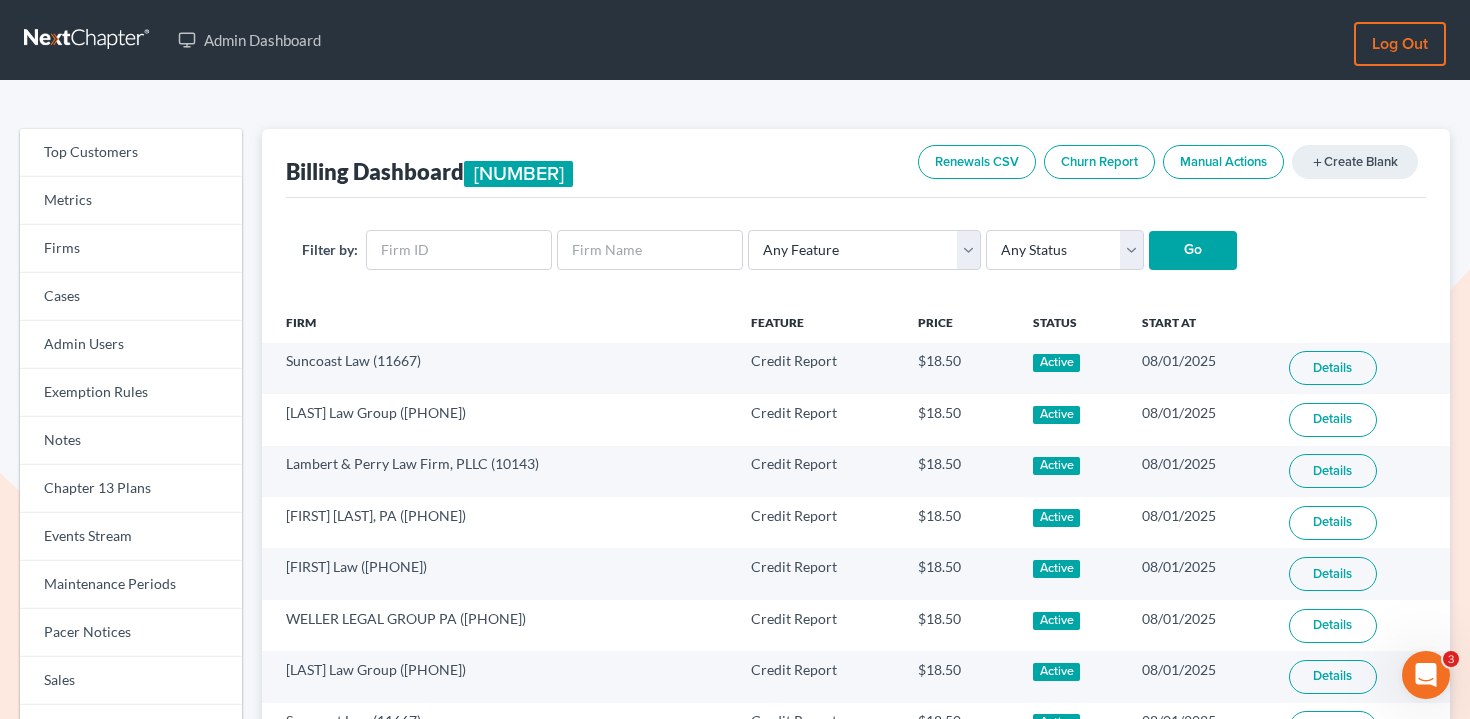 click on "Renewals CSV" at bounding box center (977, 162) 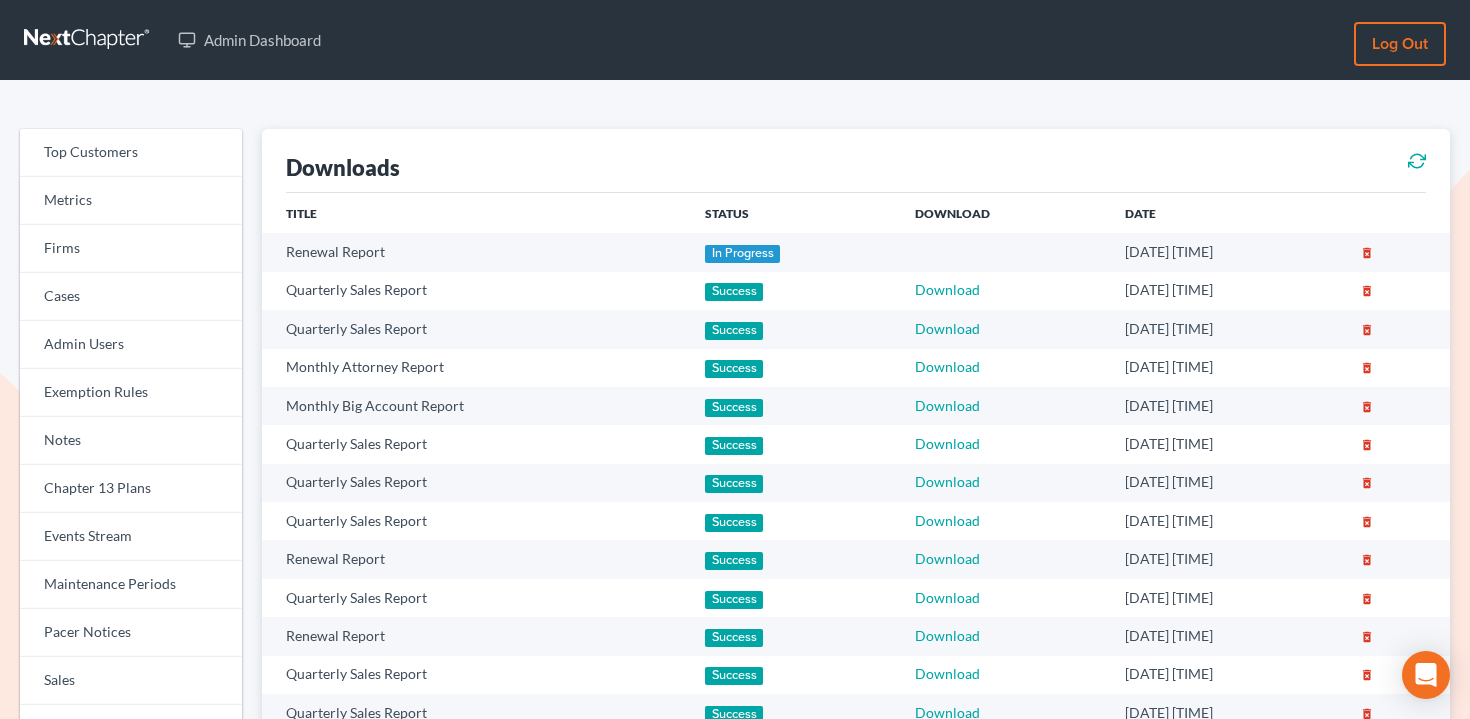 scroll, scrollTop: 0, scrollLeft: 0, axis: both 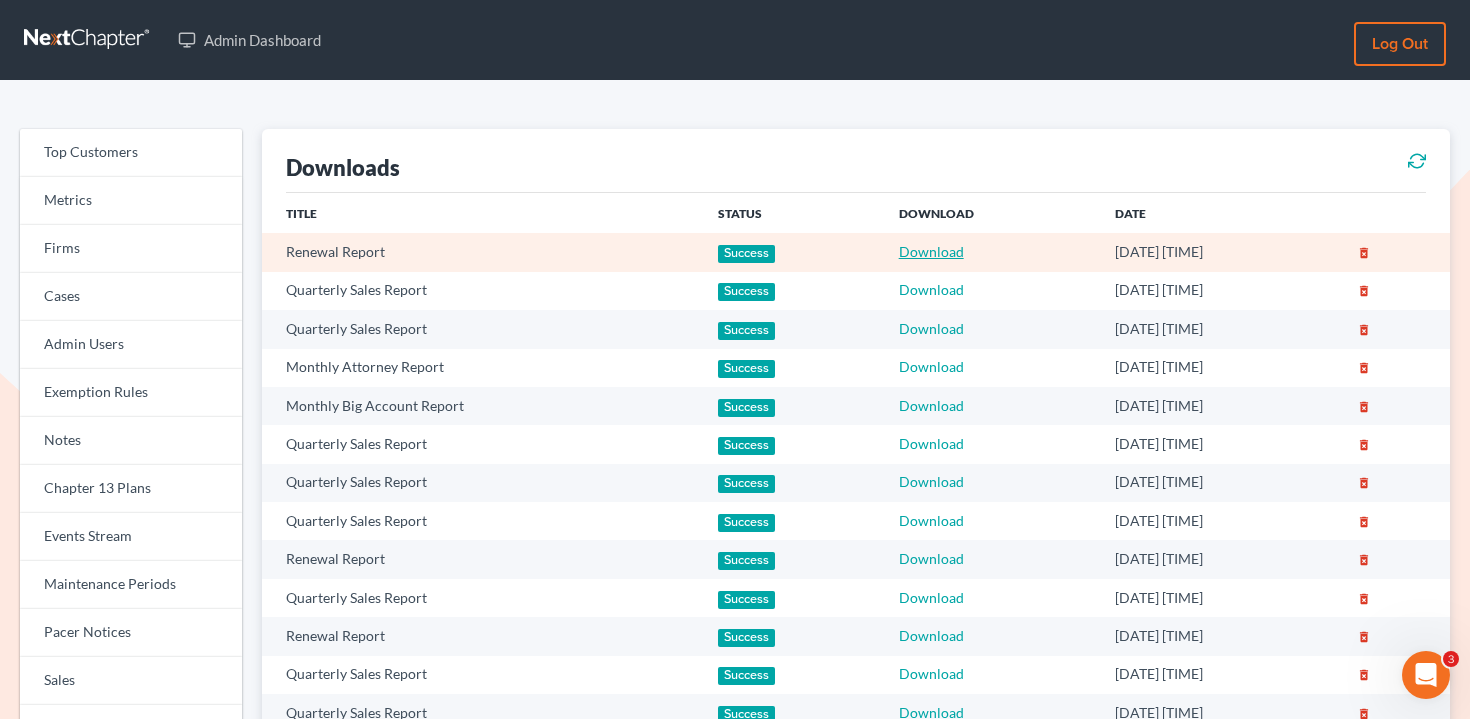 click on "Download" at bounding box center (931, 251) 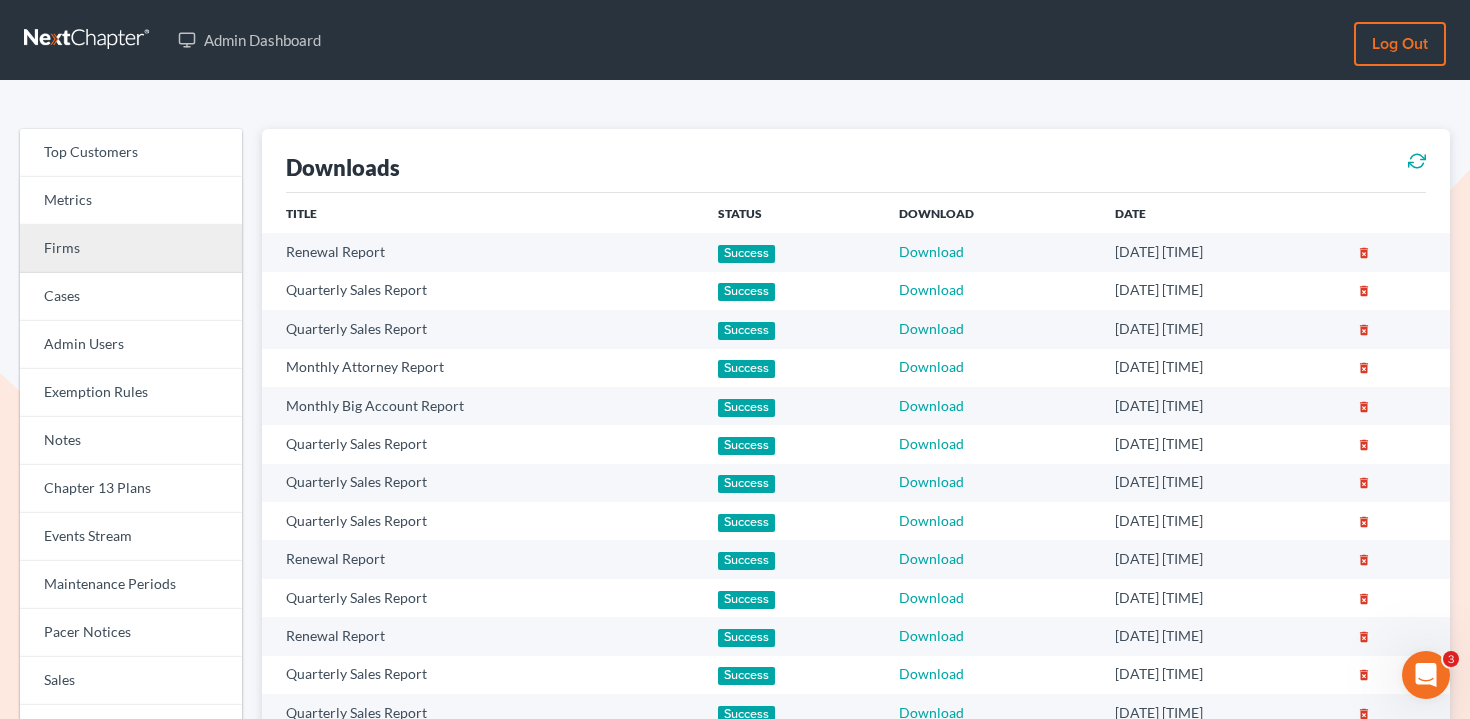 click on "Firms" at bounding box center [131, 249] 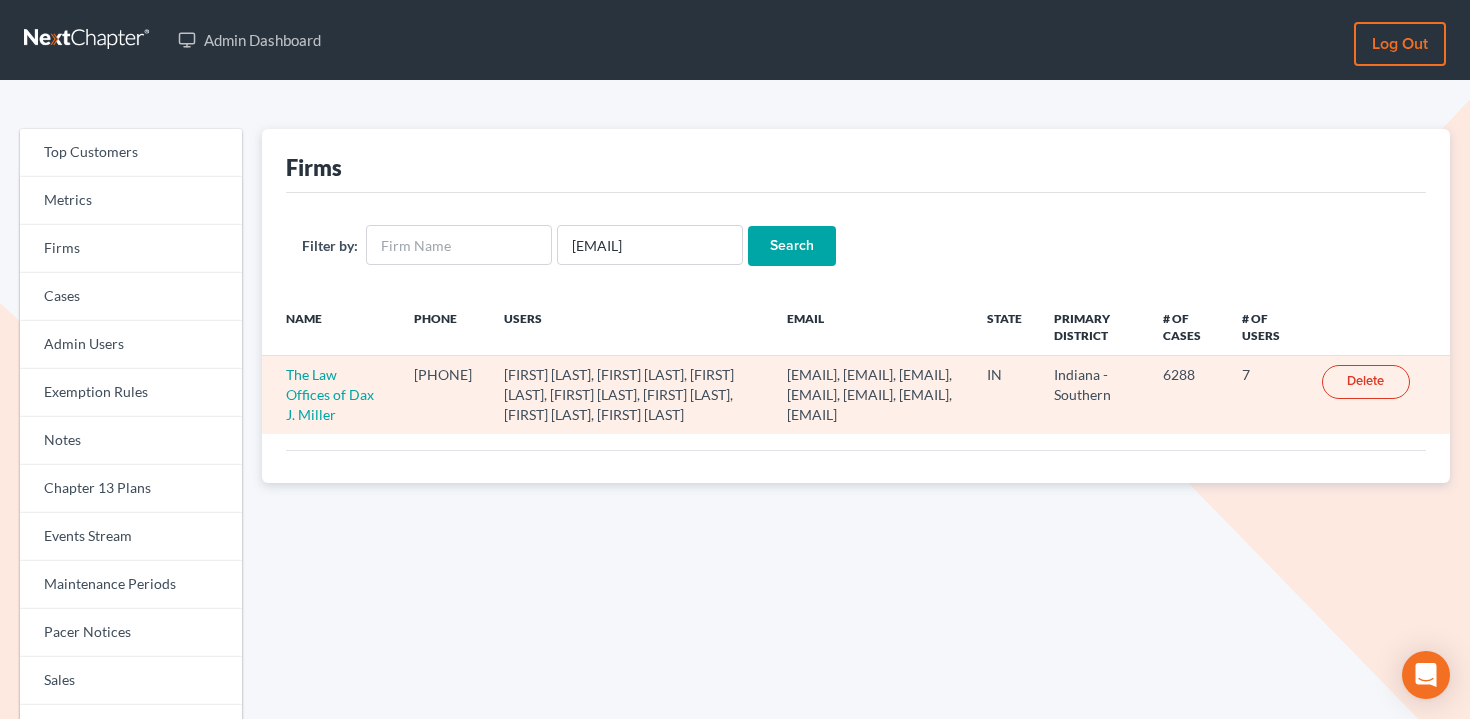 scroll, scrollTop: 0, scrollLeft: 0, axis: both 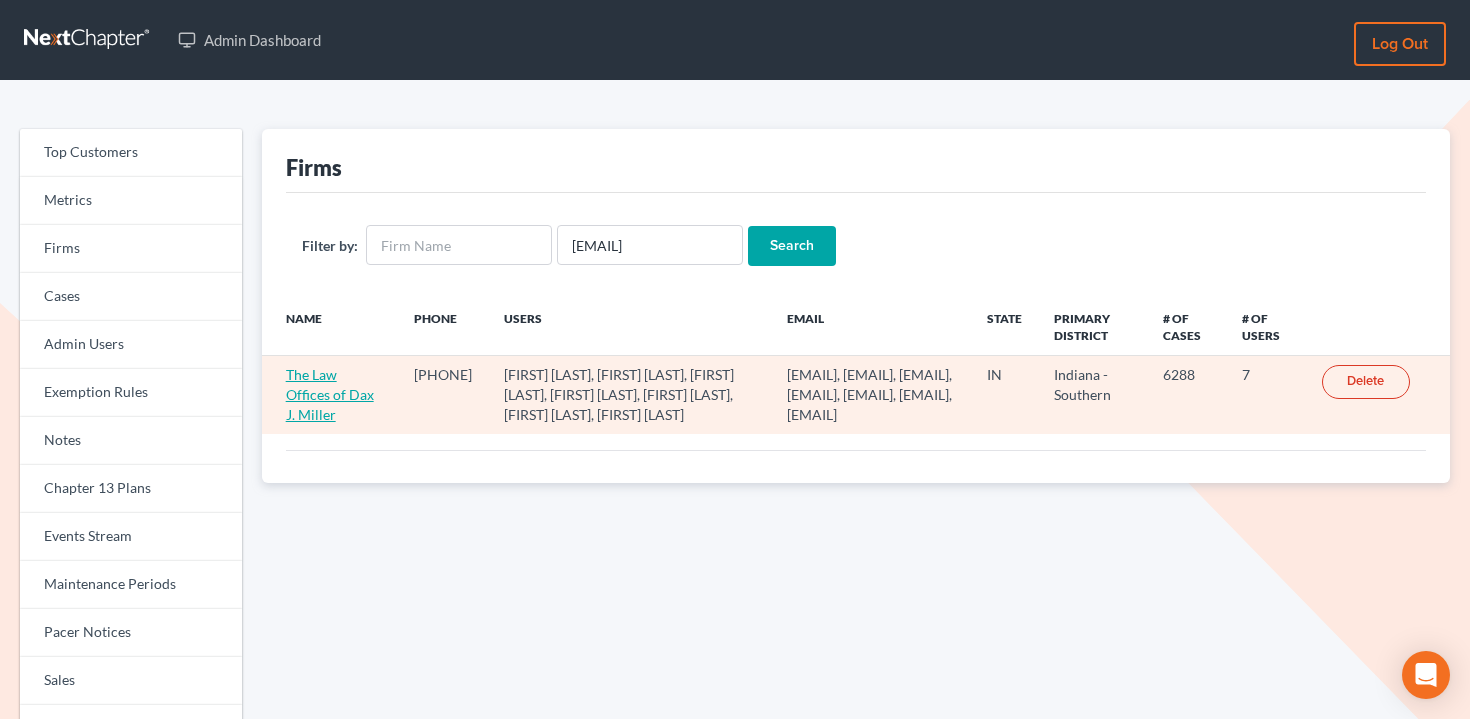 click on "The Law Offices of Dax J. Miller" at bounding box center [330, 394] 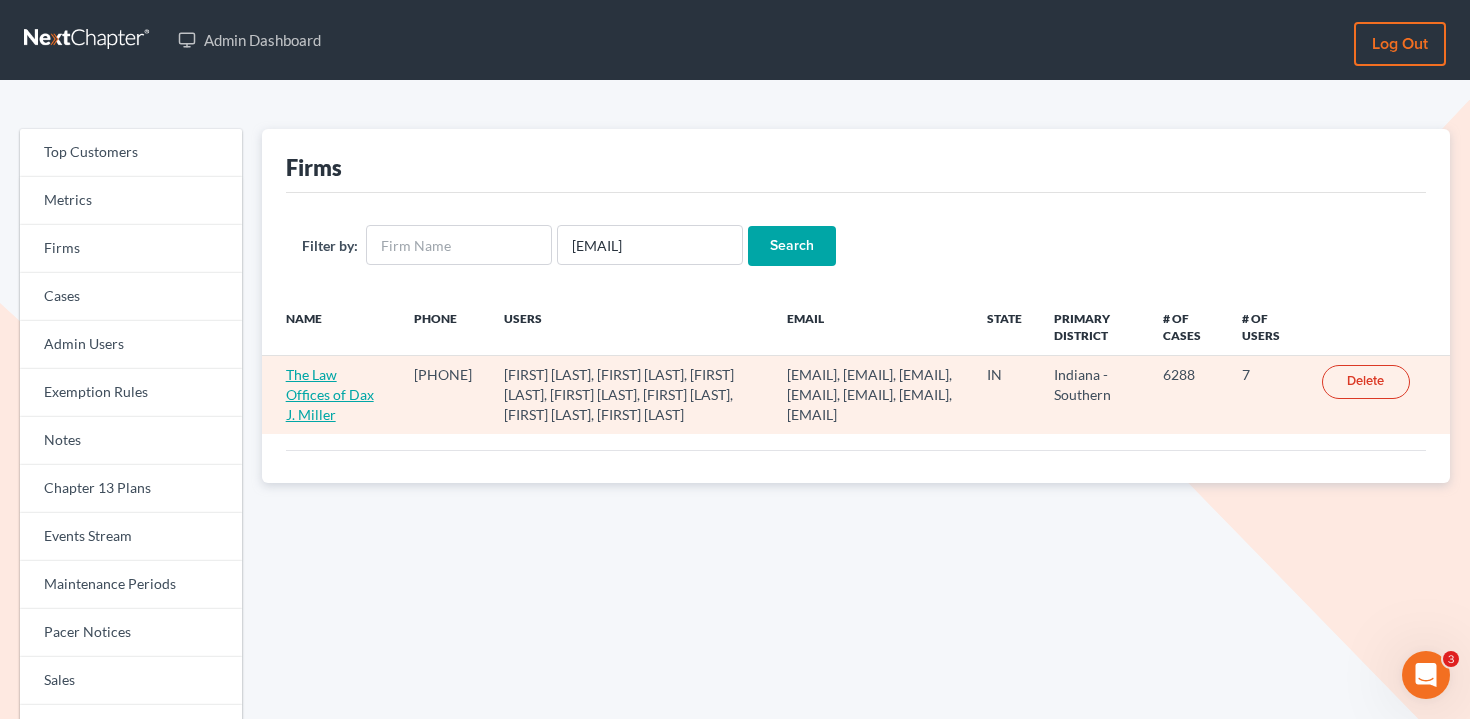 scroll, scrollTop: 0, scrollLeft: 0, axis: both 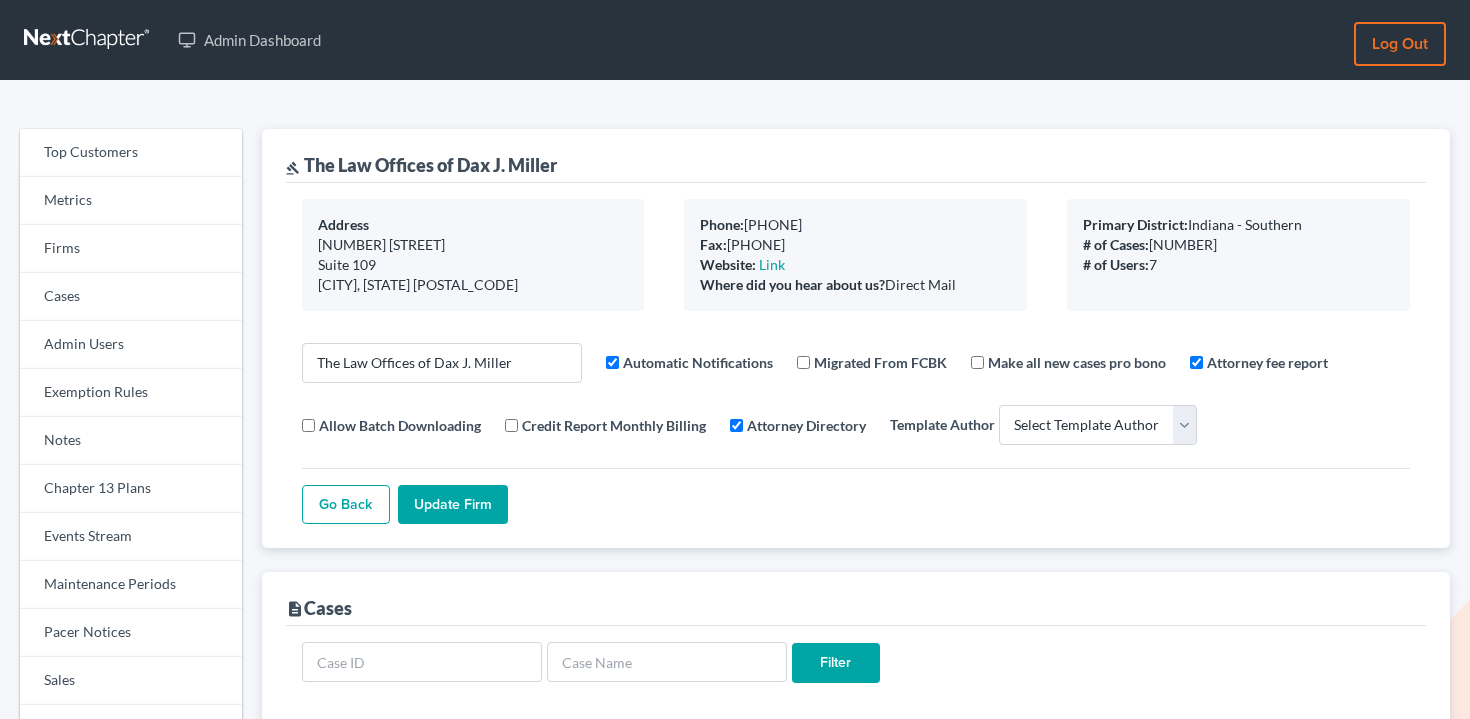 select 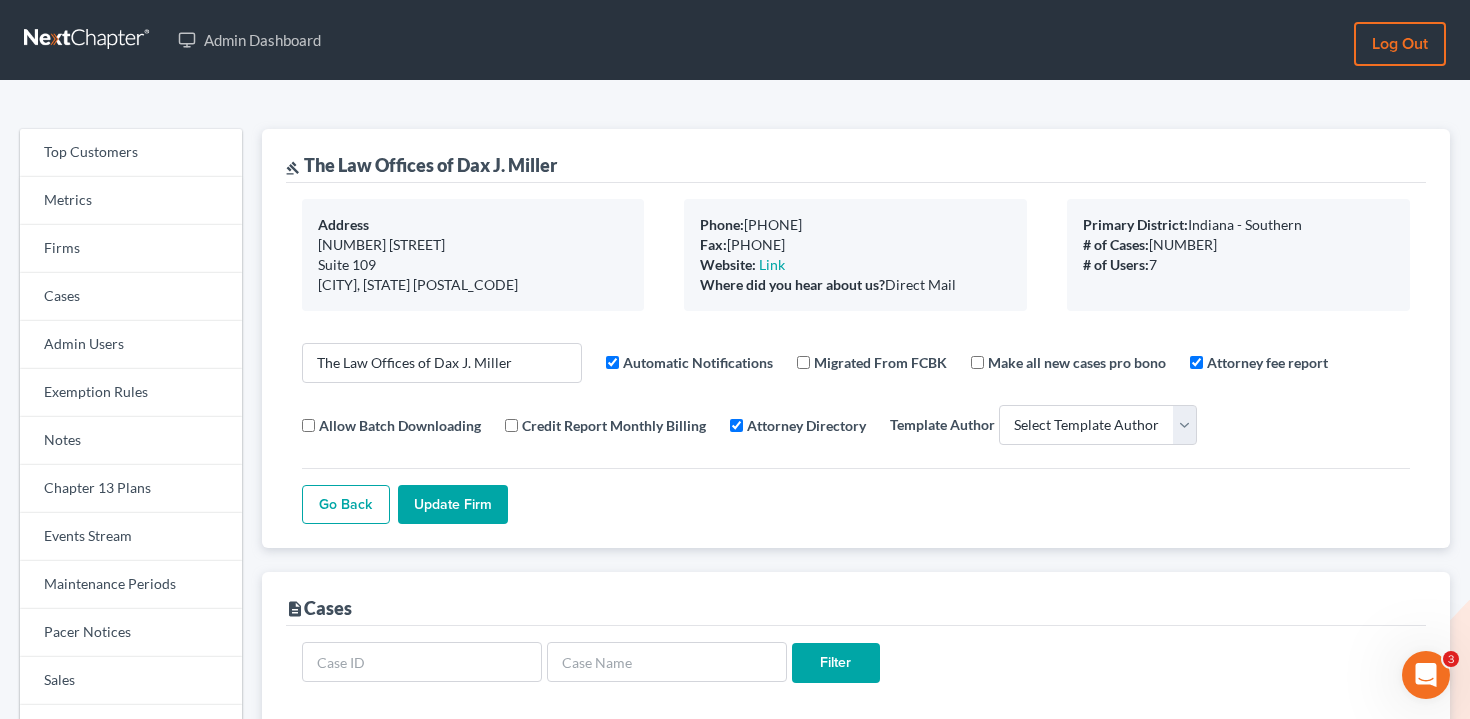 scroll, scrollTop: 0, scrollLeft: 0, axis: both 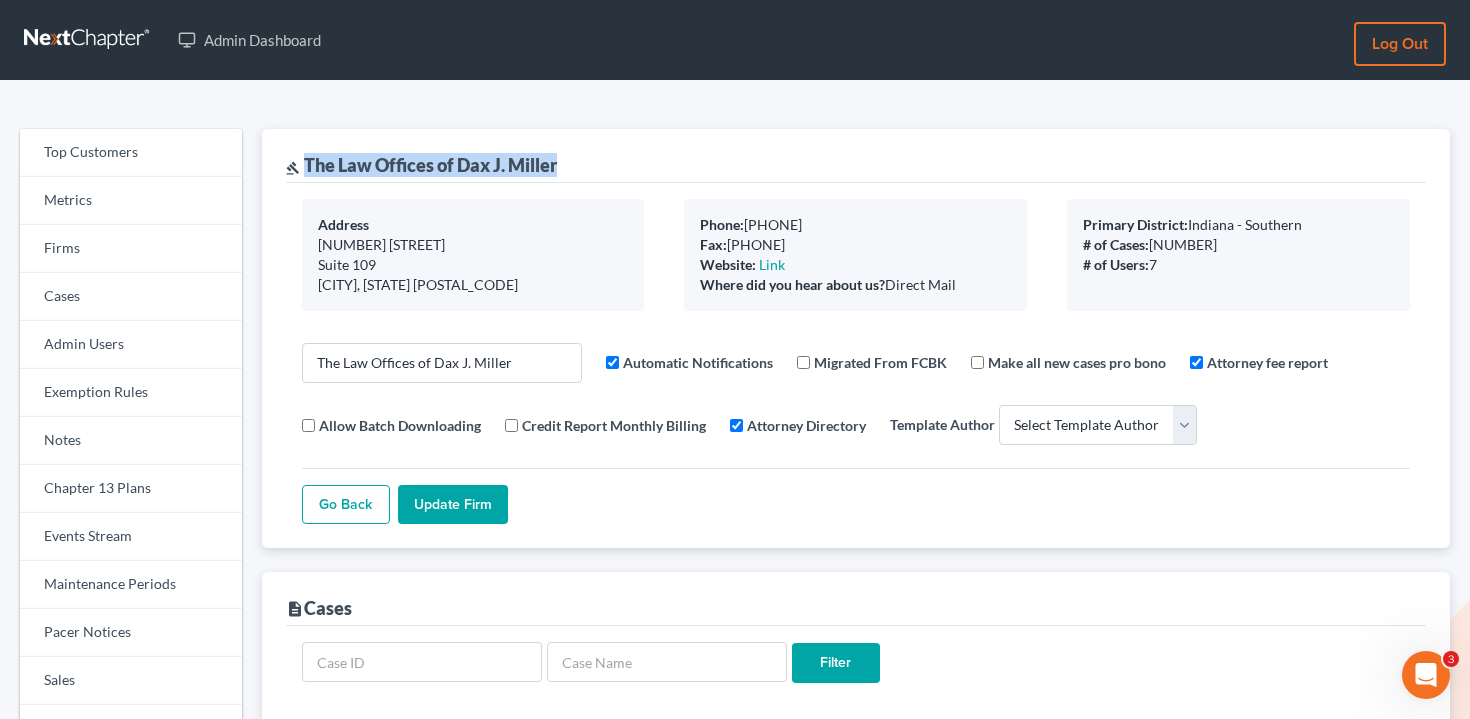 drag, startPoint x: 563, startPoint y: 162, endPoint x: 308, endPoint y: 155, distance: 255.09605 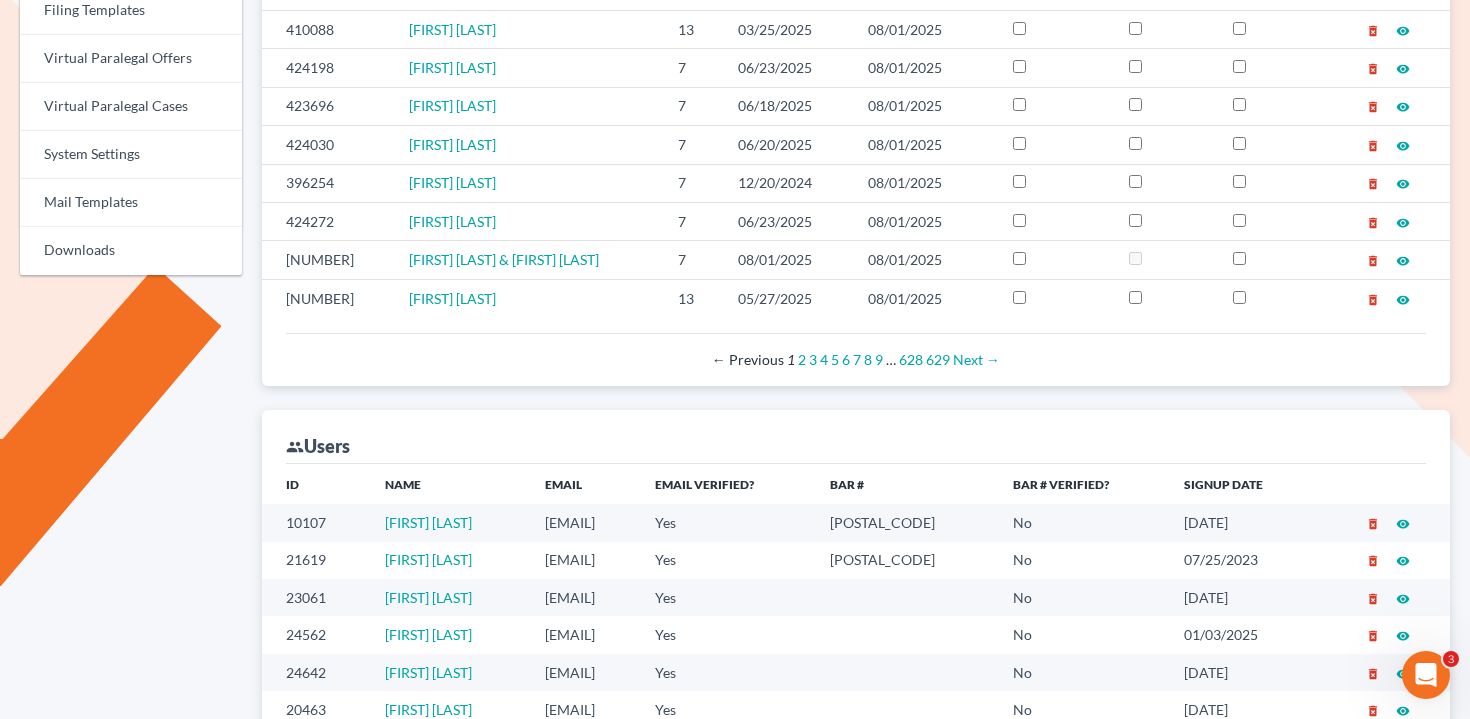 scroll, scrollTop: 933, scrollLeft: 0, axis: vertical 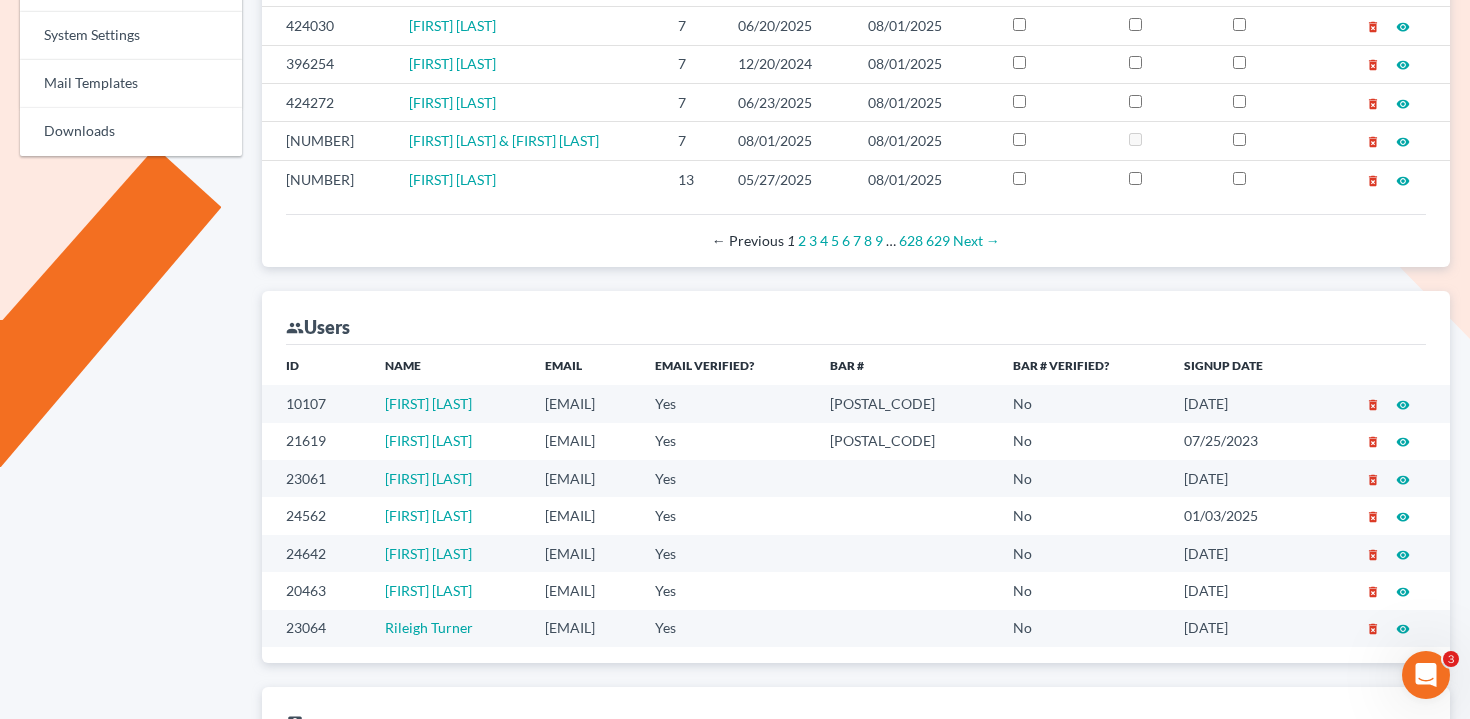 drag, startPoint x: 483, startPoint y: 484, endPoint x: 363, endPoint y: 487, distance: 120.03749 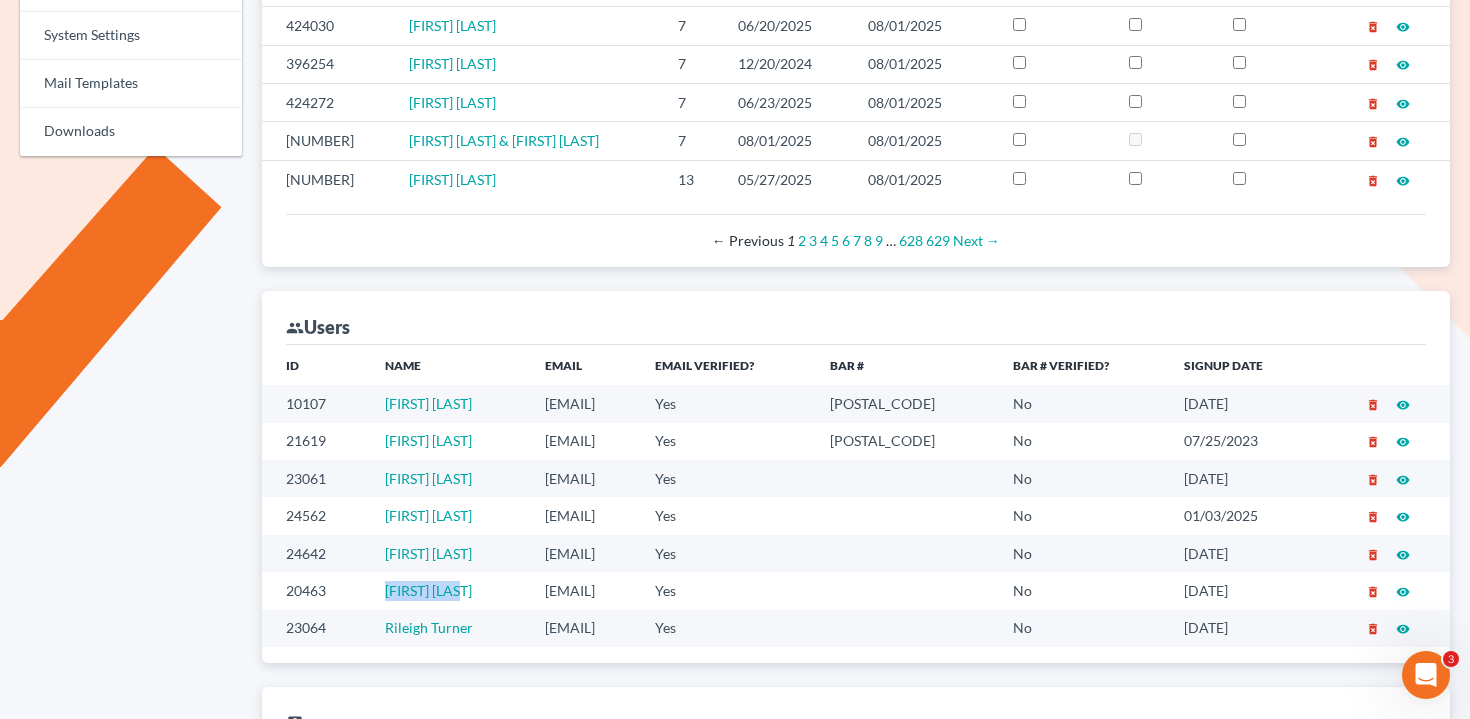 drag, startPoint x: 488, startPoint y: 591, endPoint x: 368, endPoint y: 590, distance: 120.004166 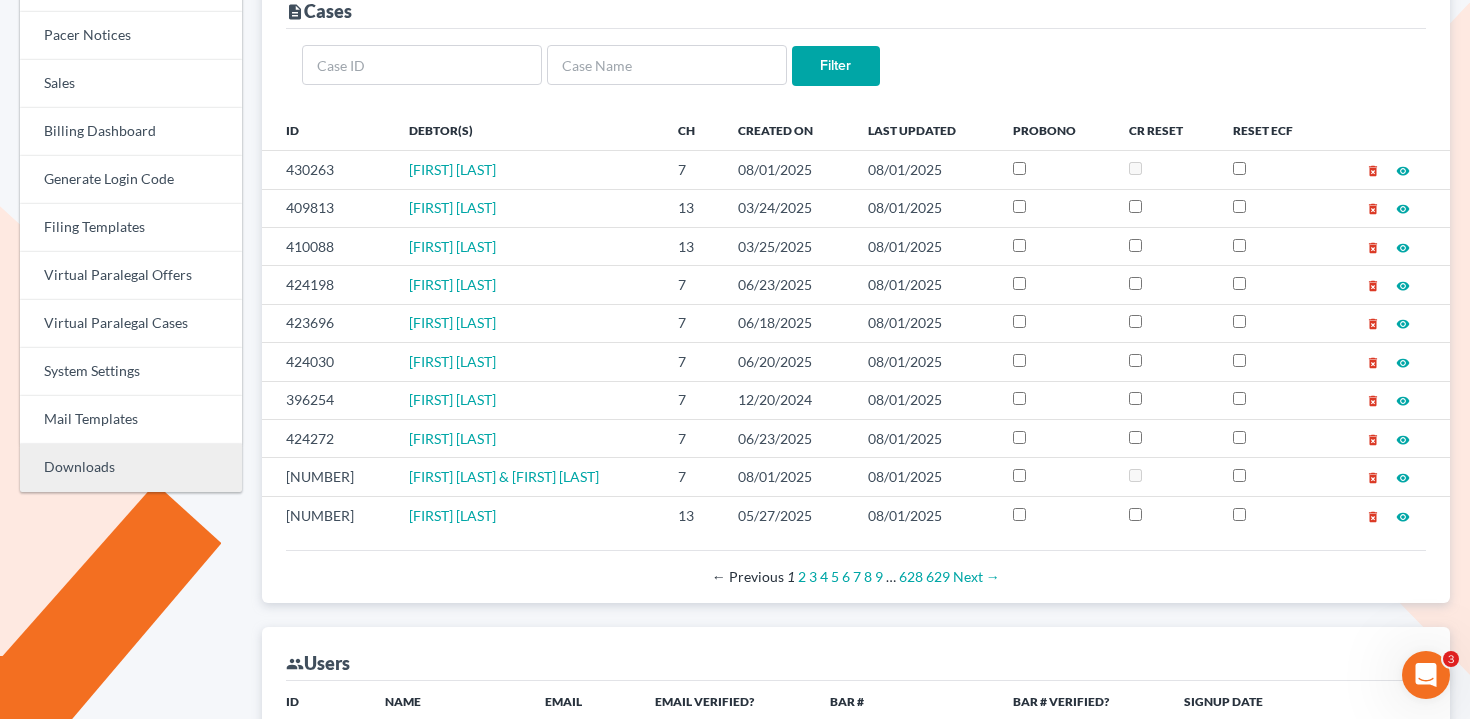 scroll, scrollTop: 555, scrollLeft: 0, axis: vertical 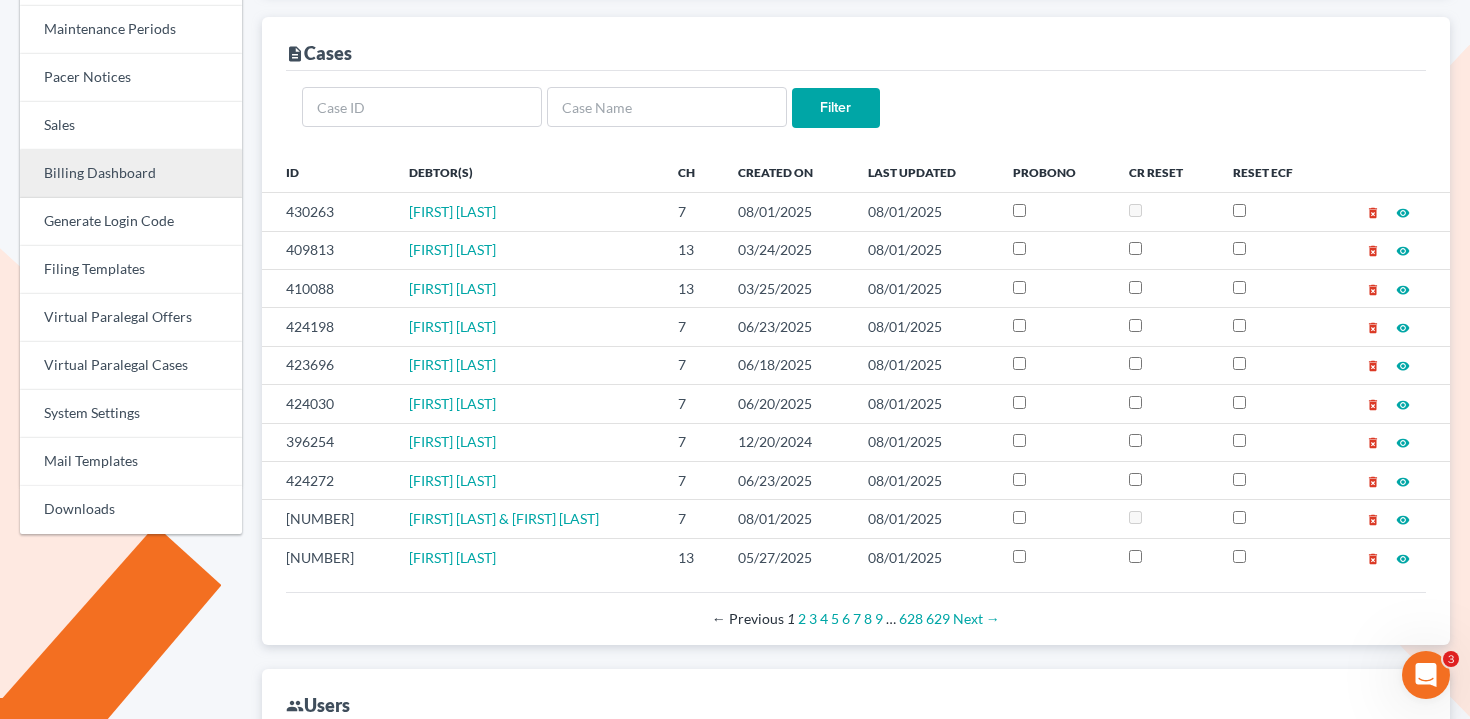 click on "Billing Dashboard" at bounding box center (131, 174) 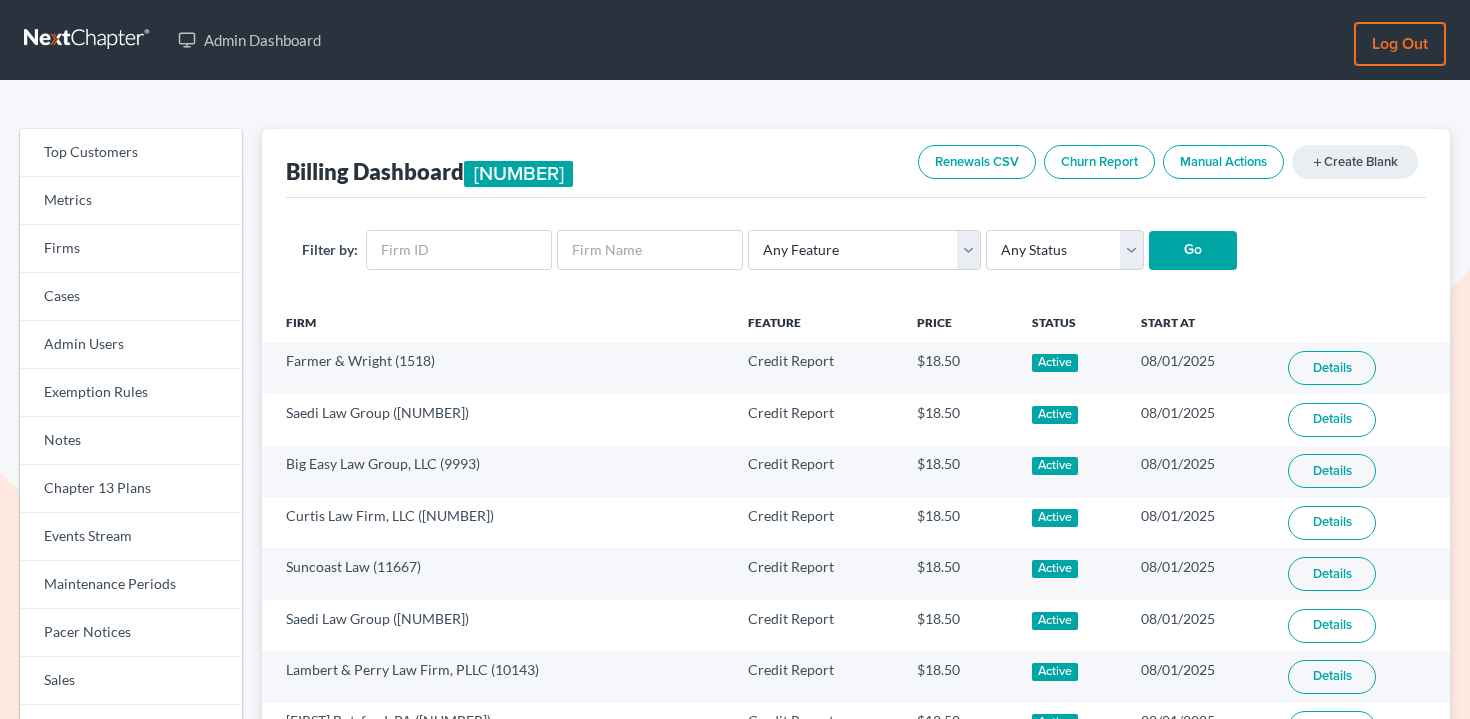 scroll, scrollTop: 0, scrollLeft: 0, axis: both 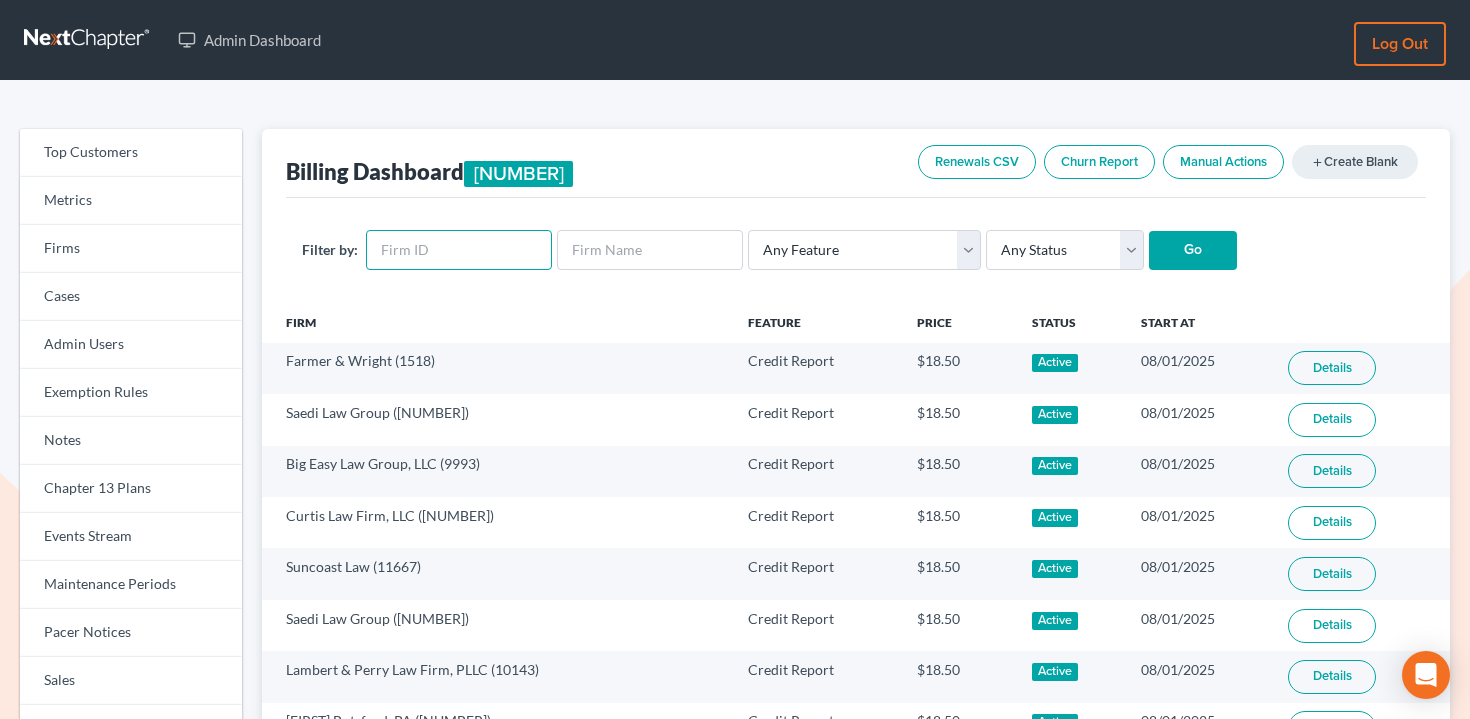 click at bounding box center (459, 250) 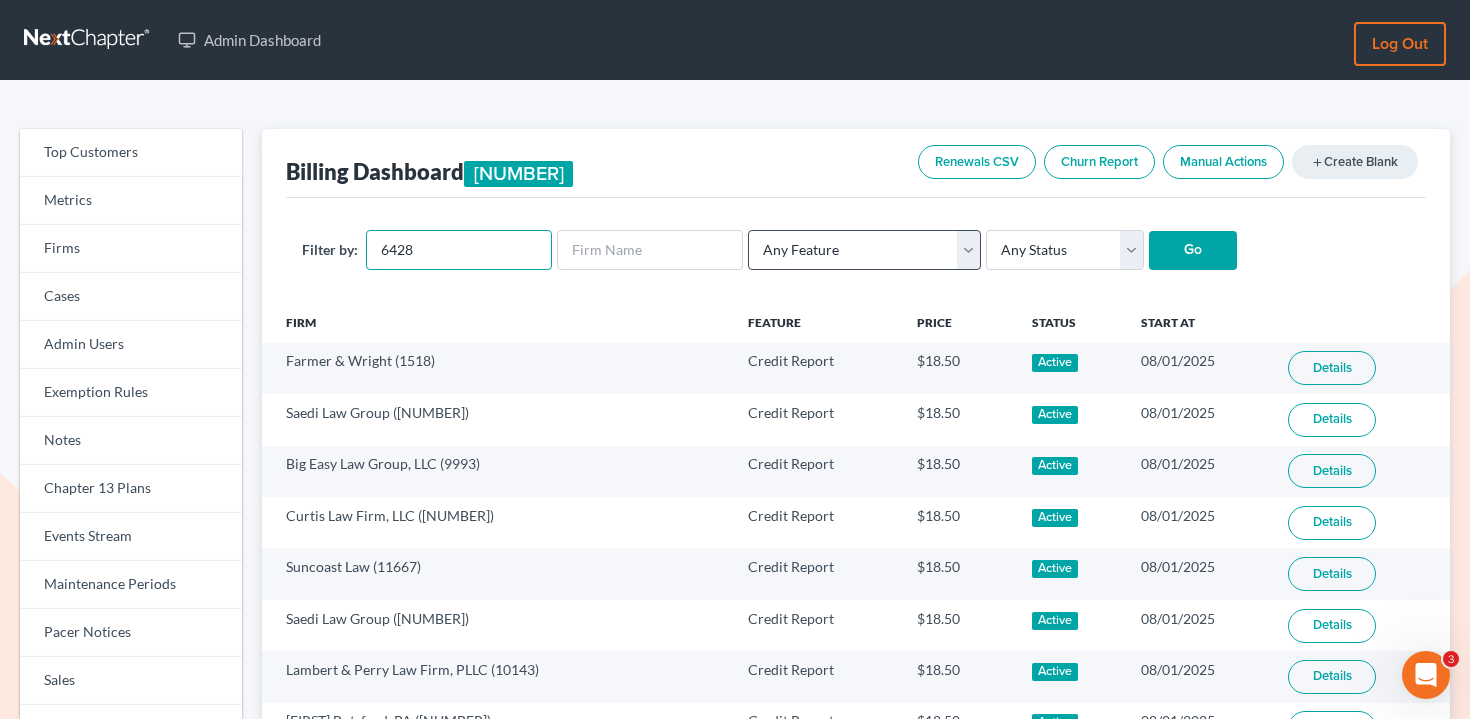 scroll, scrollTop: 0, scrollLeft: 0, axis: both 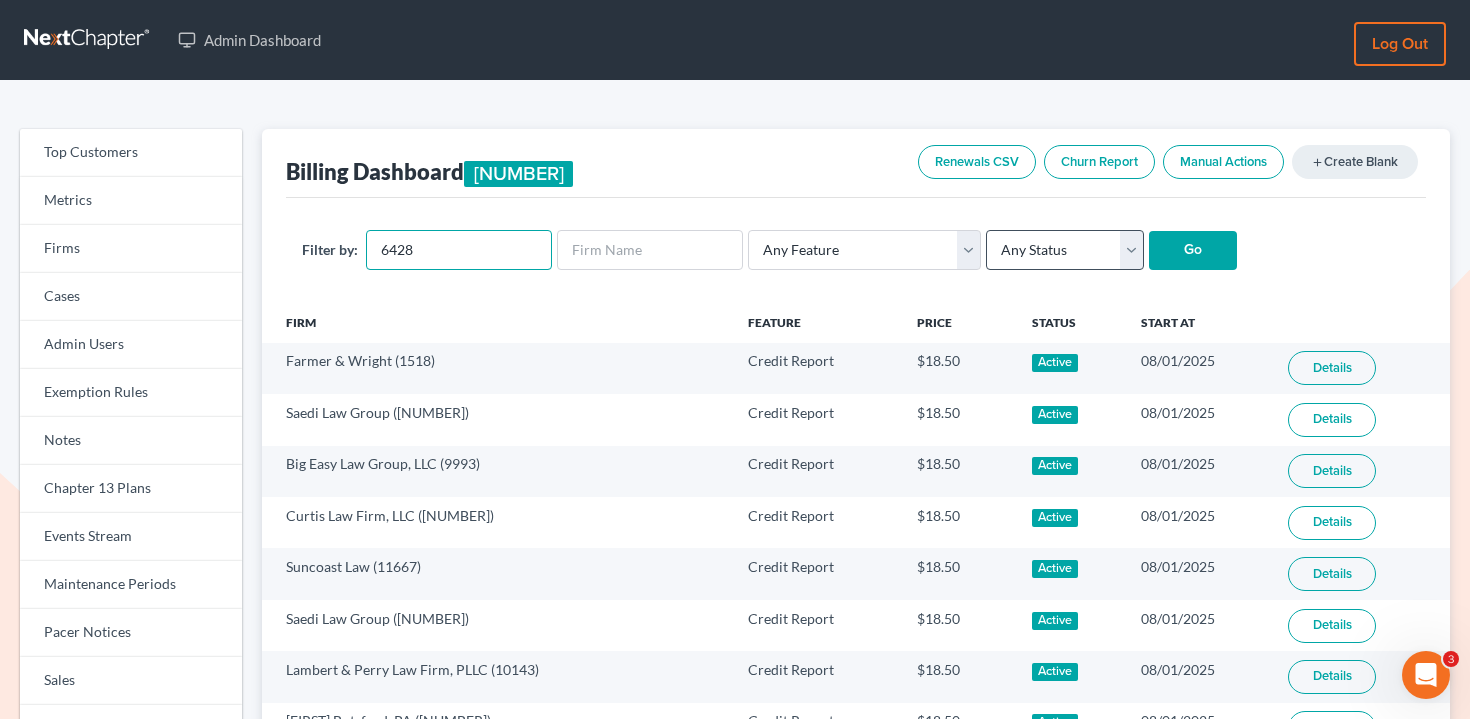 type on "6428" 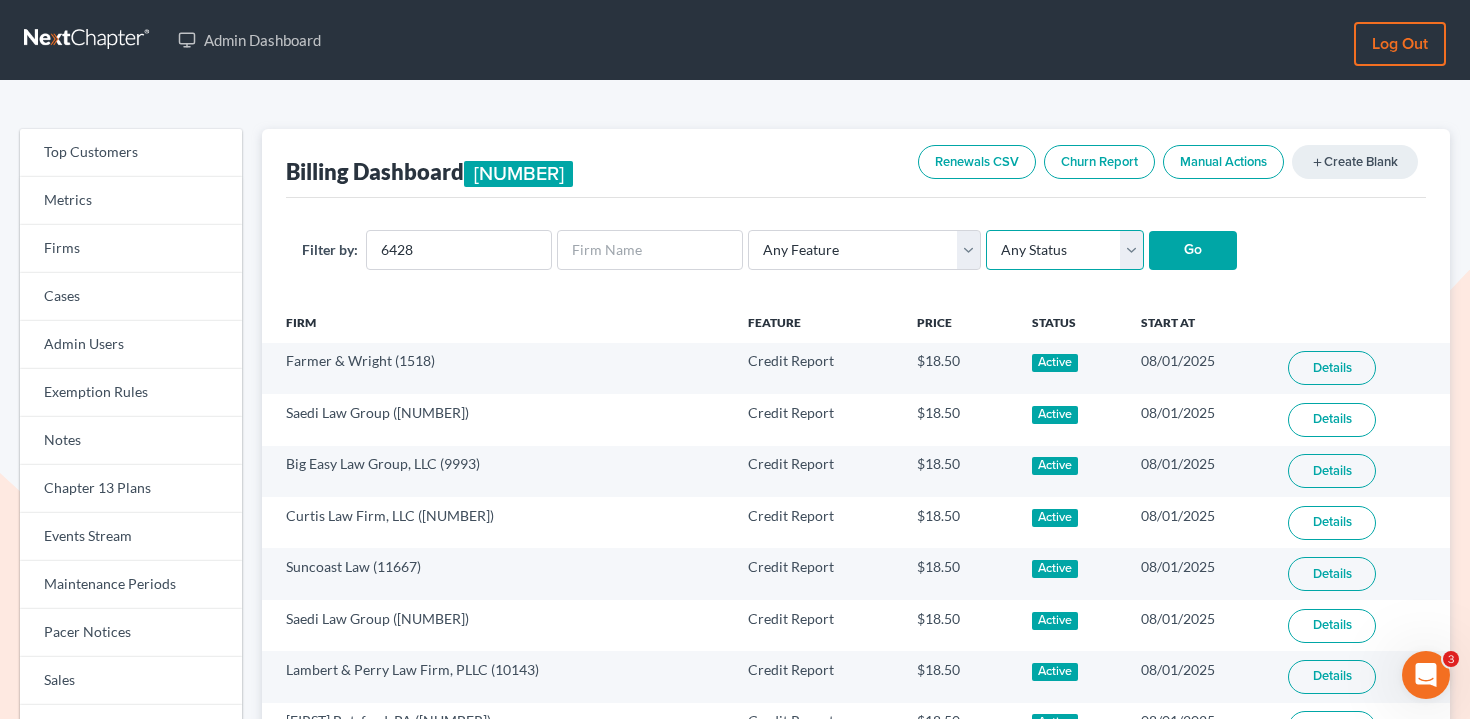 click on "Any Status
Active
Inactive
Pending
Expired
Error
Pending Charges" at bounding box center (1065, 250) 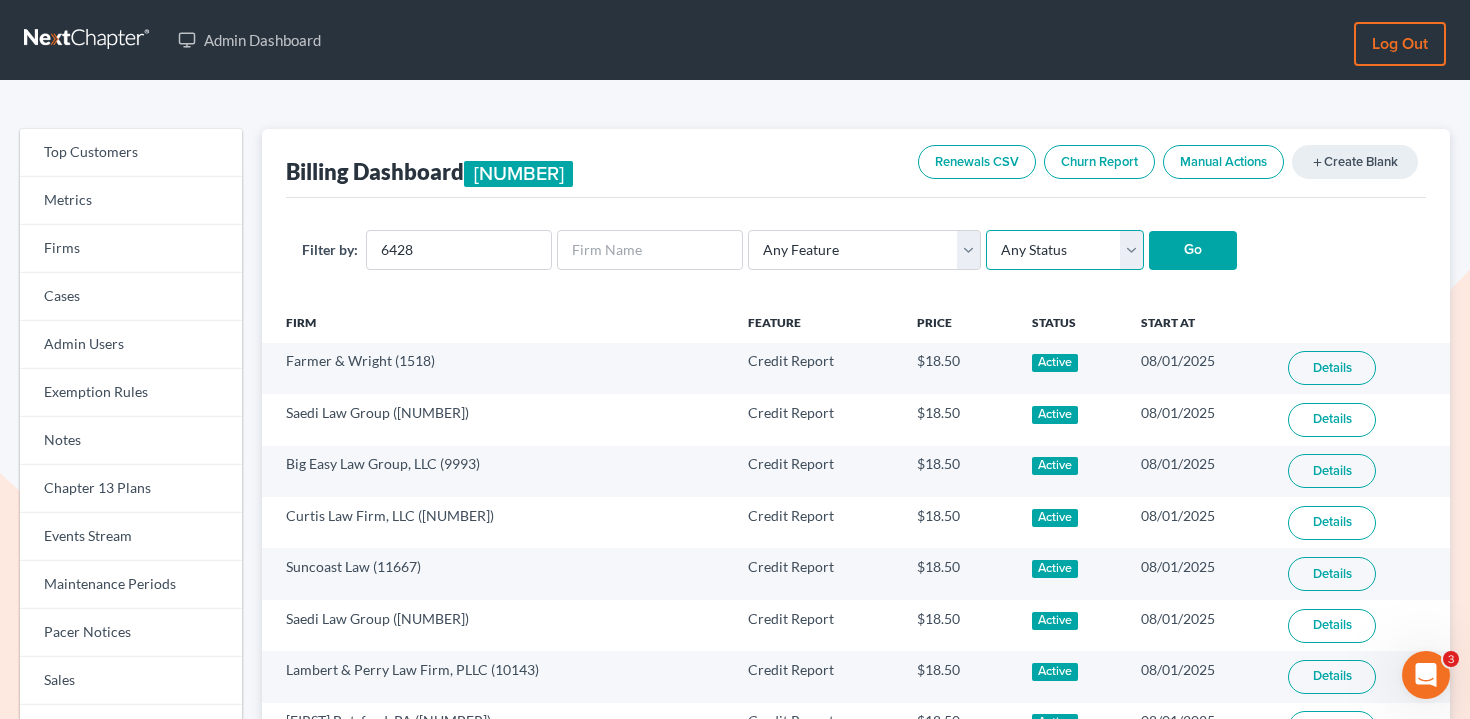 select on "active" 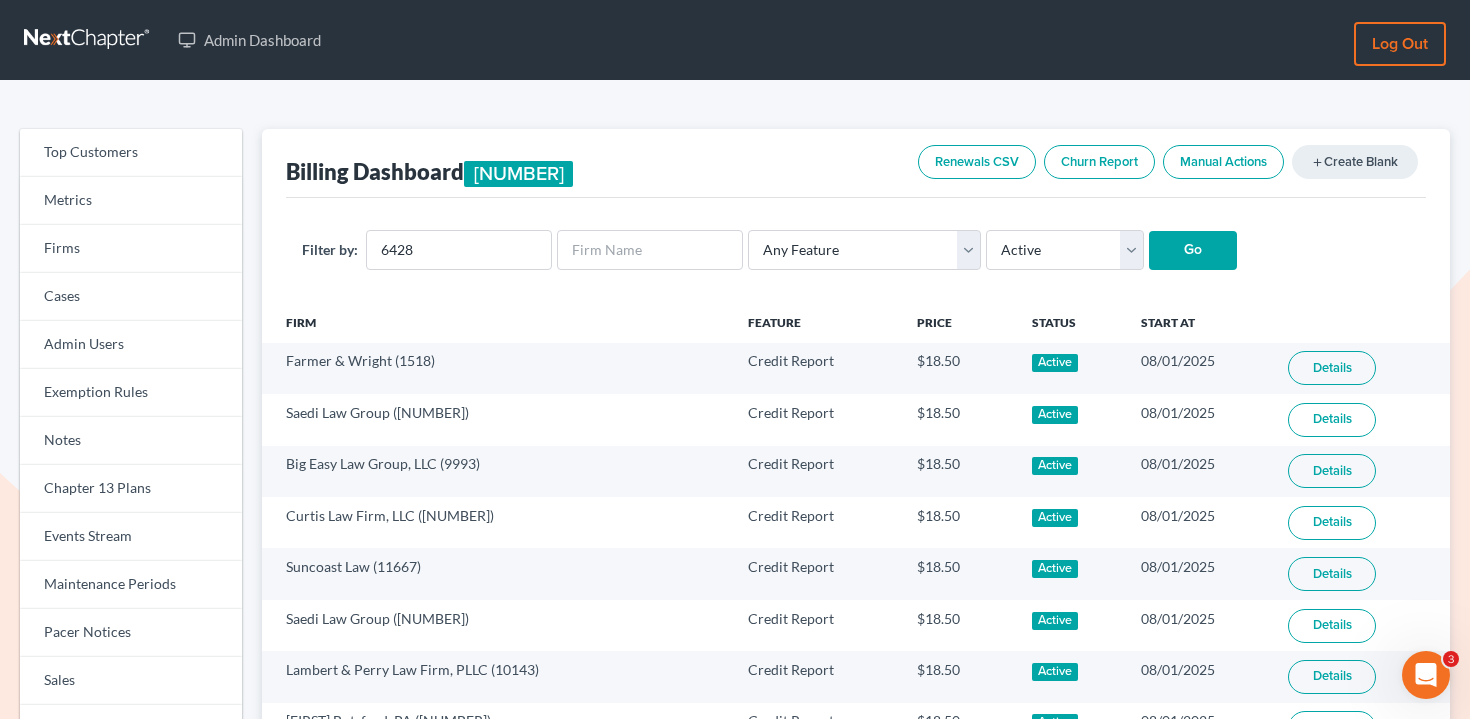 click on "Go" at bounding box center (1193, 251) 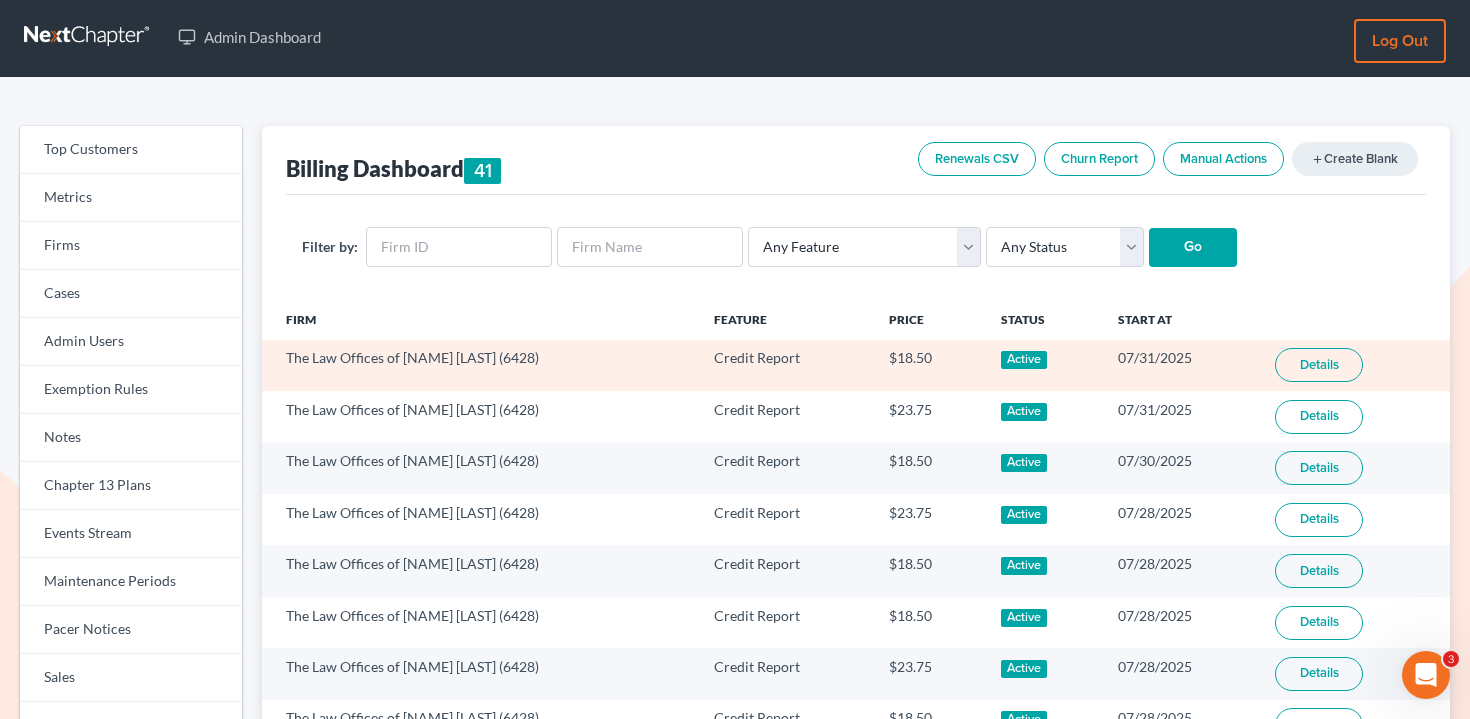 scroll, scrollTop: 109, scrollLeft: 0, axis: vertical 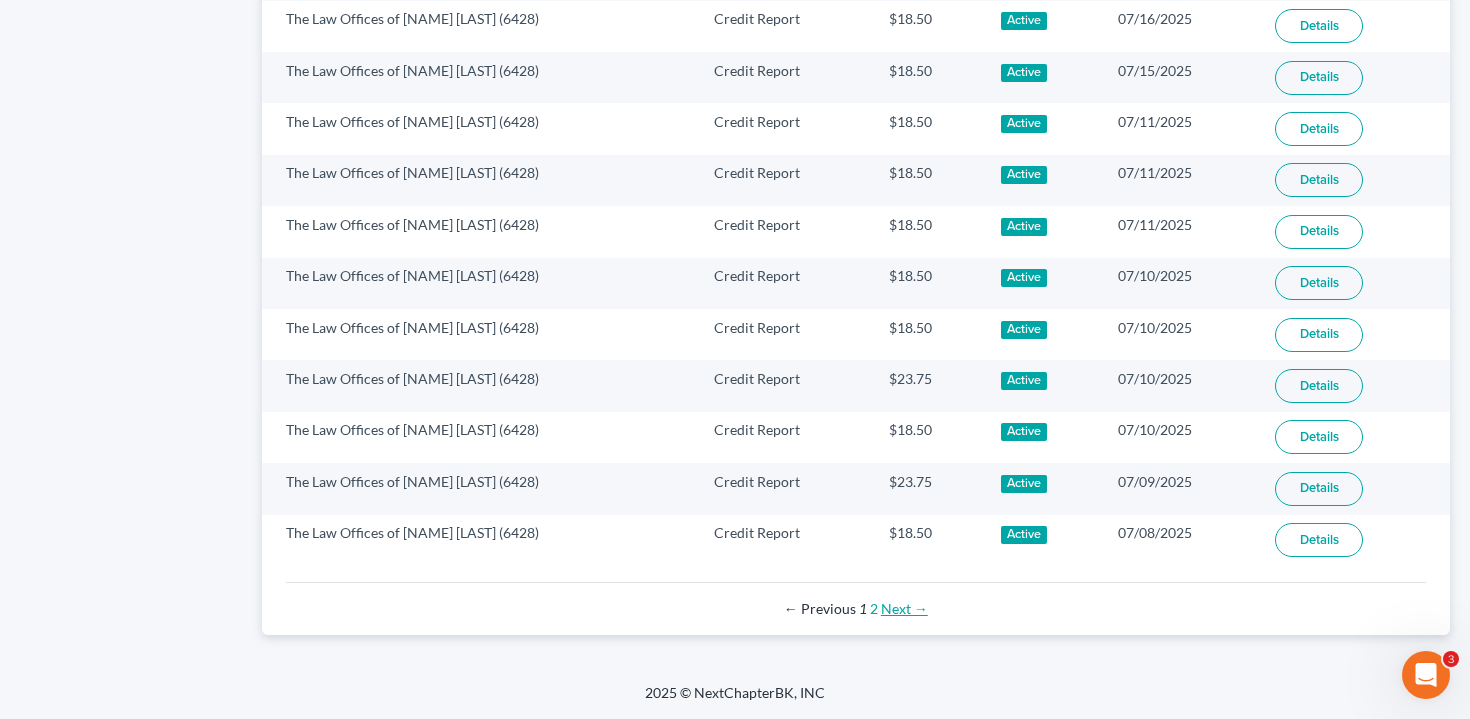 click on "Next →" at bounding box center (904, 608) 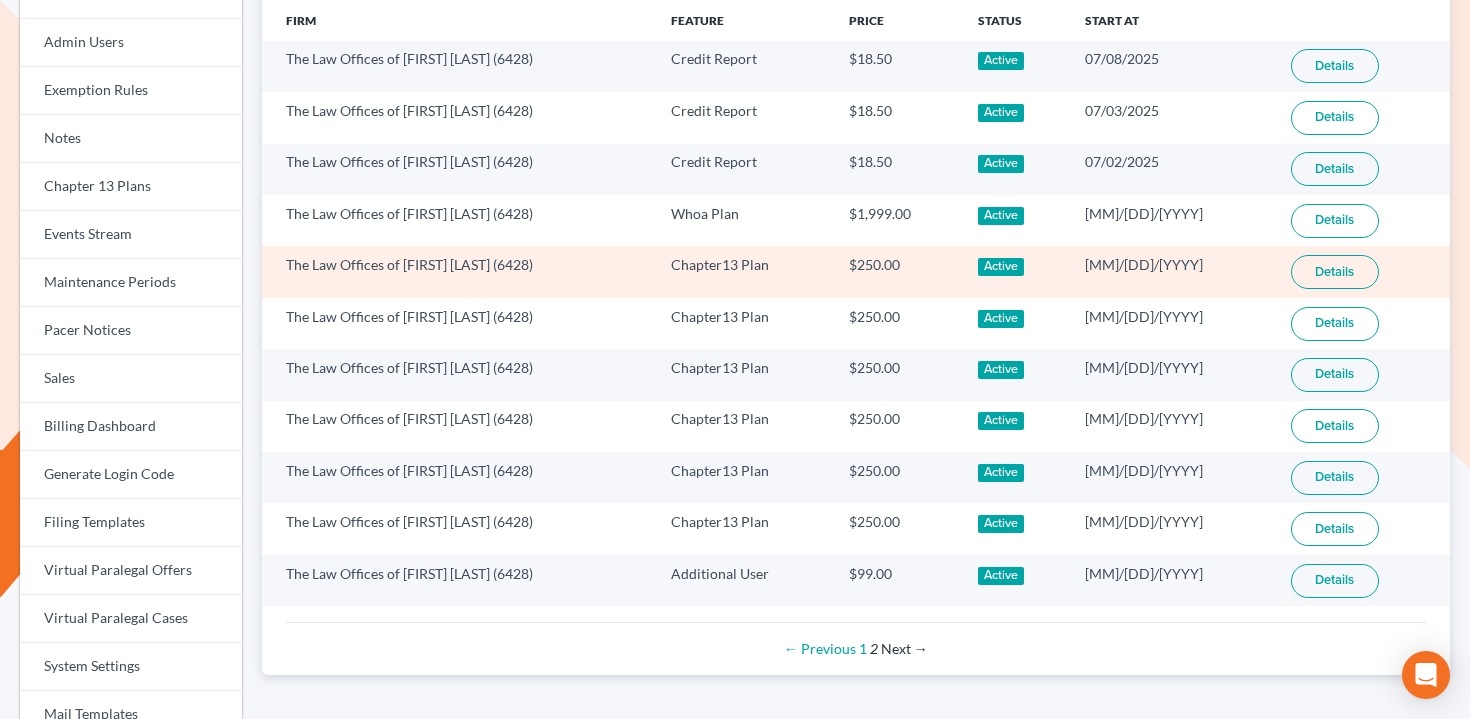 scroll, scrollTop: 331, scrollLeft: 0, axis: vertical 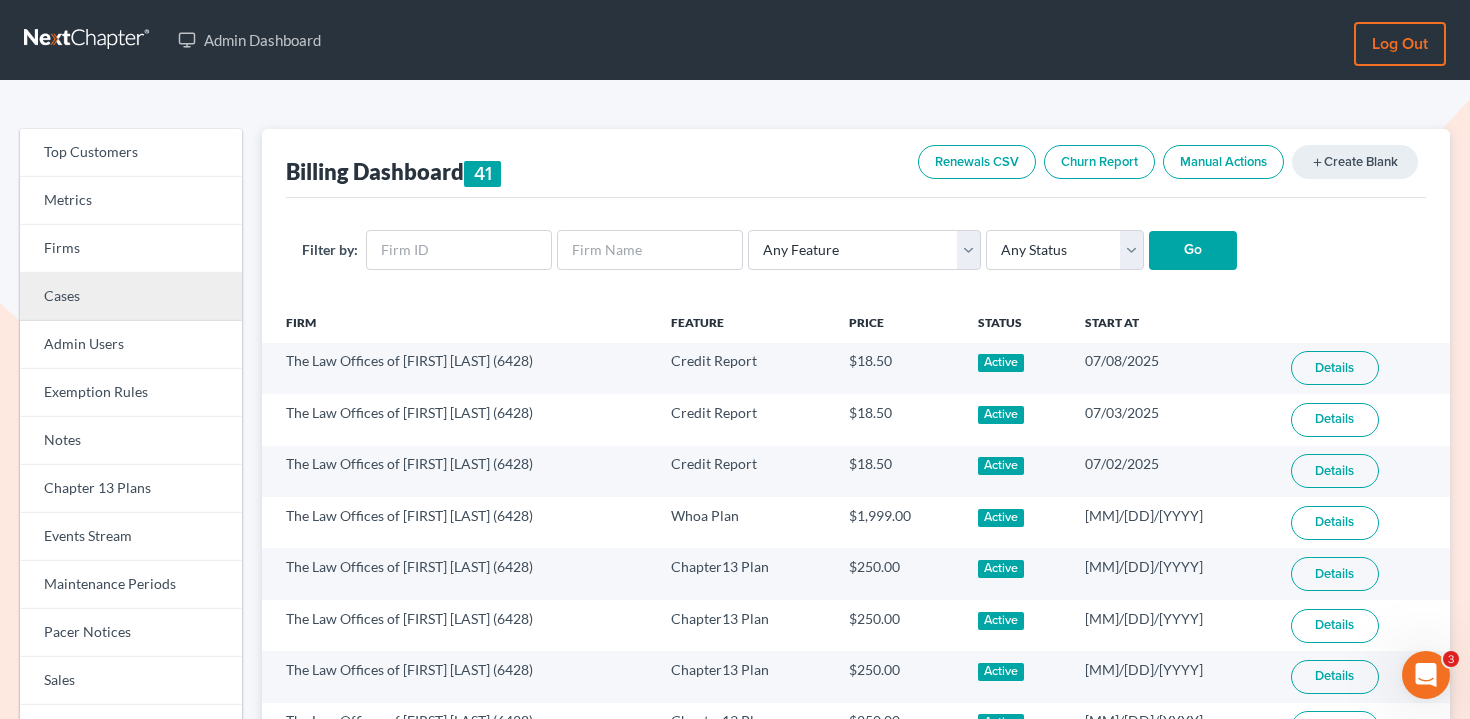 click on "Cases" at bounding box center [131, 297] 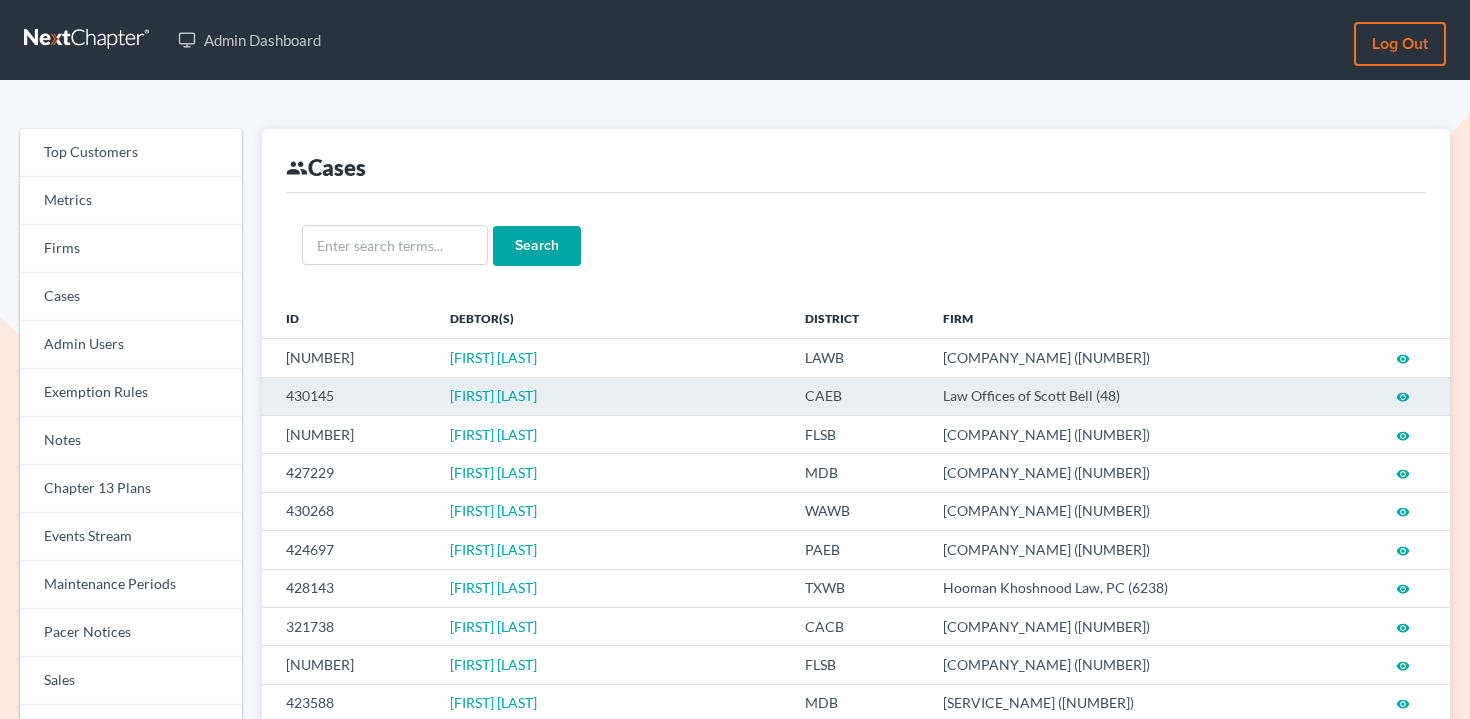 scroll, scrollTop: 0, scrollLeft: 0, axis: both 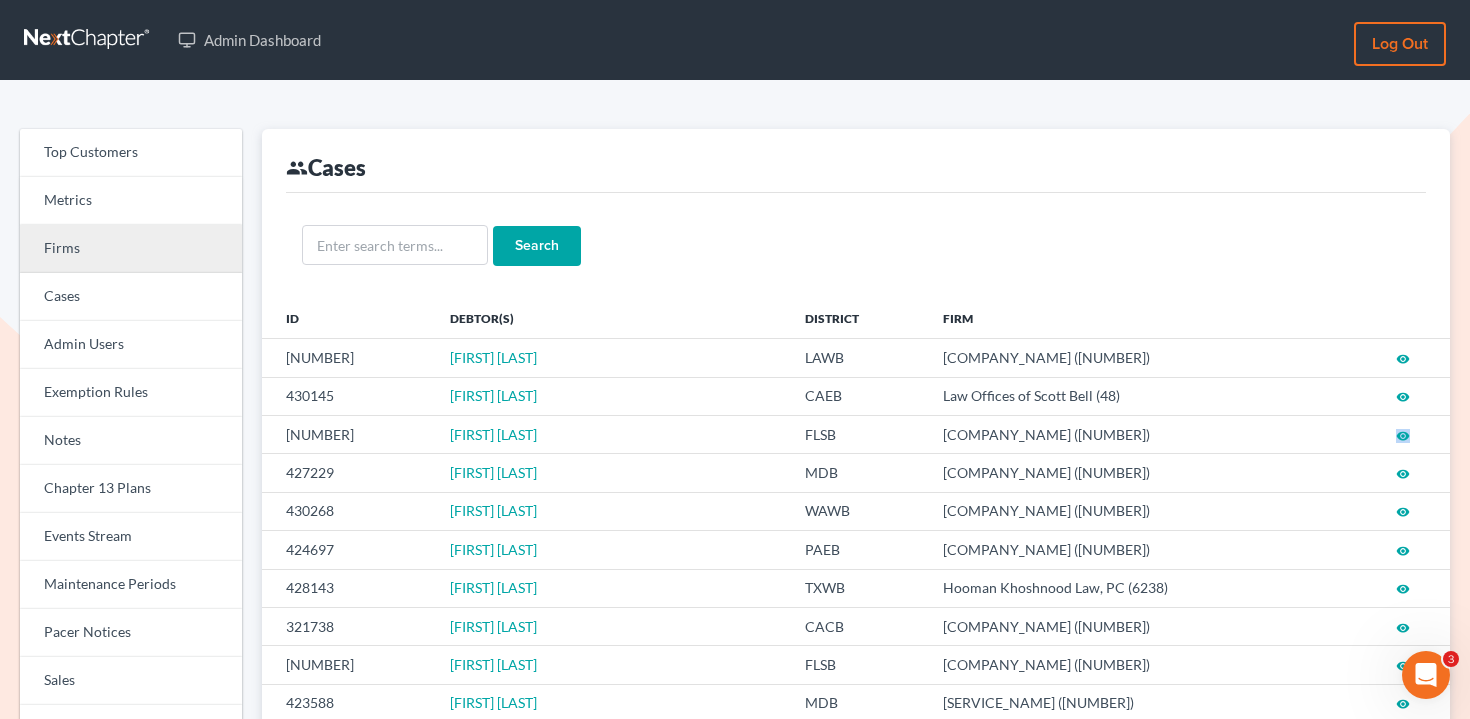 click on "Firms" at bounding box center (131, 249) 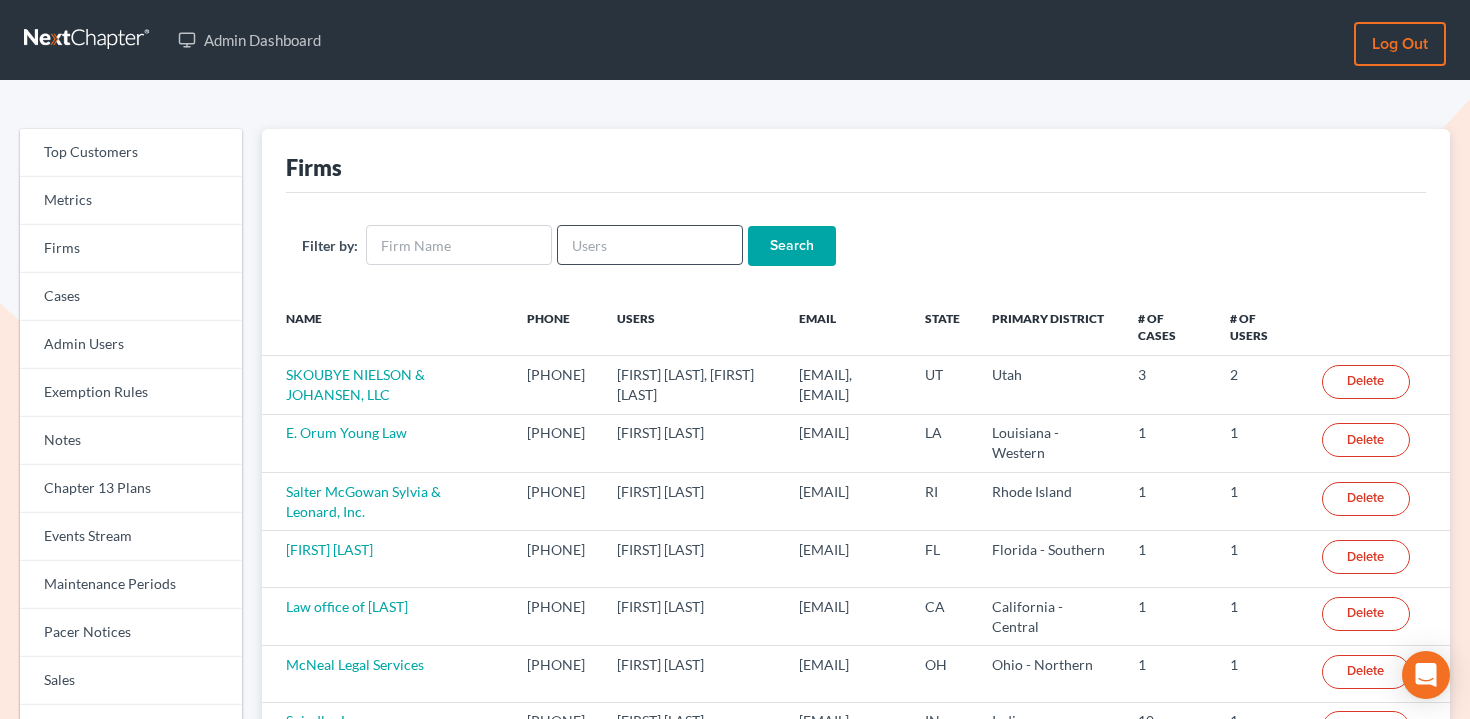 scroll, scrollTop: 0, scrollLeft: 0, axis: both 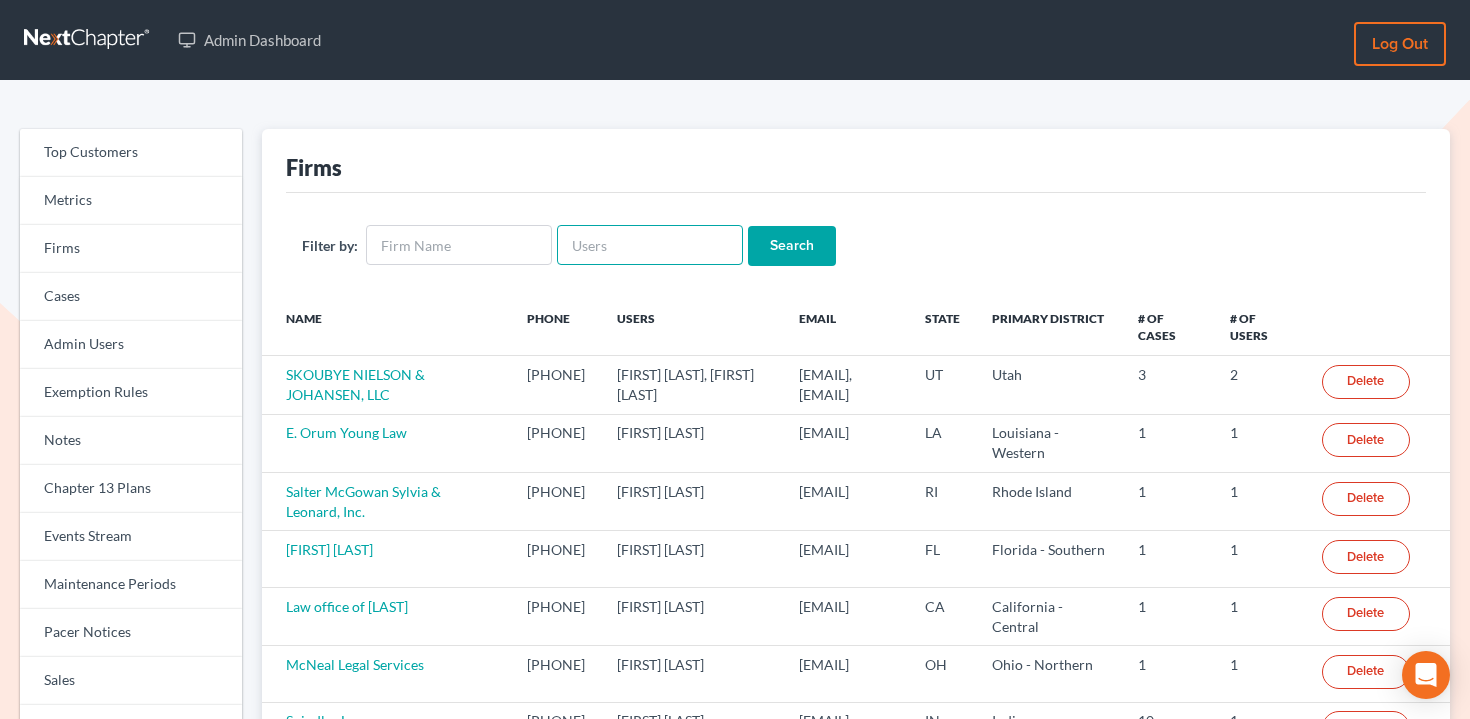 click at bounding box center [650, 245] 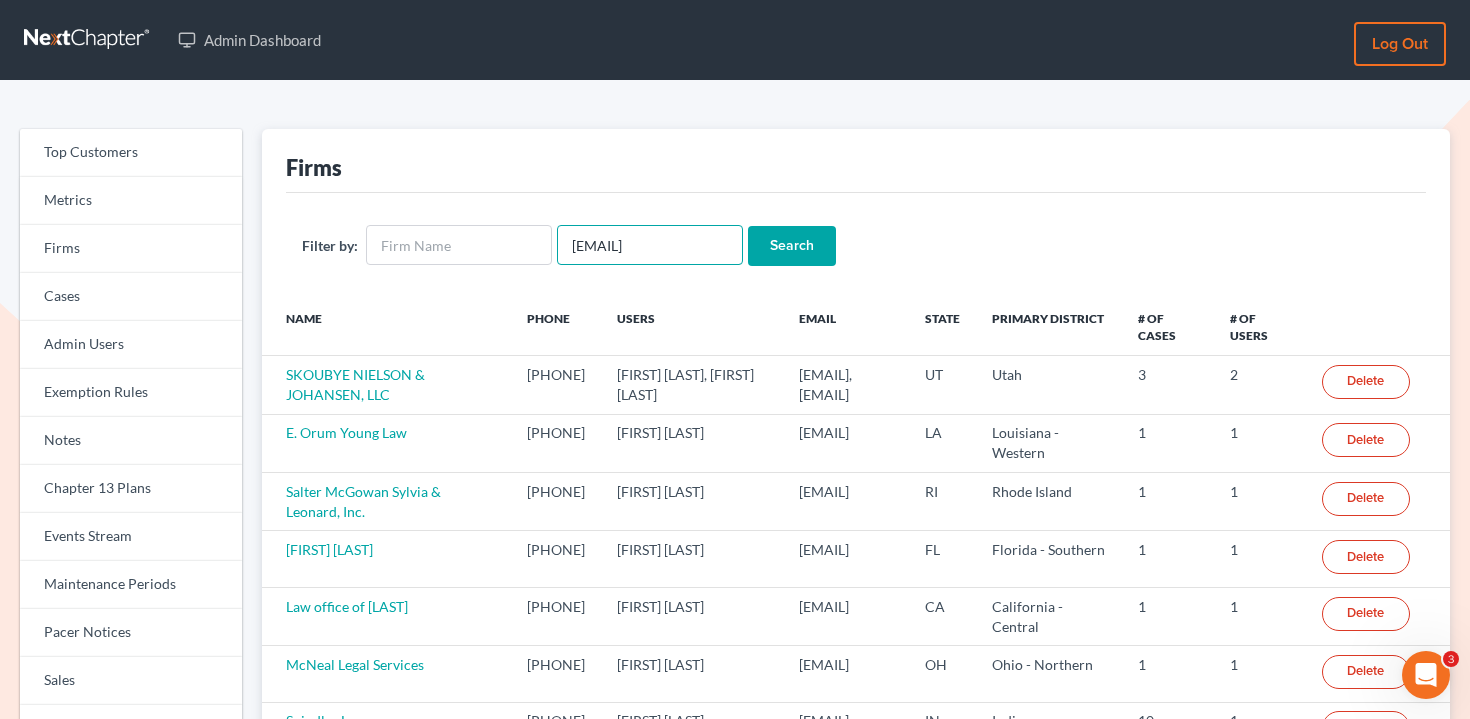 scroll, scrollTop: 0, scrollLeft: 0, axis: both 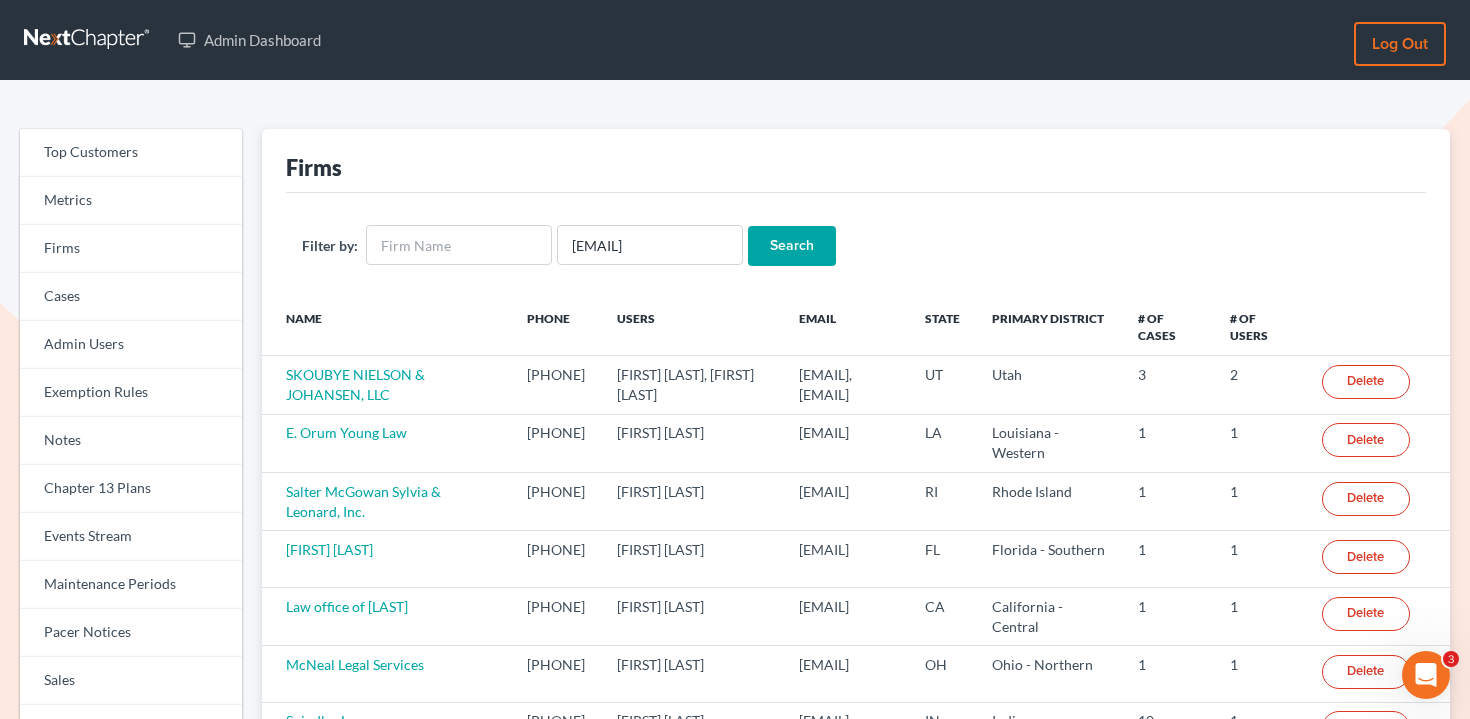 click on "Search" at bounding box center [792, 246] 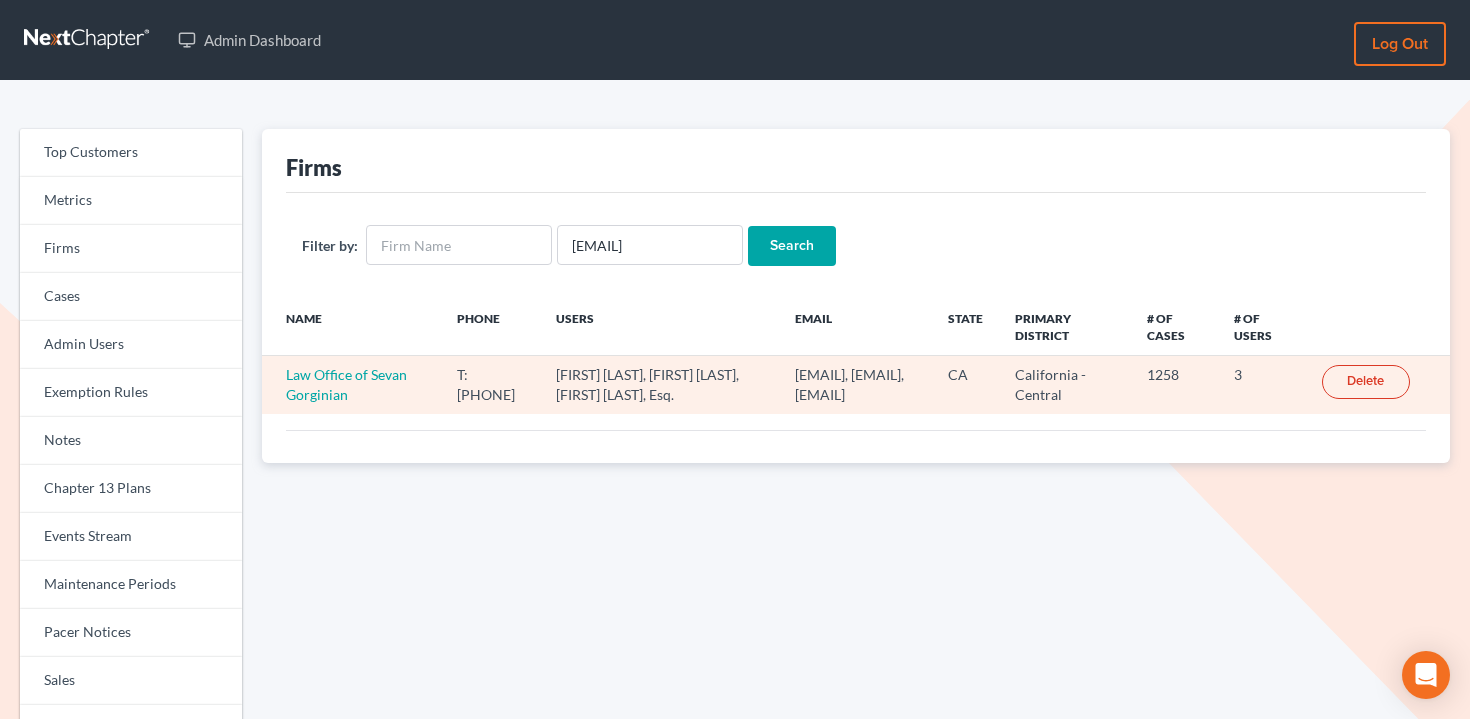 scroll, scrollTop: 0, scrollLeft: 0, axis: both 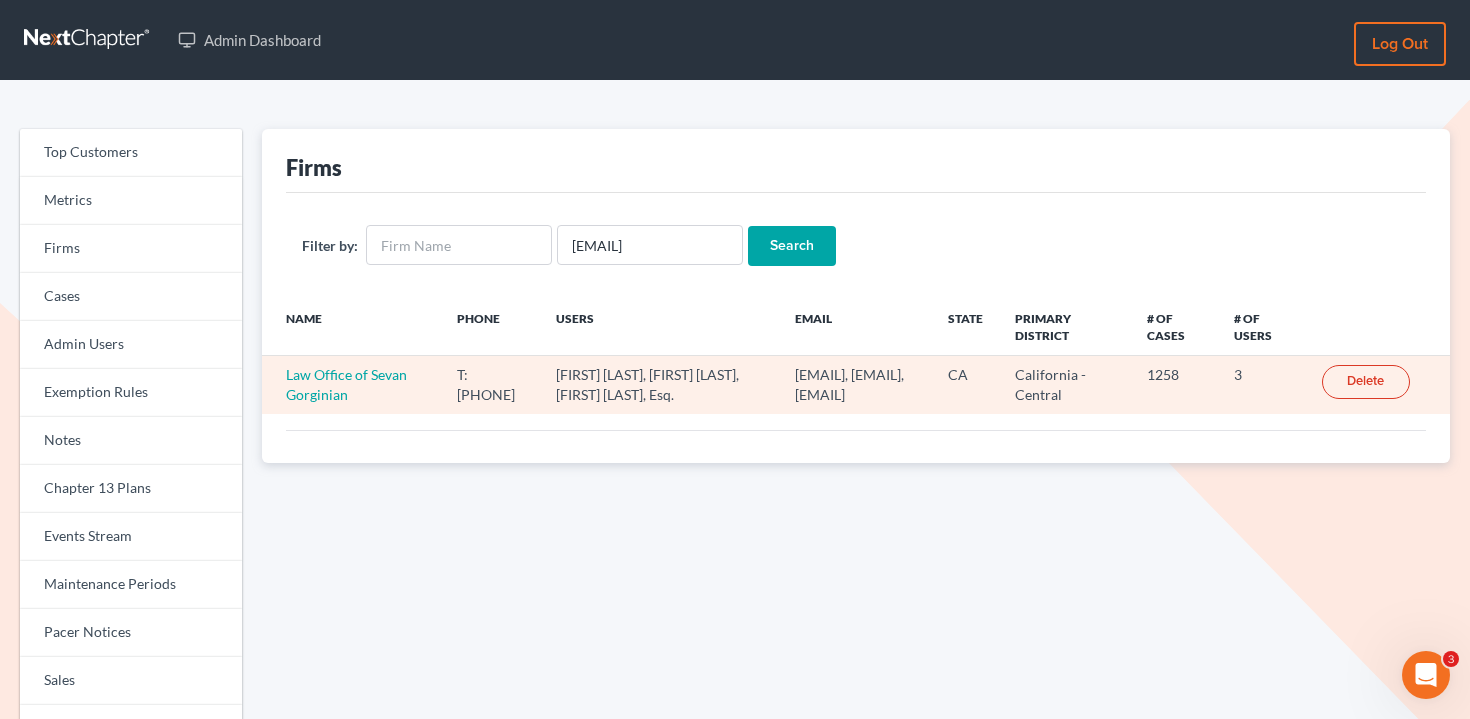 click on "Law Office of Sevan Gorginian" at bounding box center (352, 385) 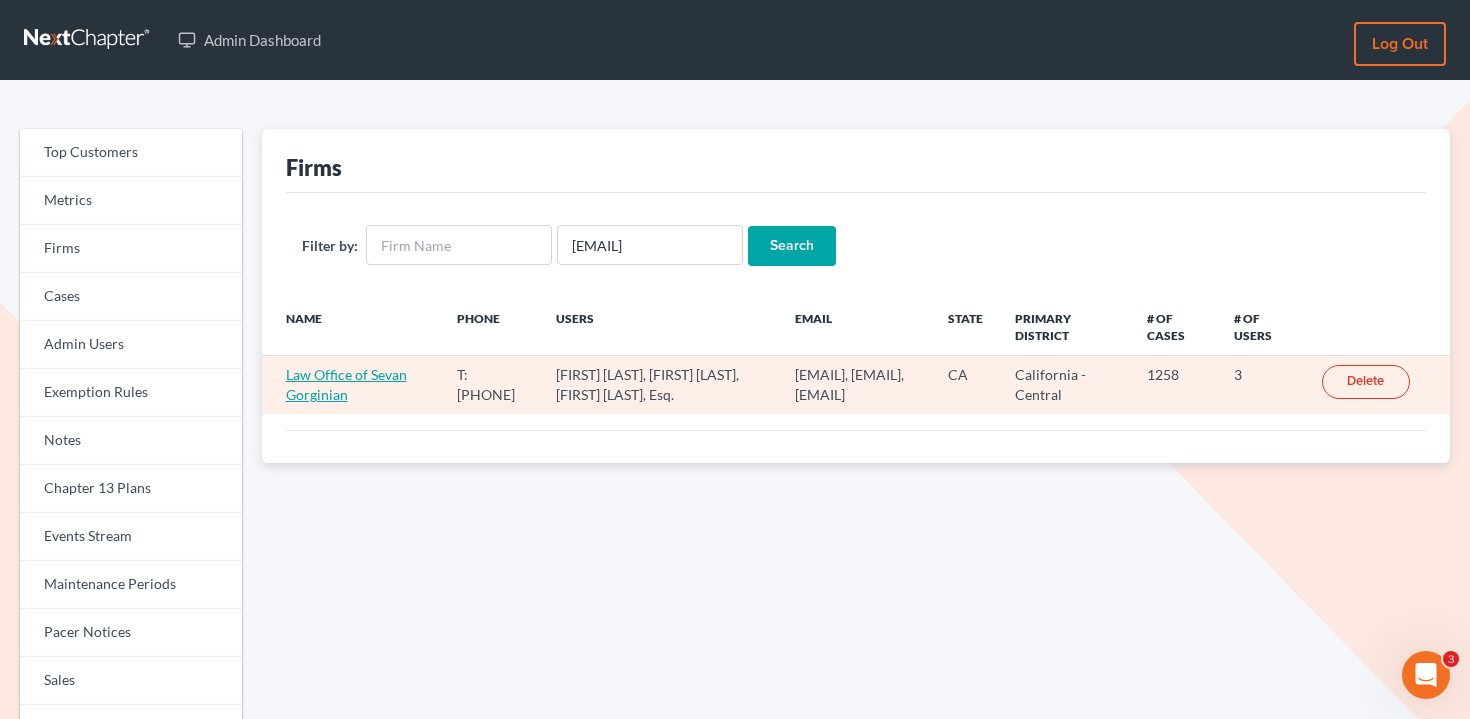 click on "Law Office of Sevan Gorginian" at bounding box center [346, 384] 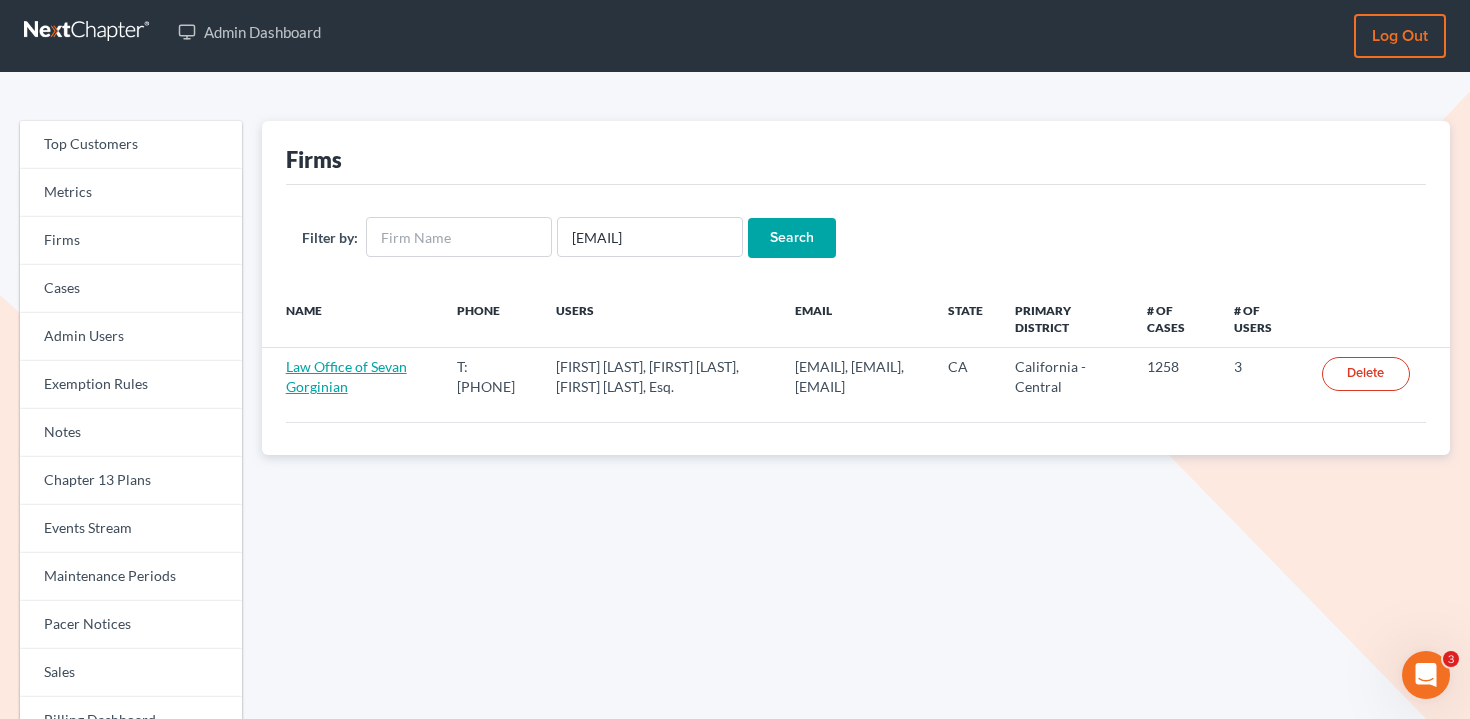 scroll, scrollTop: 7, scrollLeft: 0, axis: vertical 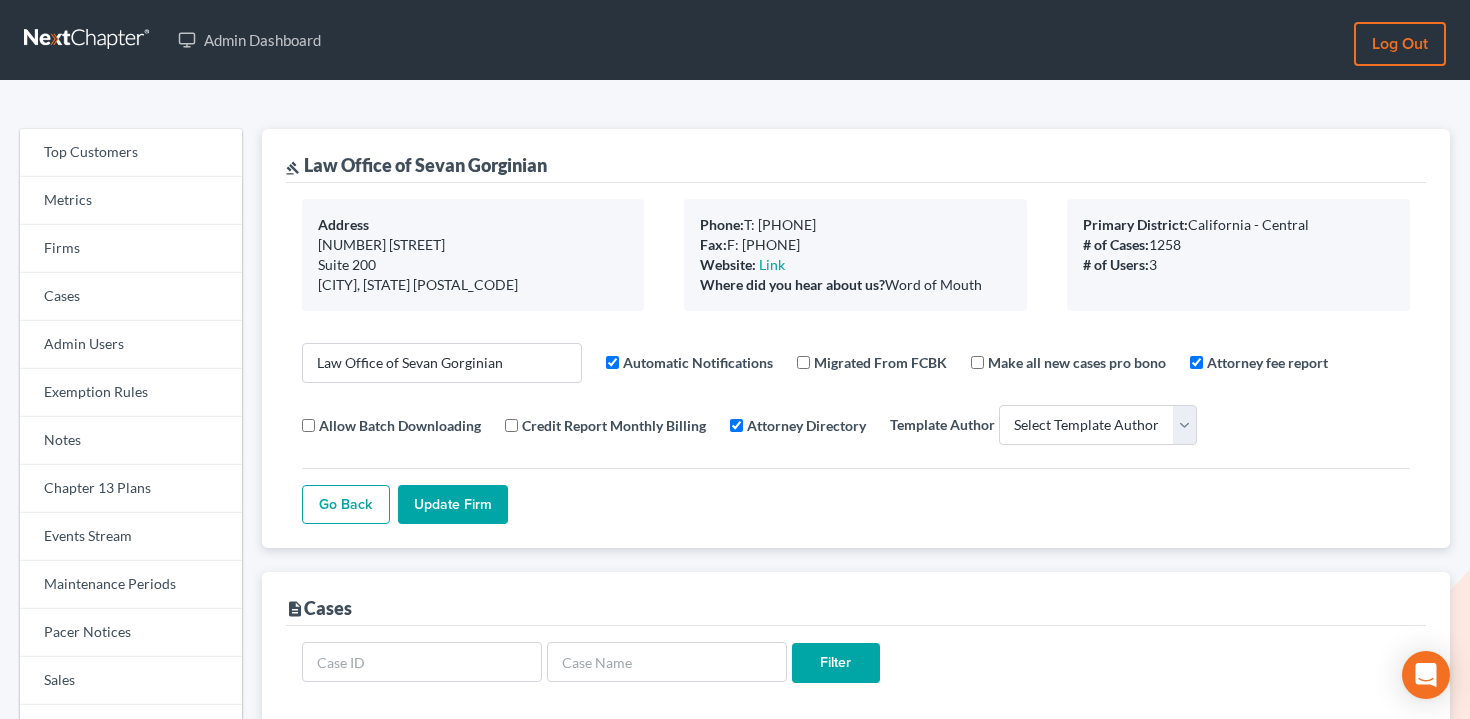 select 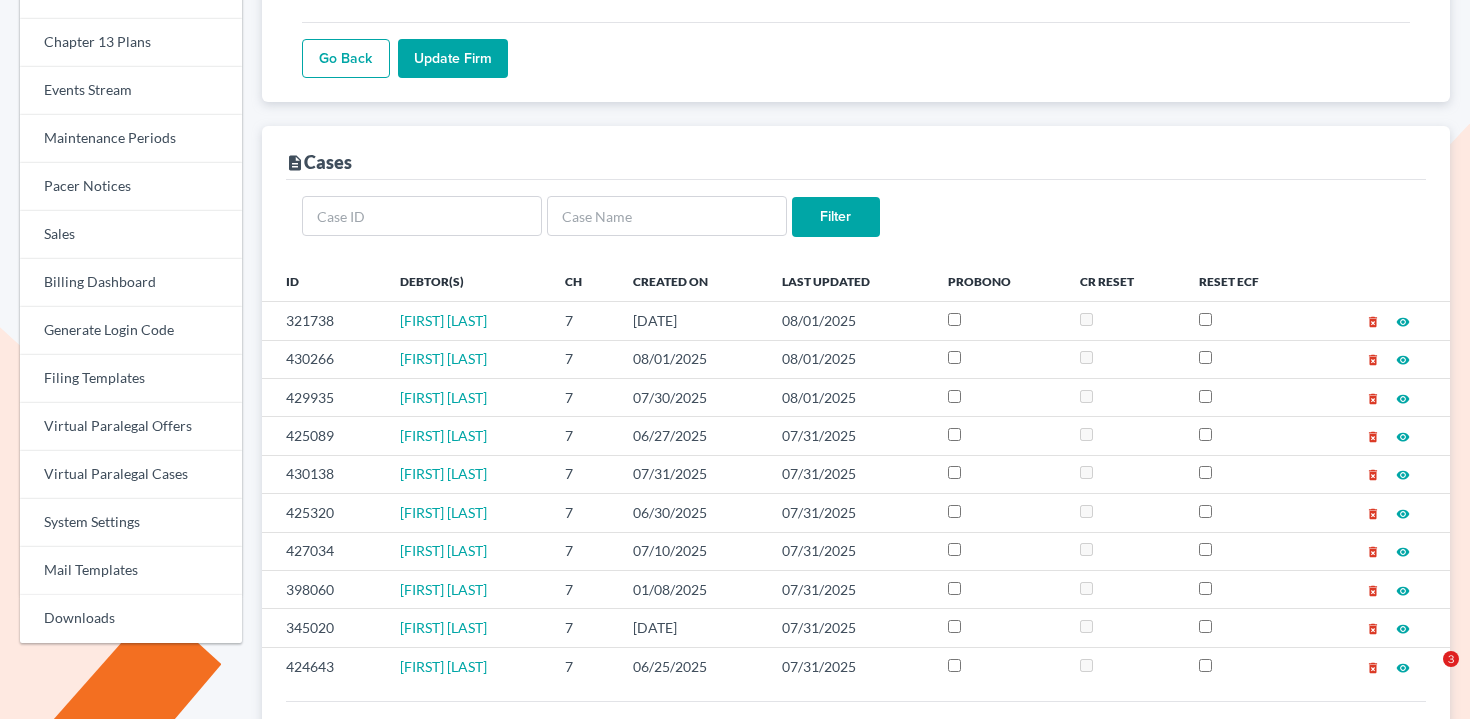 scroll, scrollTop: 491, scrollLeft: 0, axis: vertical 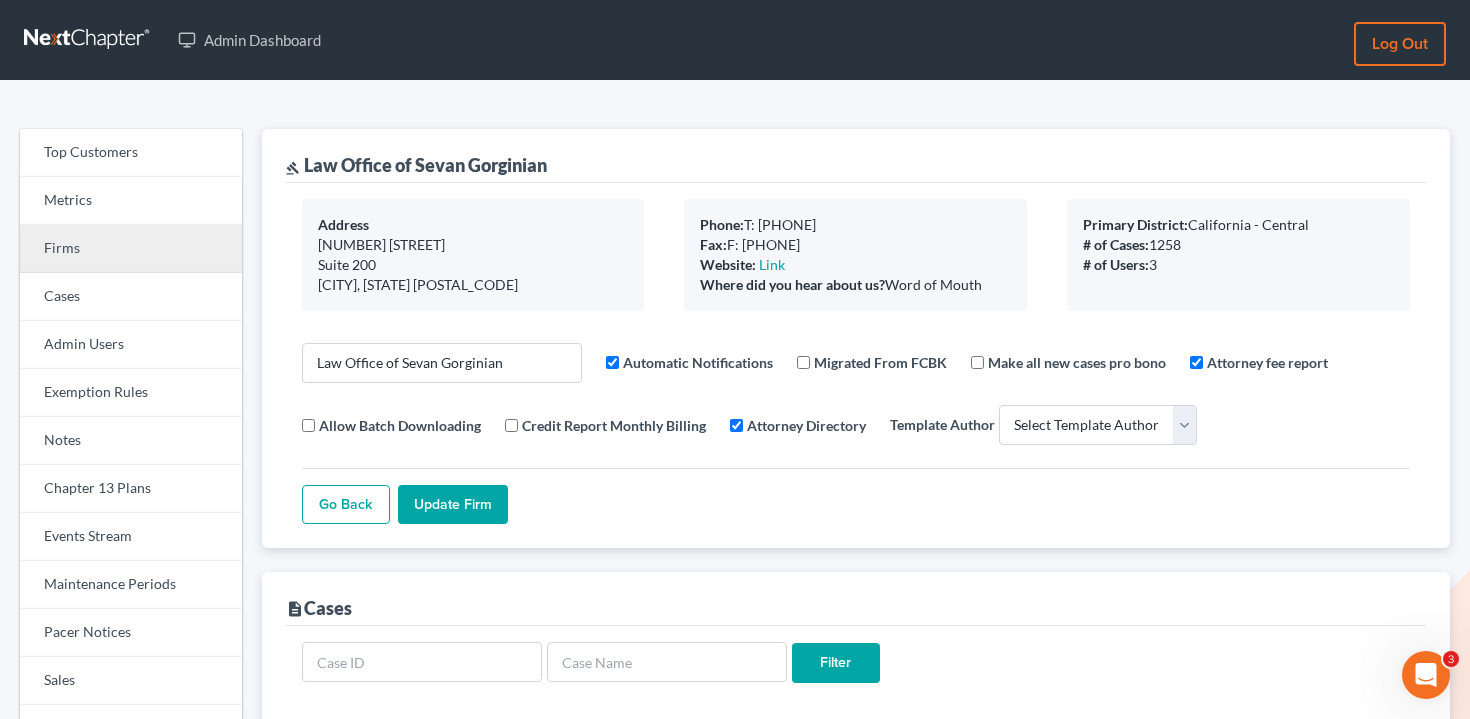 click on "Firms" at bounding box center (131, 249) 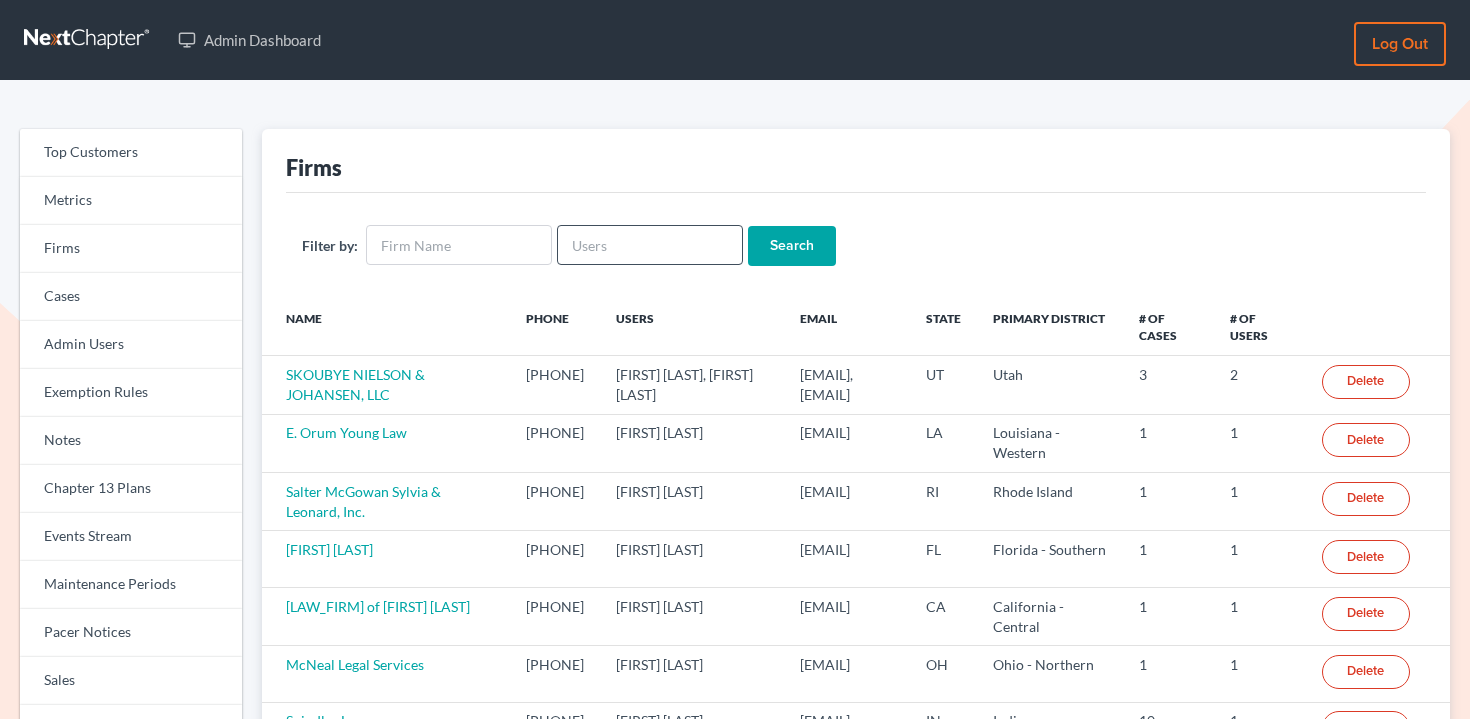 scroll, scrollTop: 0, scrollLeft: 0, axis: both 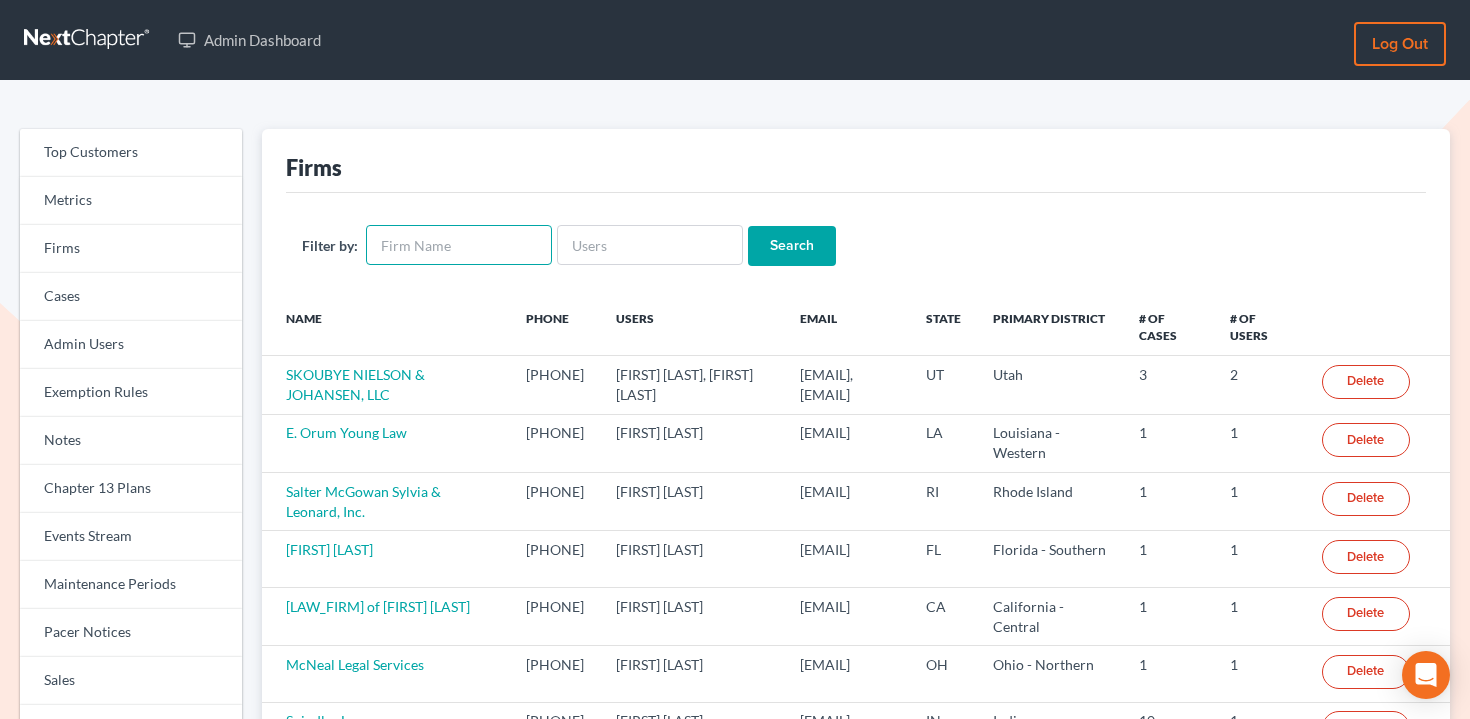 click at bounding box center [459, 245] 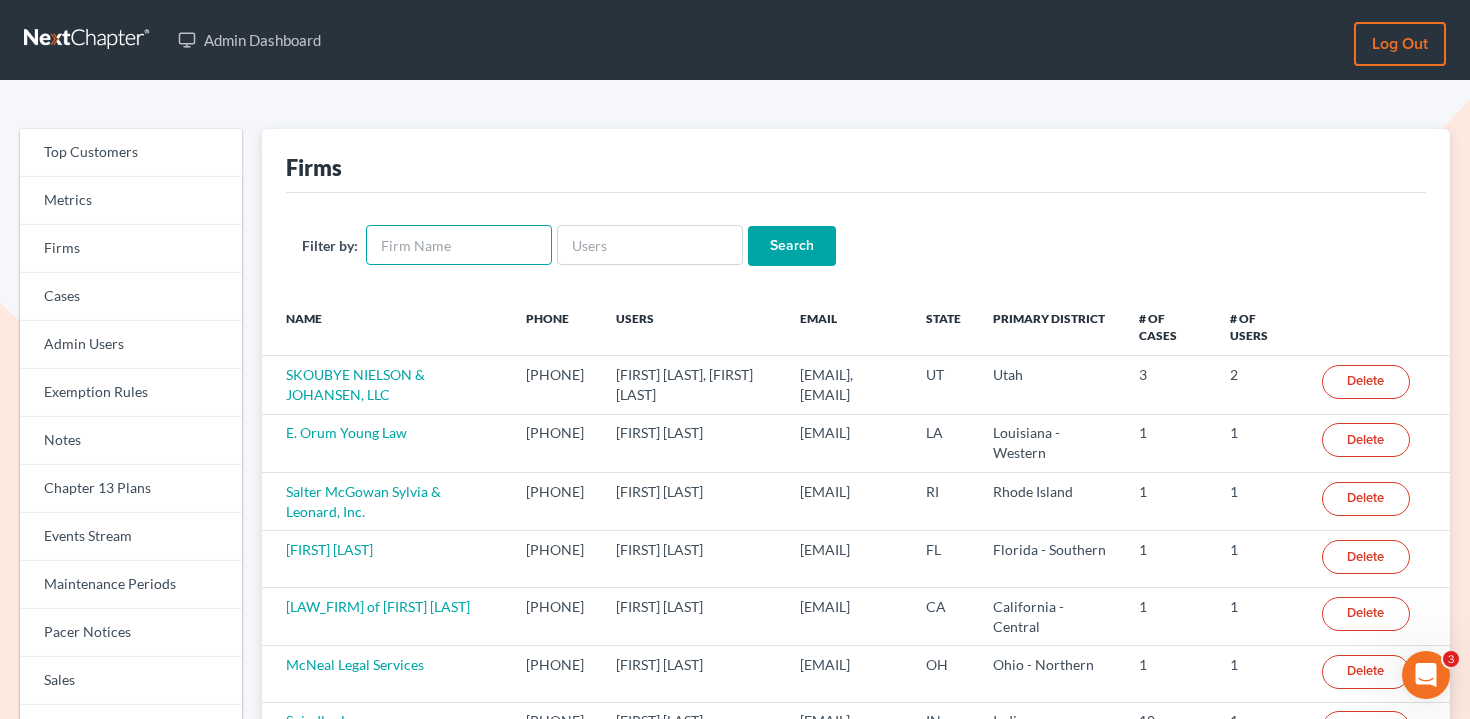 scroll, scrollTop: 0, scrollLeft: 0, axis: both 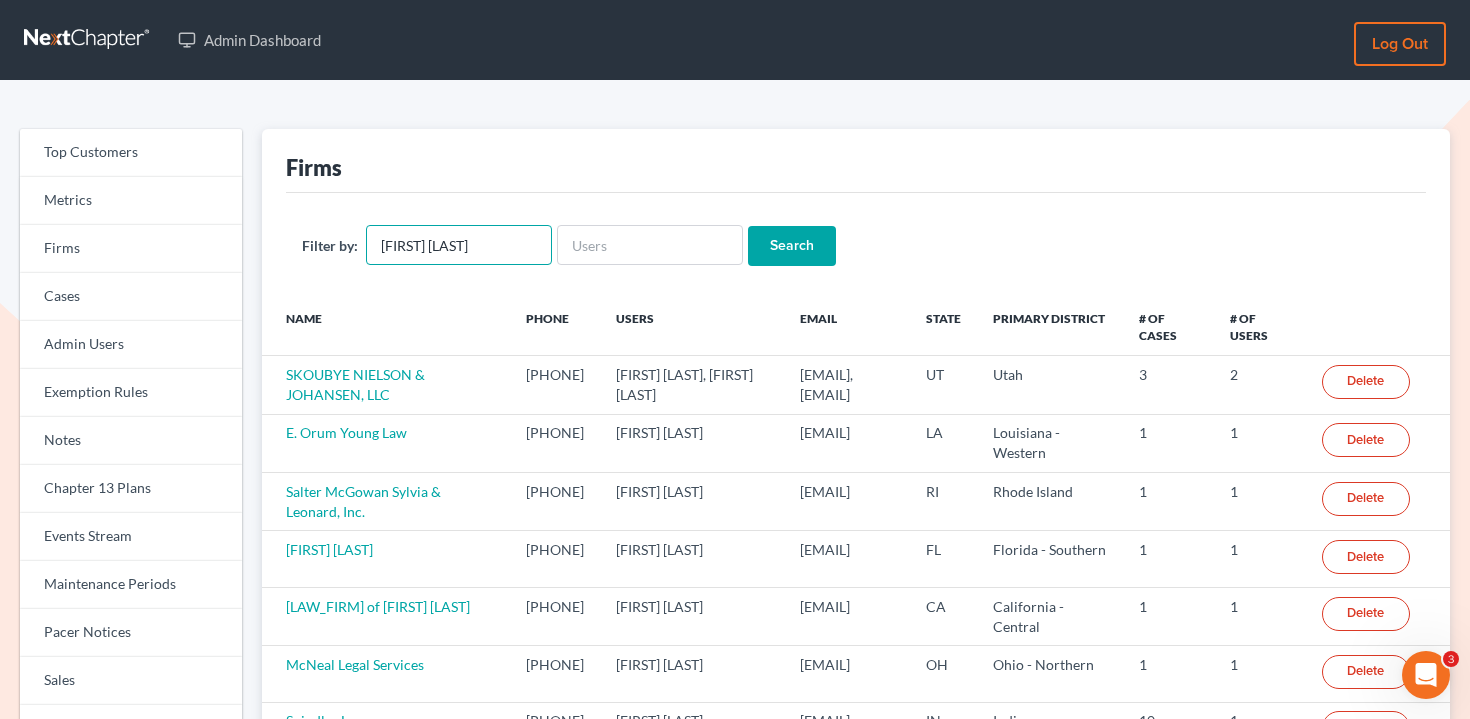 type on "[FIRST] [LAST]" 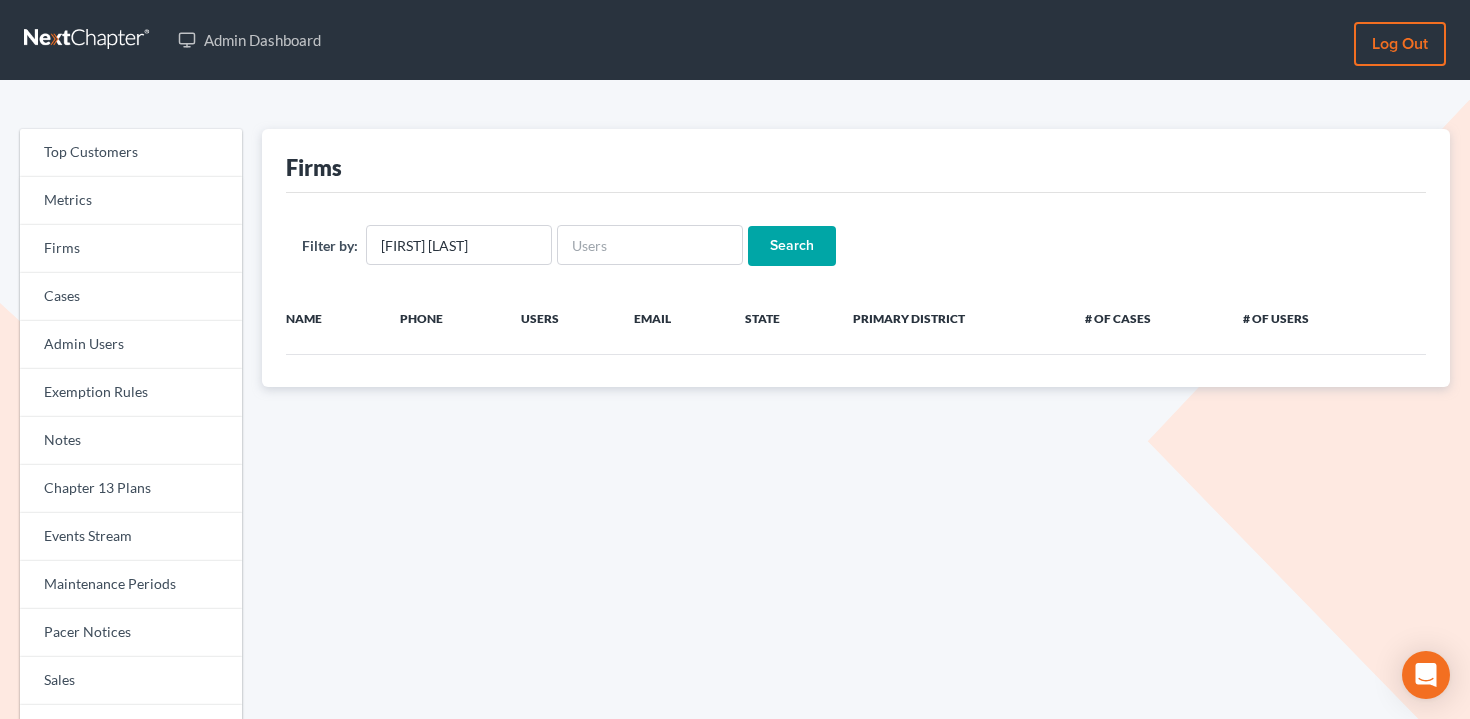 scroll, scrollTop: 0, scrollLeft: 0, axis: both 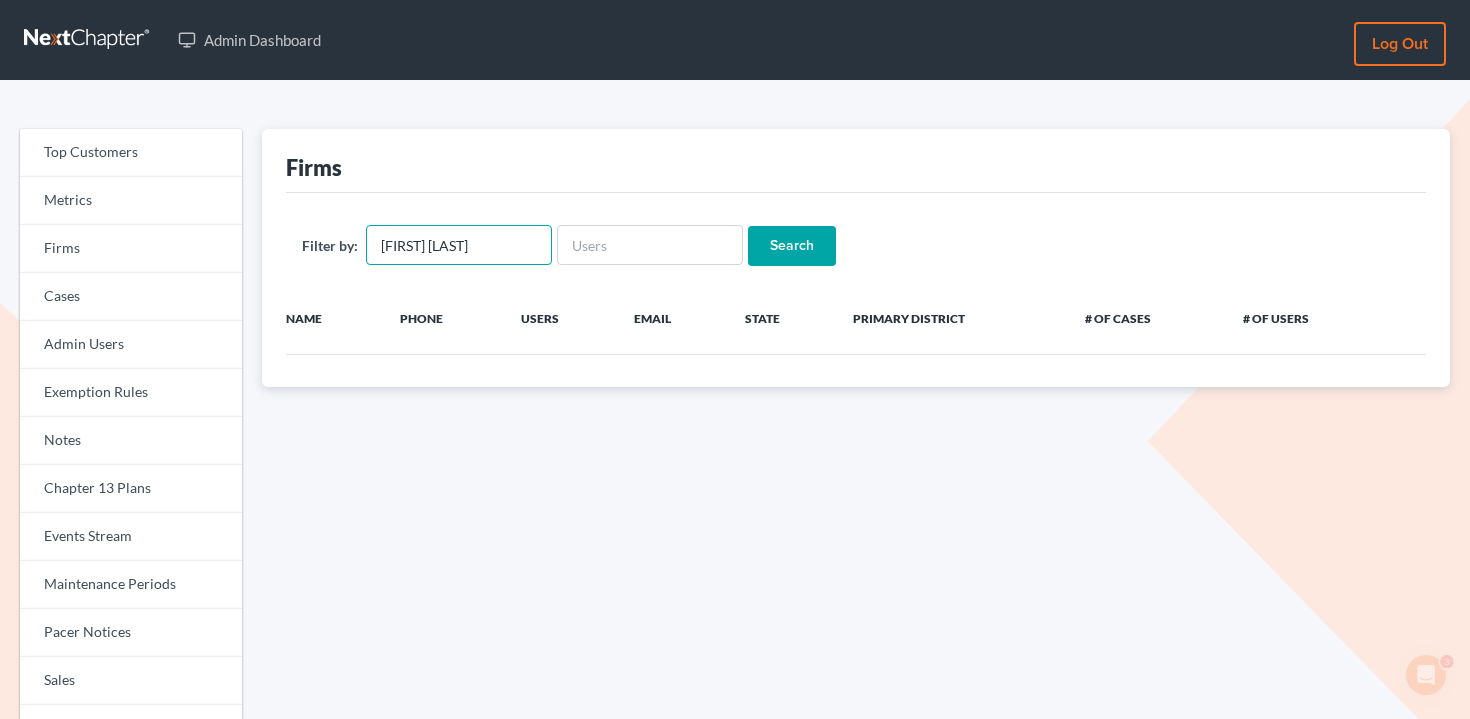 click on "hugh marrow" at bounding box center (459, 245) 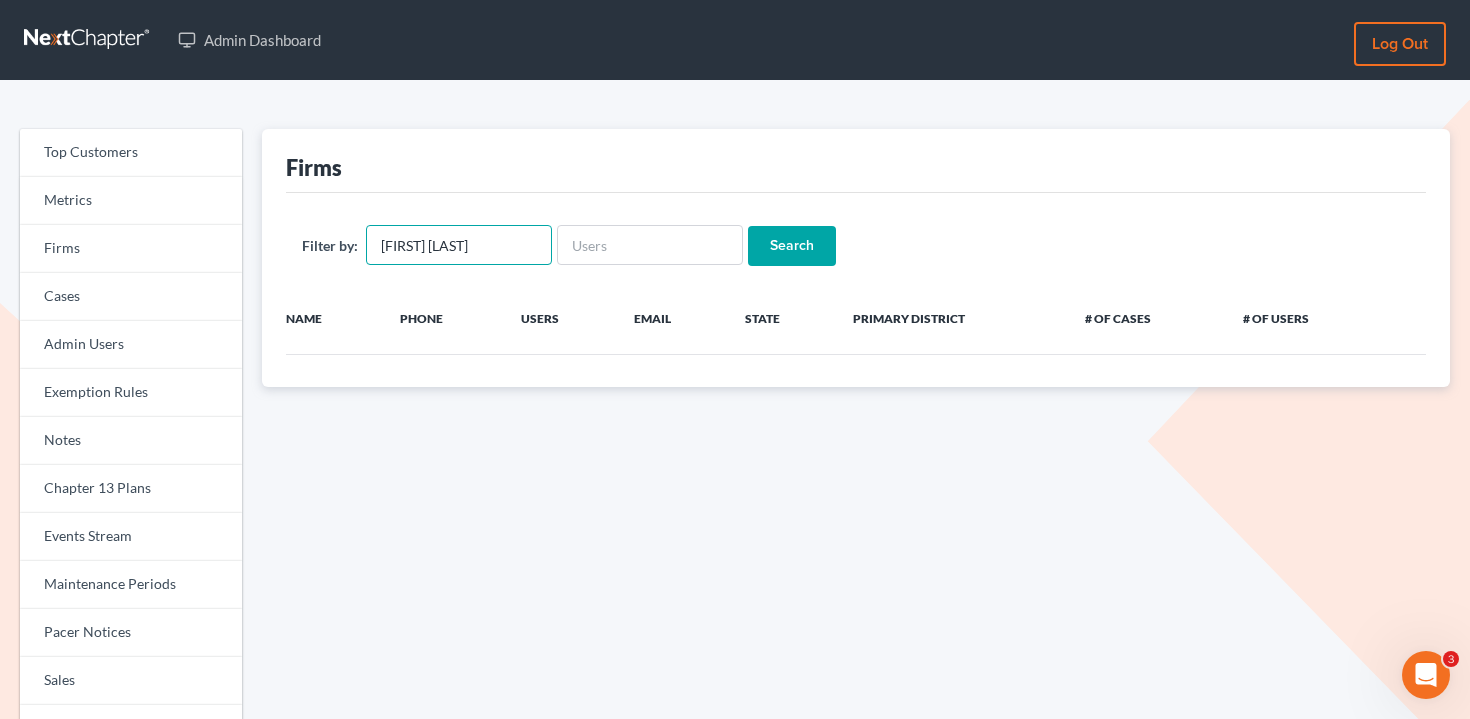 click on "hugh marrow" at bounding box center [459, 245] 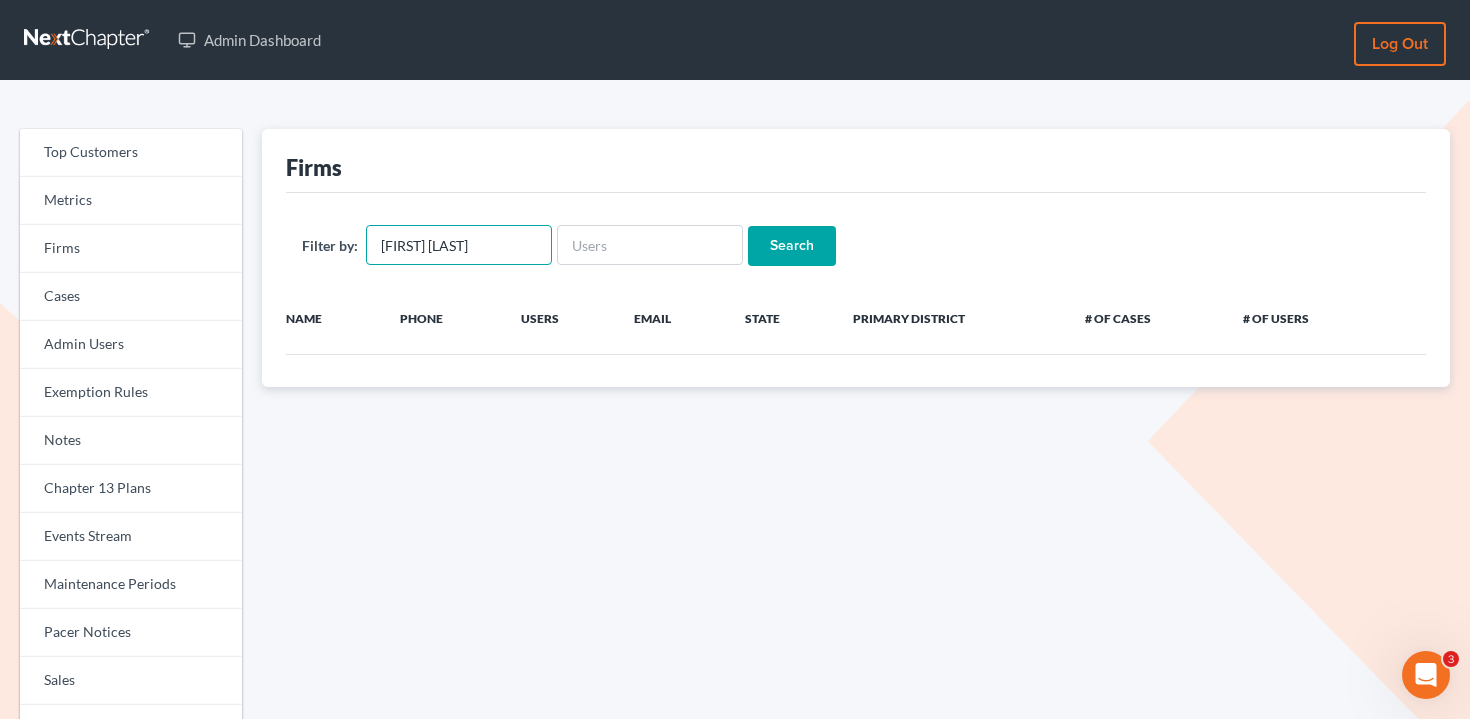 type on "hugh marr" 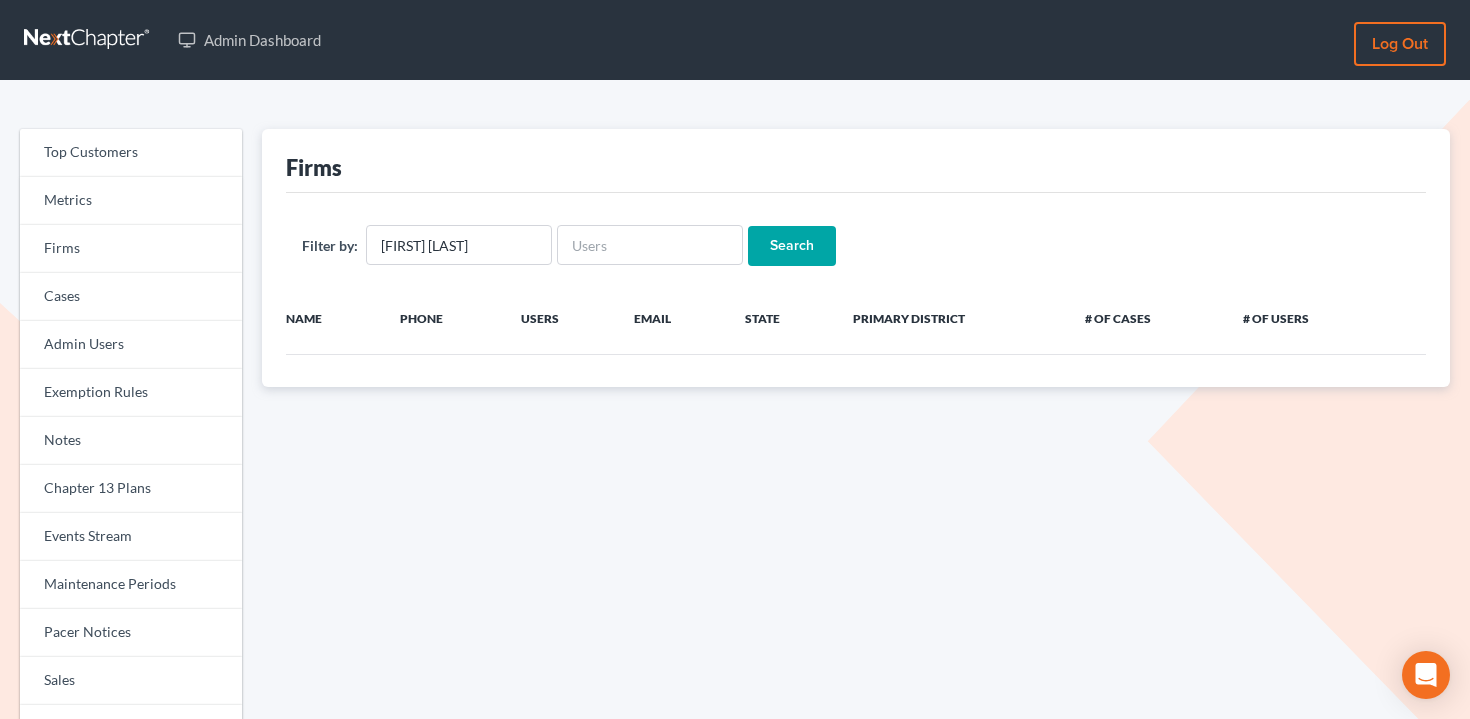 scroll, scrollTop: 0, scrollLeft: 0, axis: both 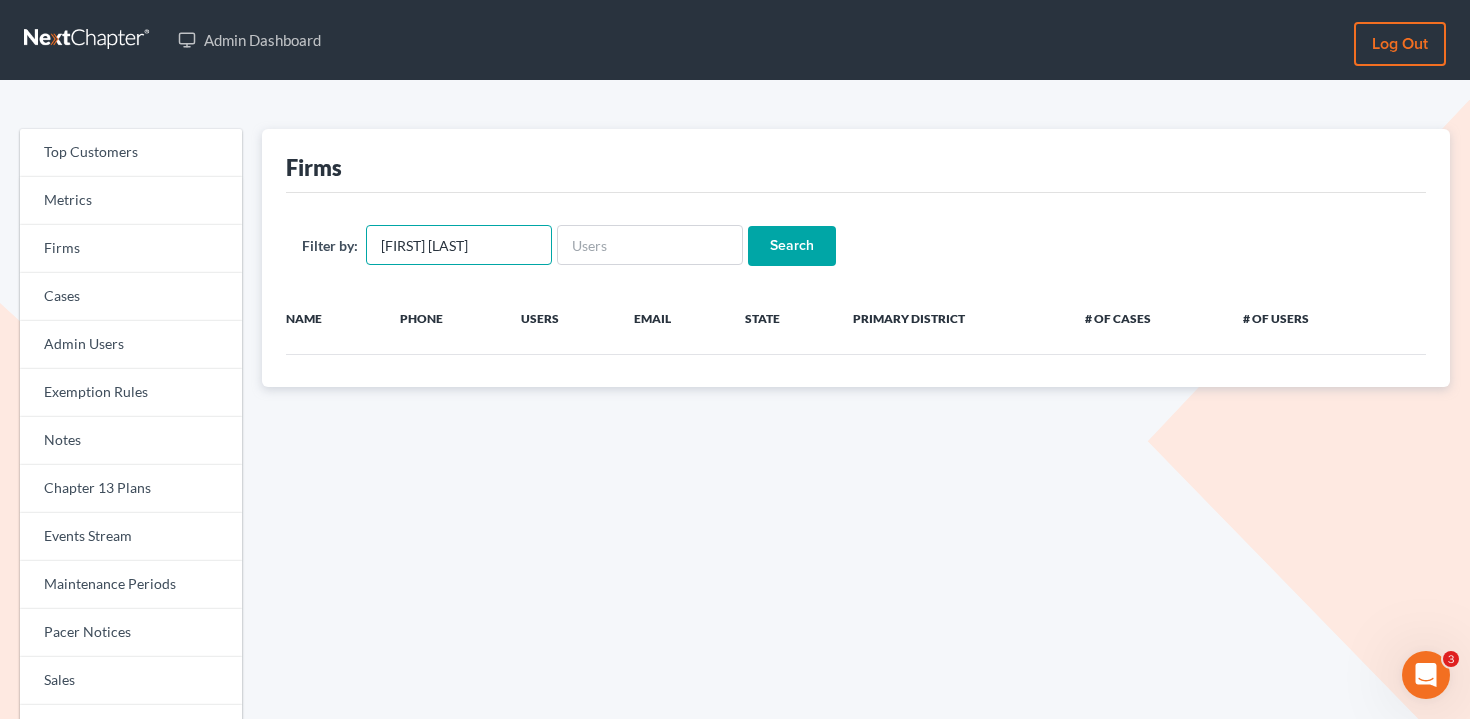 click on "hugh marr" at bounding box center (459, 245) 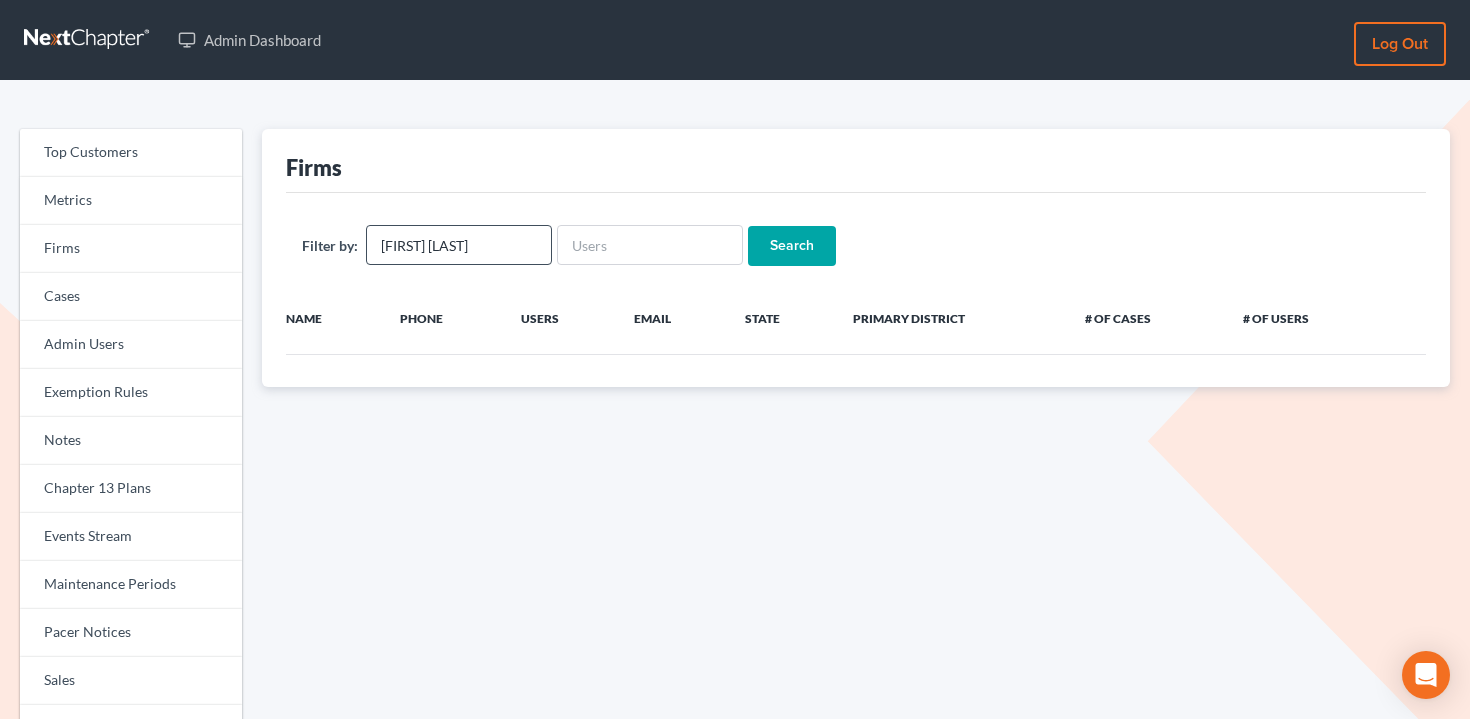 scroll, scrollTop: 0, scrollLeft: 0, axis: both 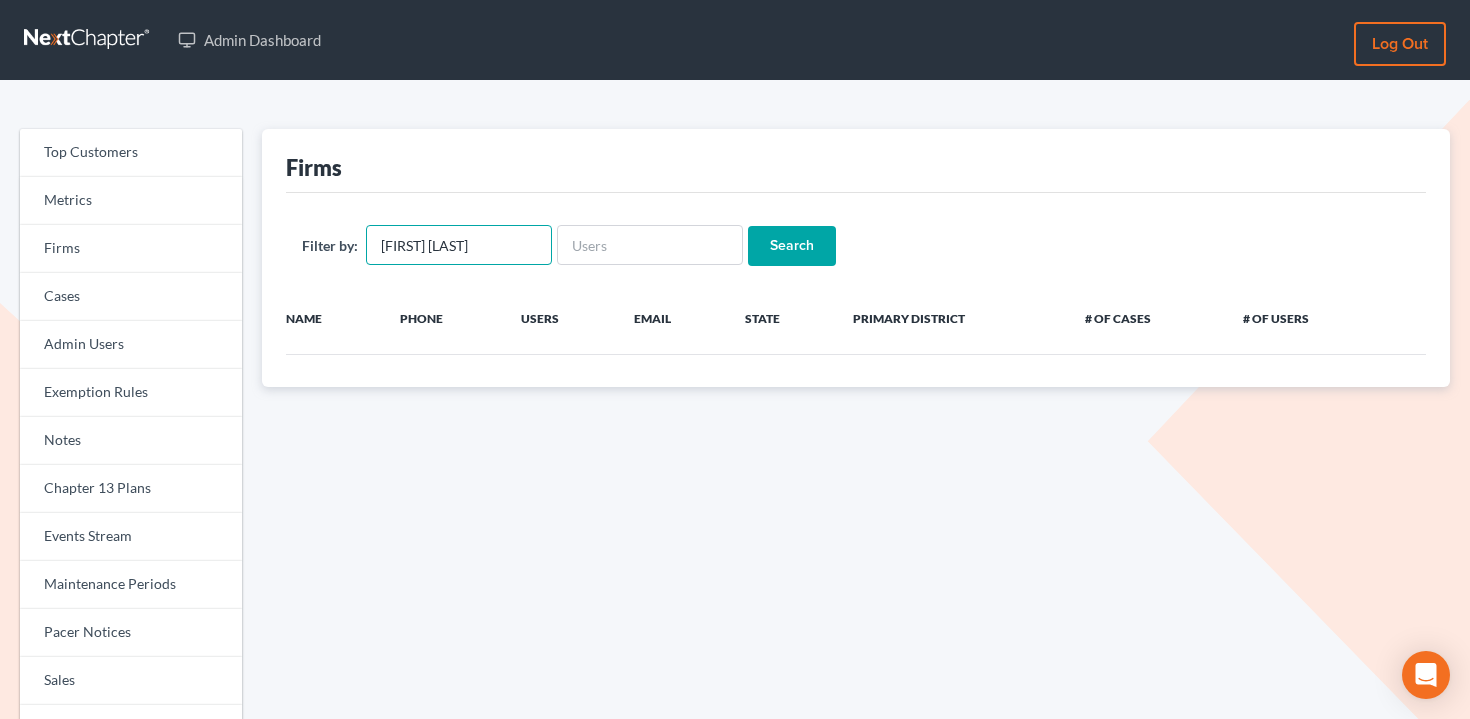 click on "[FIRST] [LAST]" at bounding box center [459, 245] 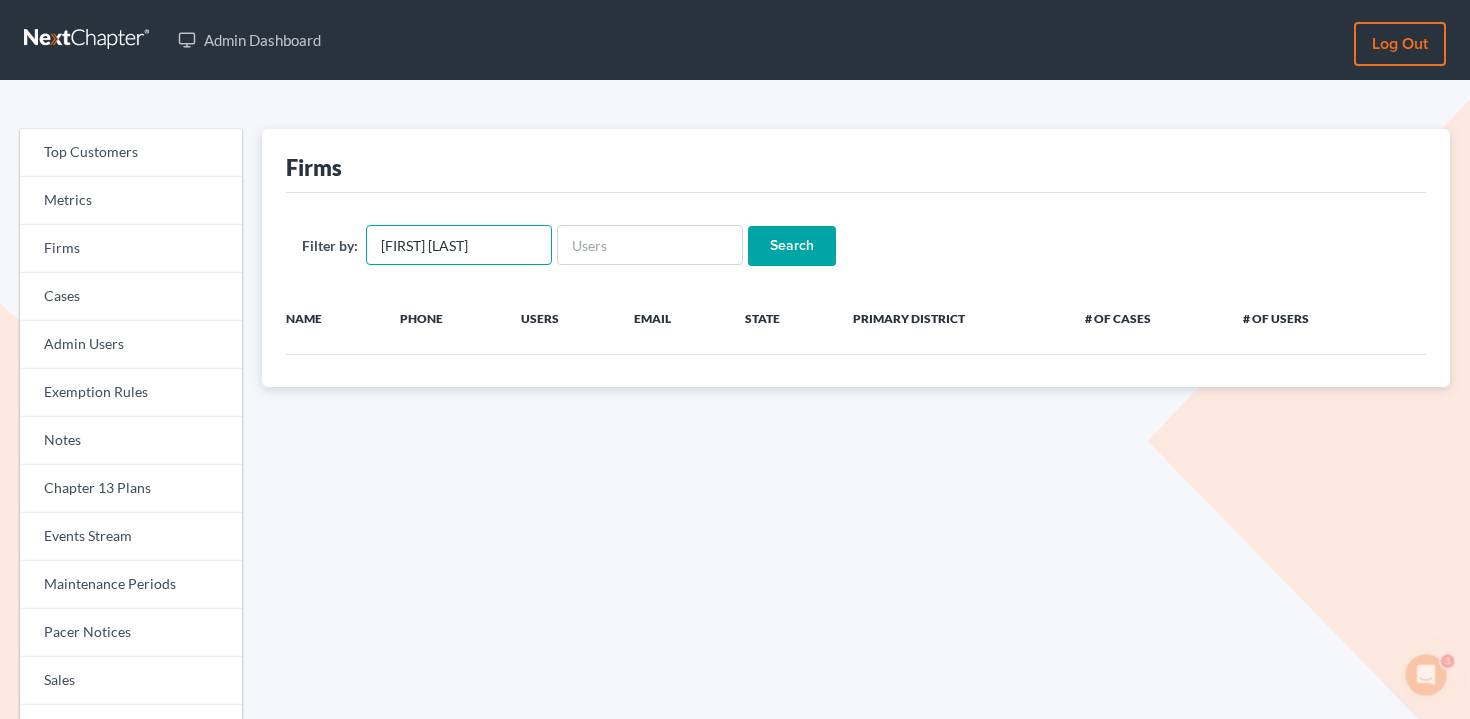 scroll, scrollTop: 0, scrollLeft: 0, axis: both 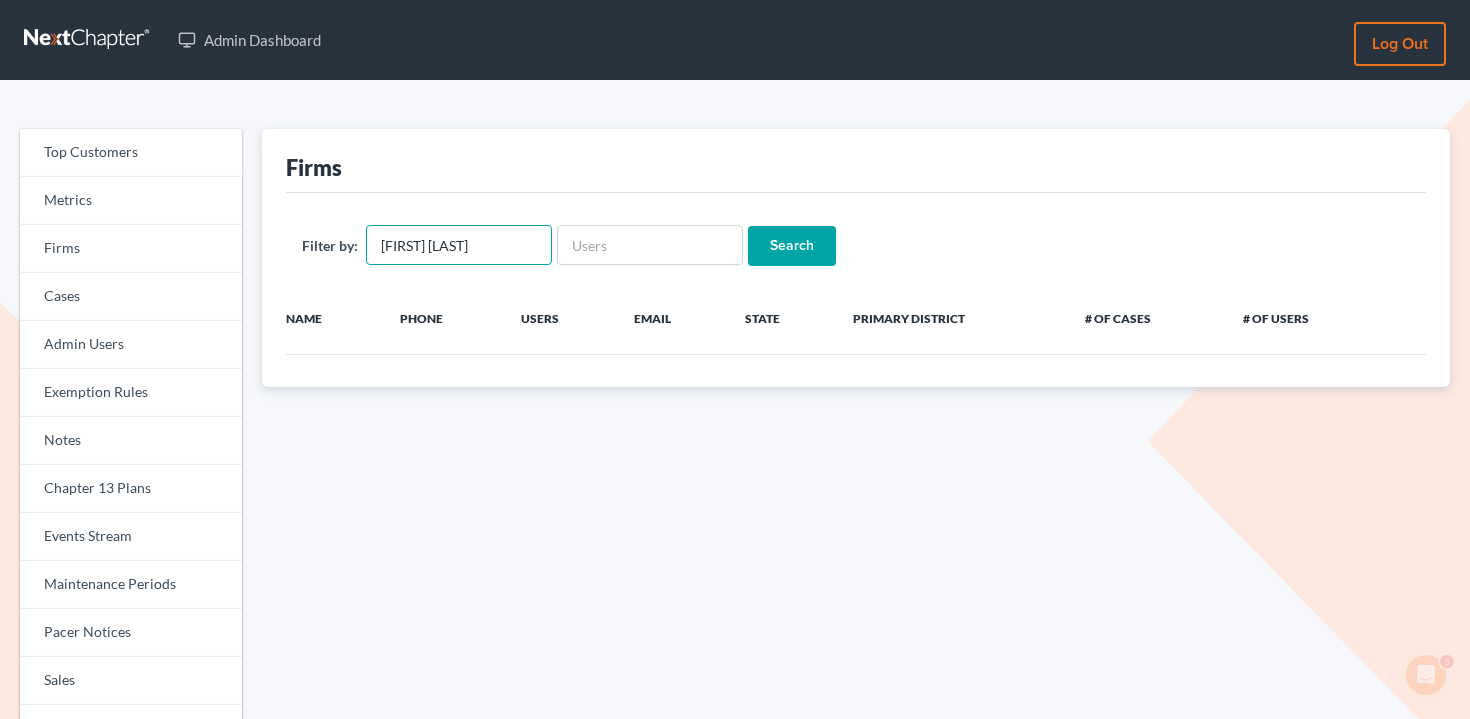 click on "[FIRST] [LAST]" at bounding box center (459, 245) 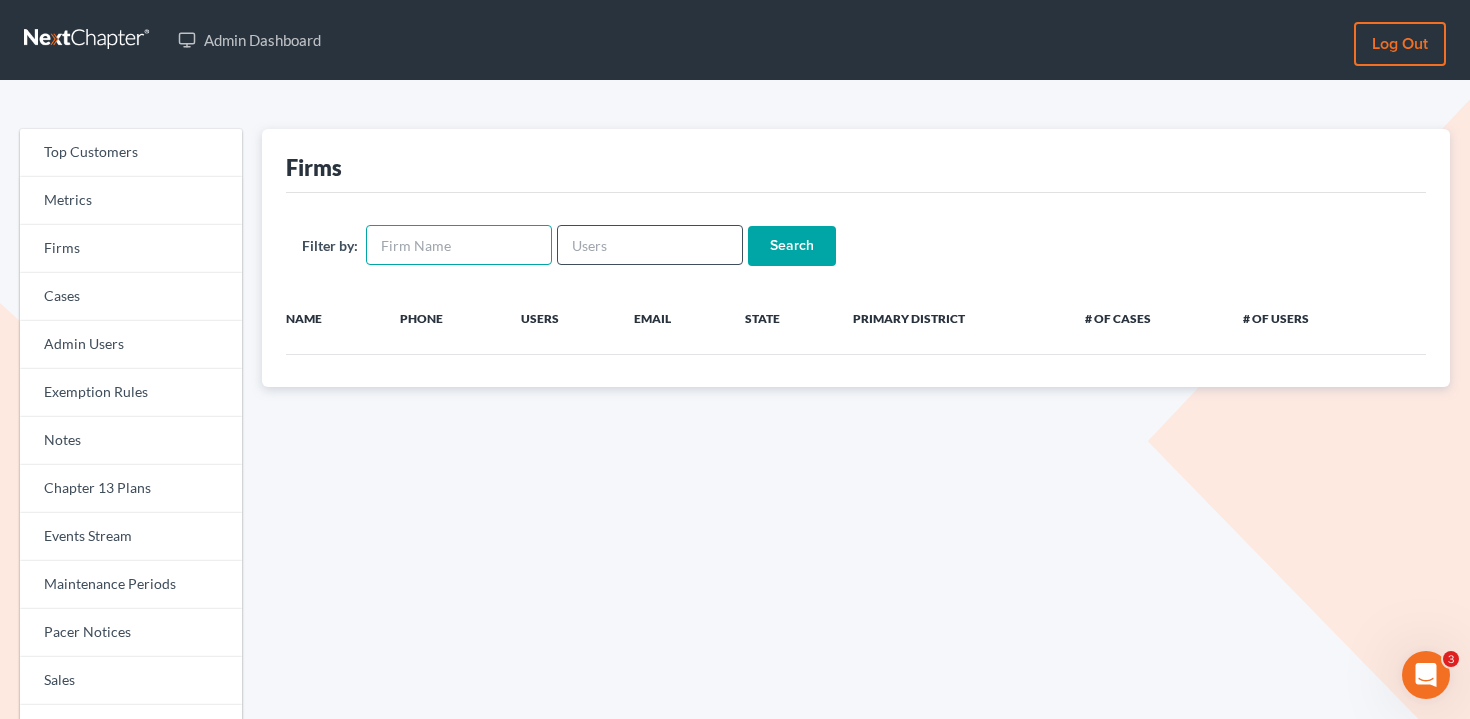 type 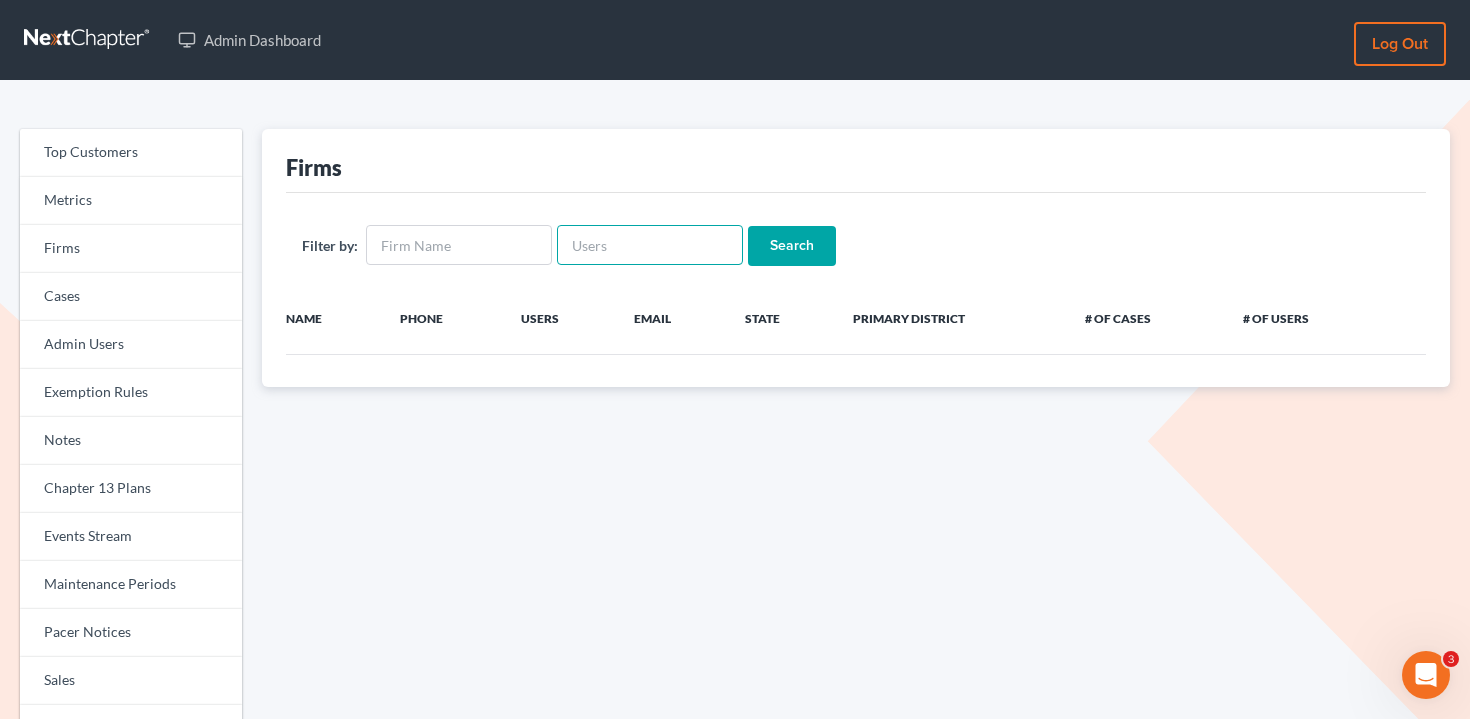 click at bounding box center (650, 245) 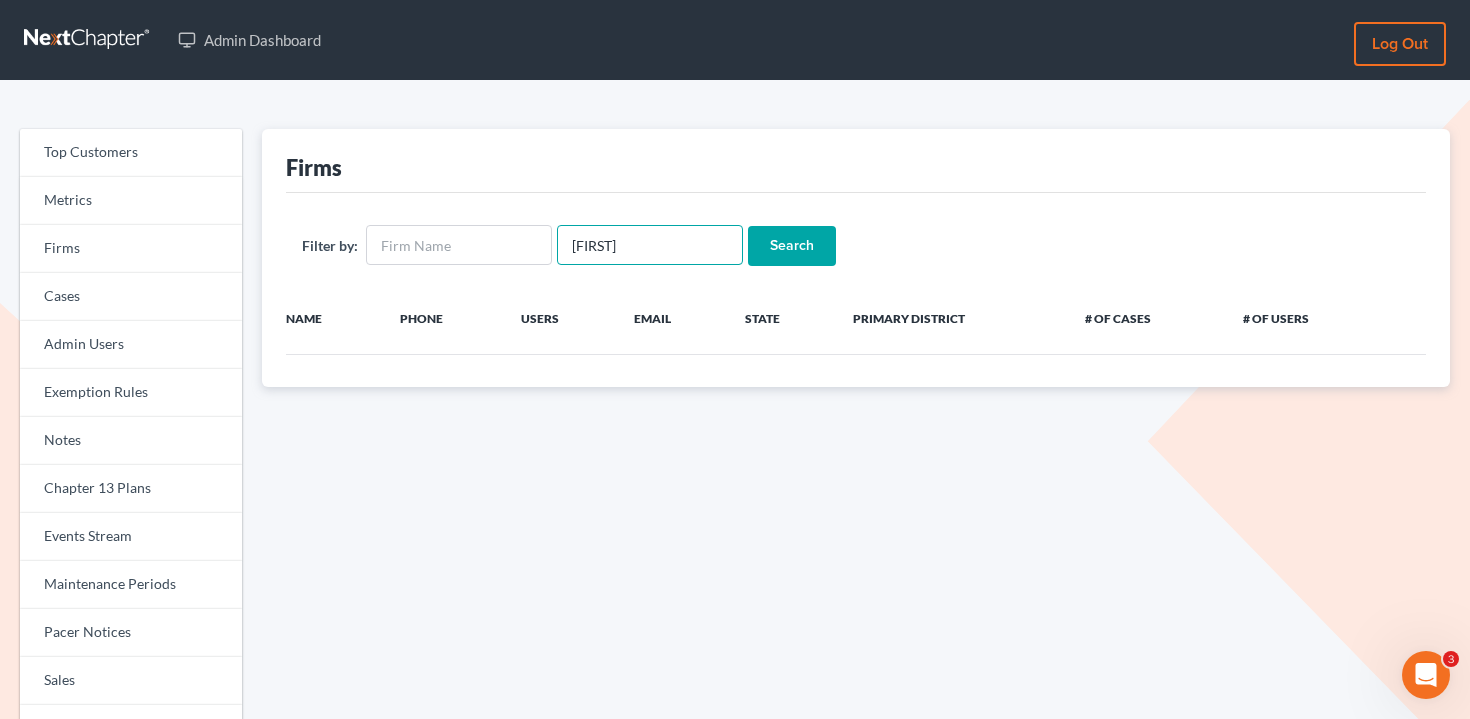 type on "jerry" 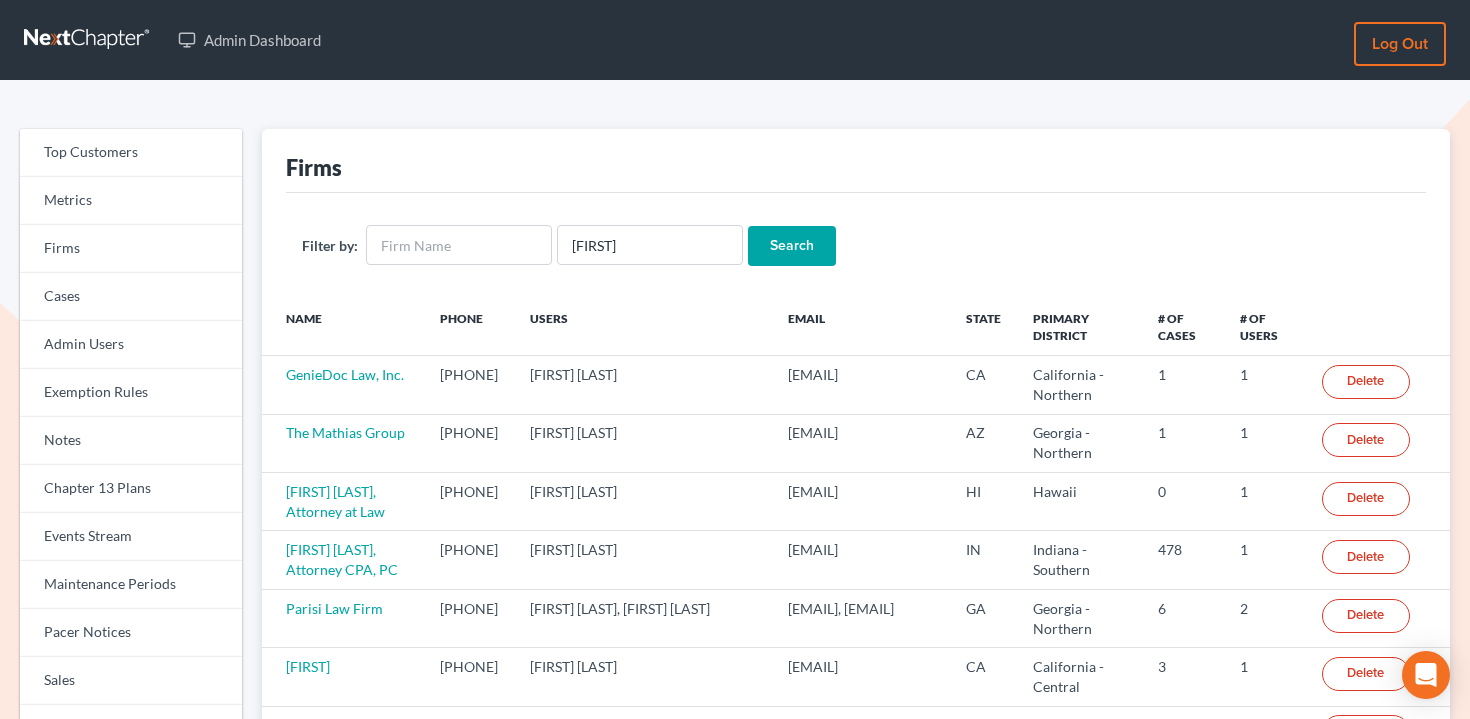 scroll, scrollTop: 0, scrollLeft: 0, axis: both 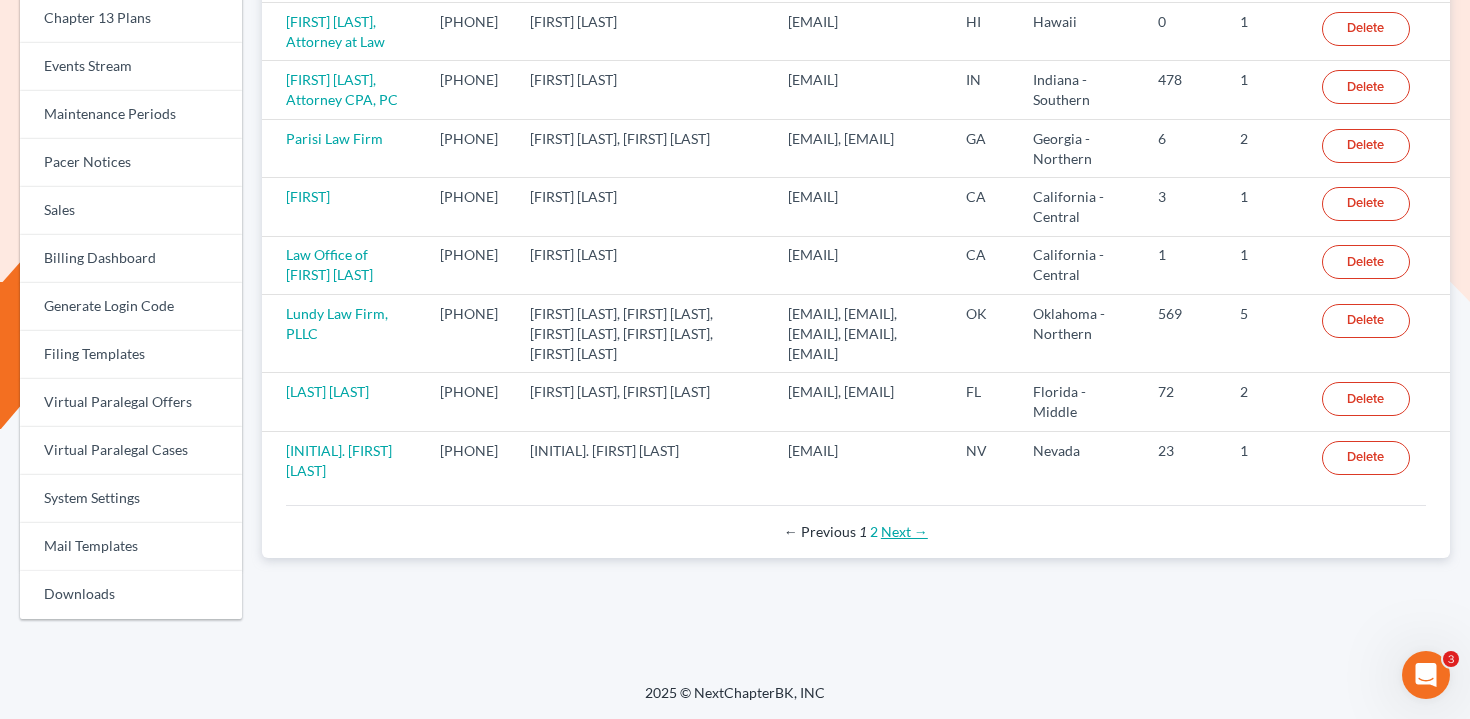click on "Next →" at bounding box center [904, 531] 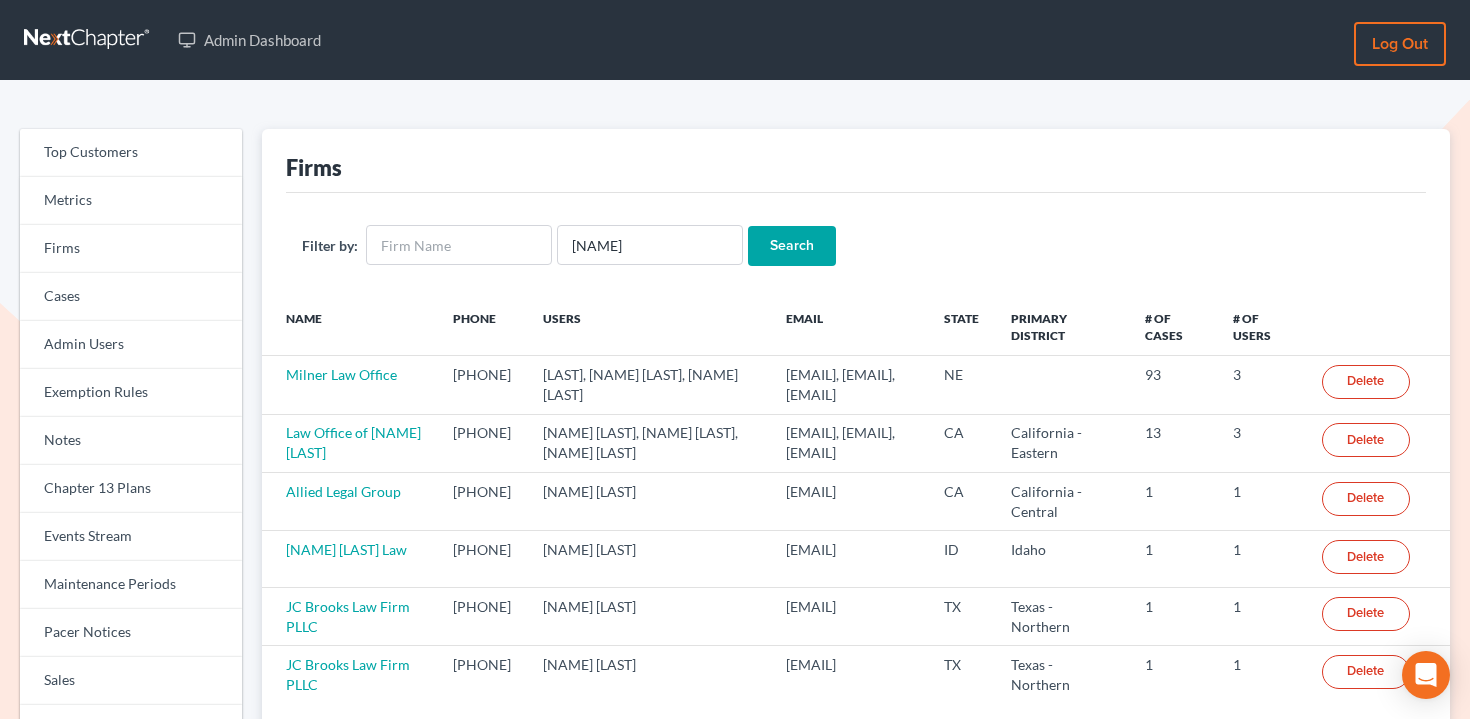 scroll, scrollTop: 0, scrollLeft: 0, axis: both 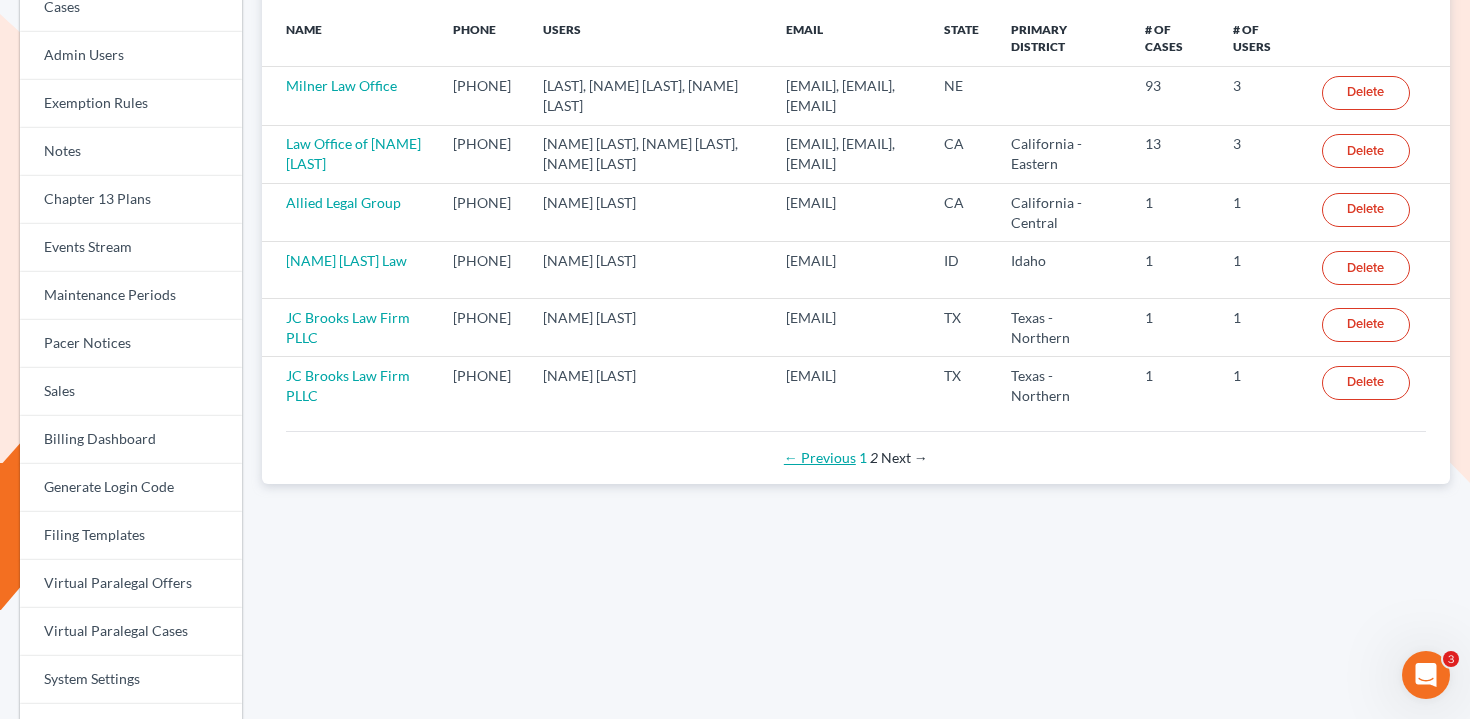 click on "← Previous" at bounding box center [820, 457] 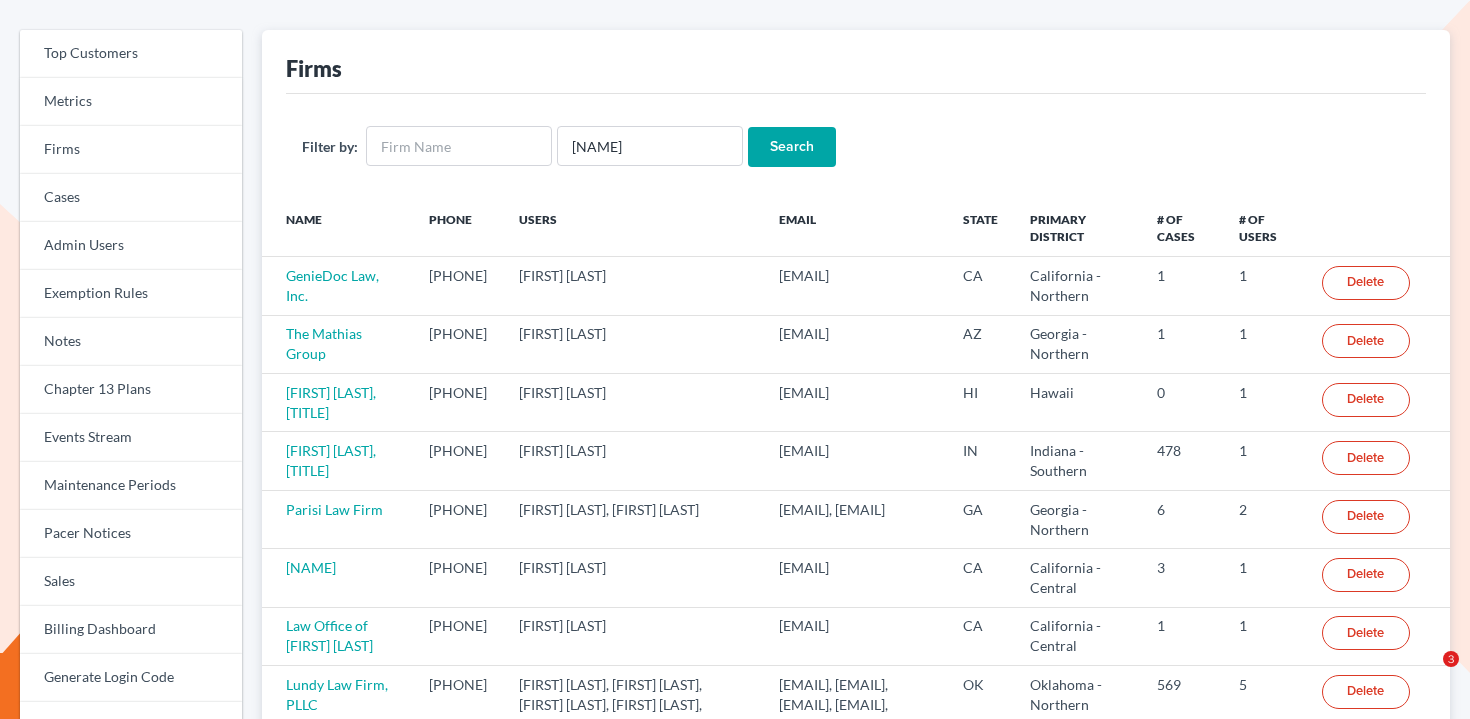 scroll, scrollTop: 137, scrollLeft: 0, axis: vertical 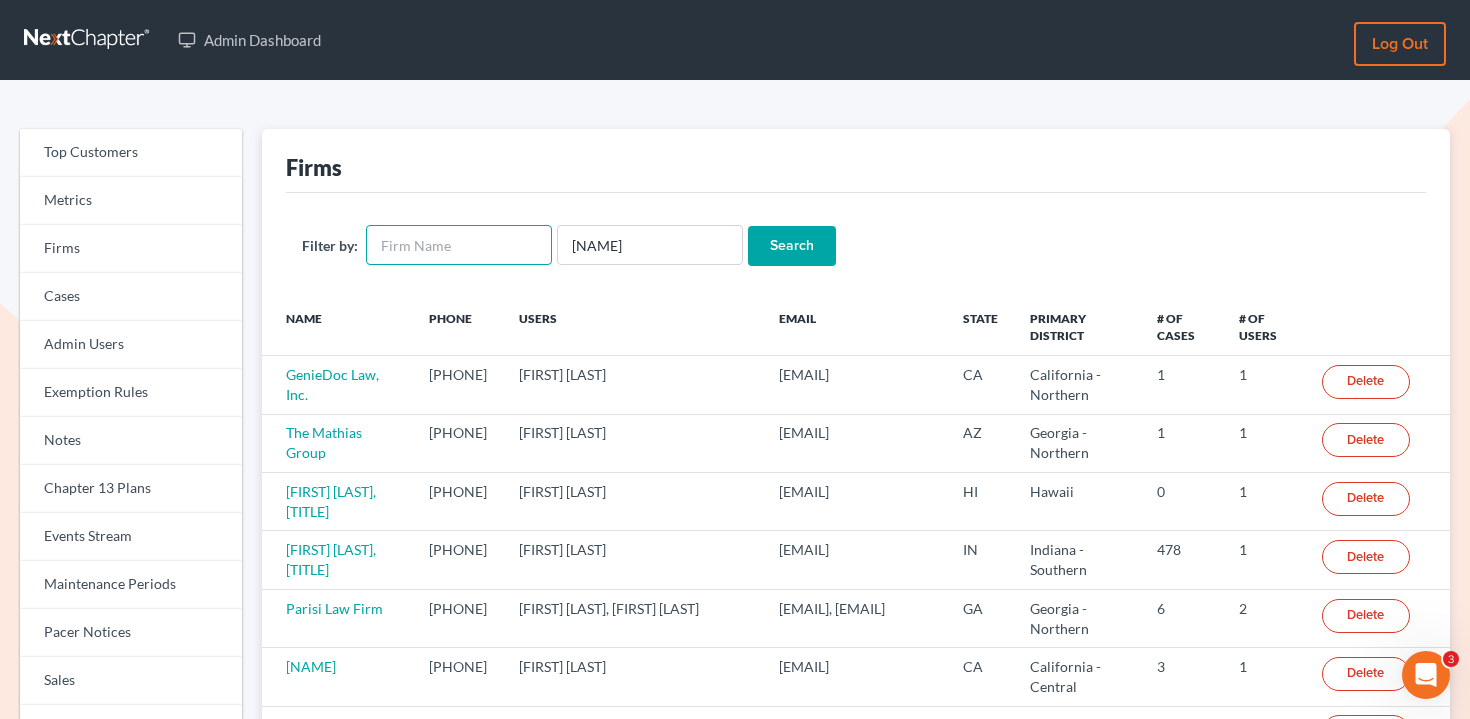 click at bounding box center (459, 245) 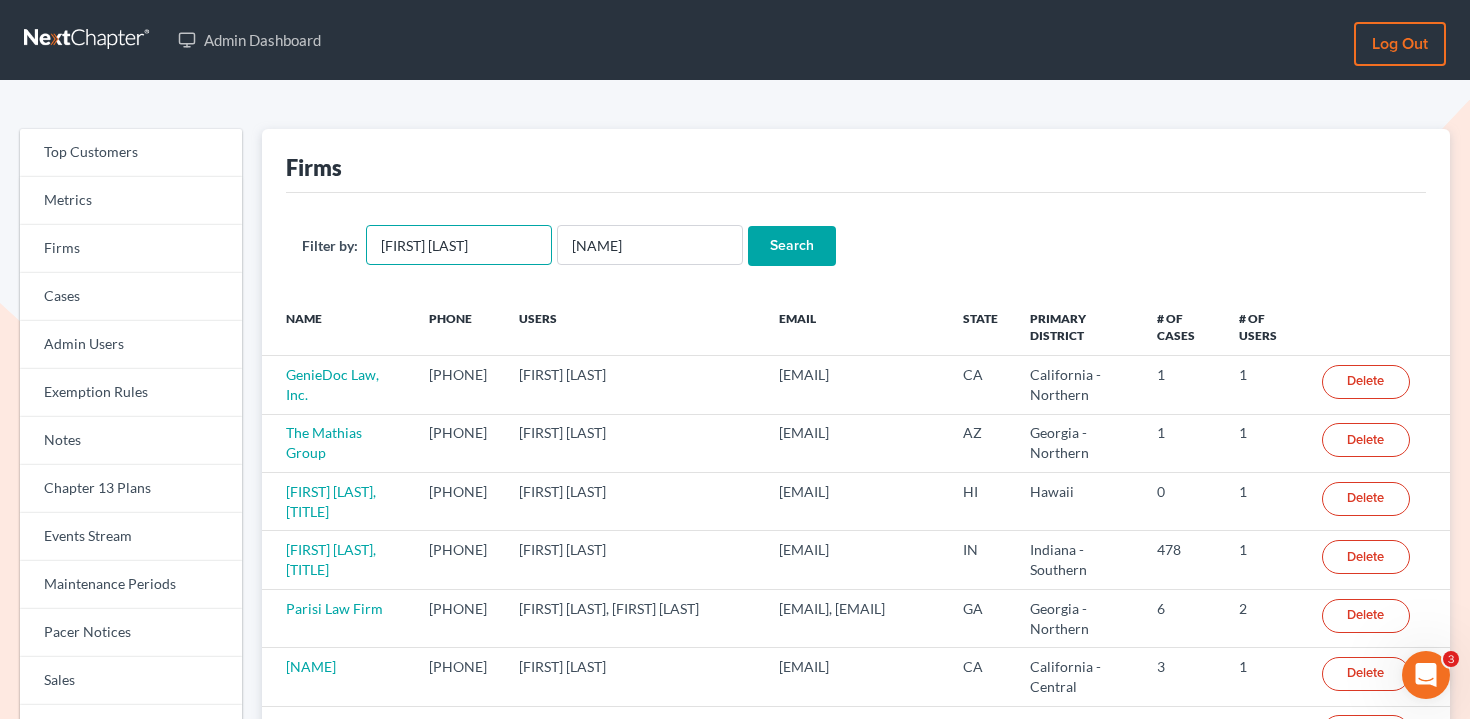 type on "[FIRST] [LAST]" 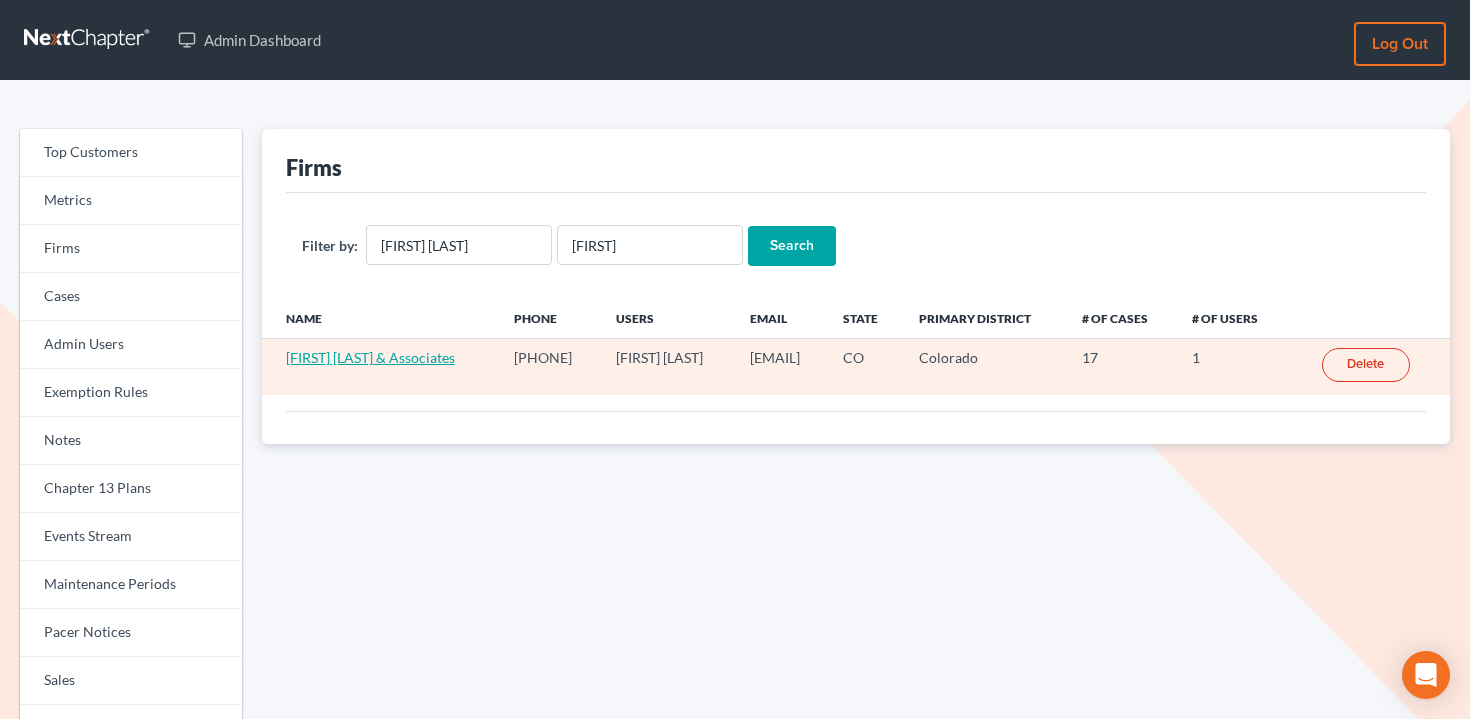 scroll, scrollTop: 0, scrollLeft: 0, axis: both 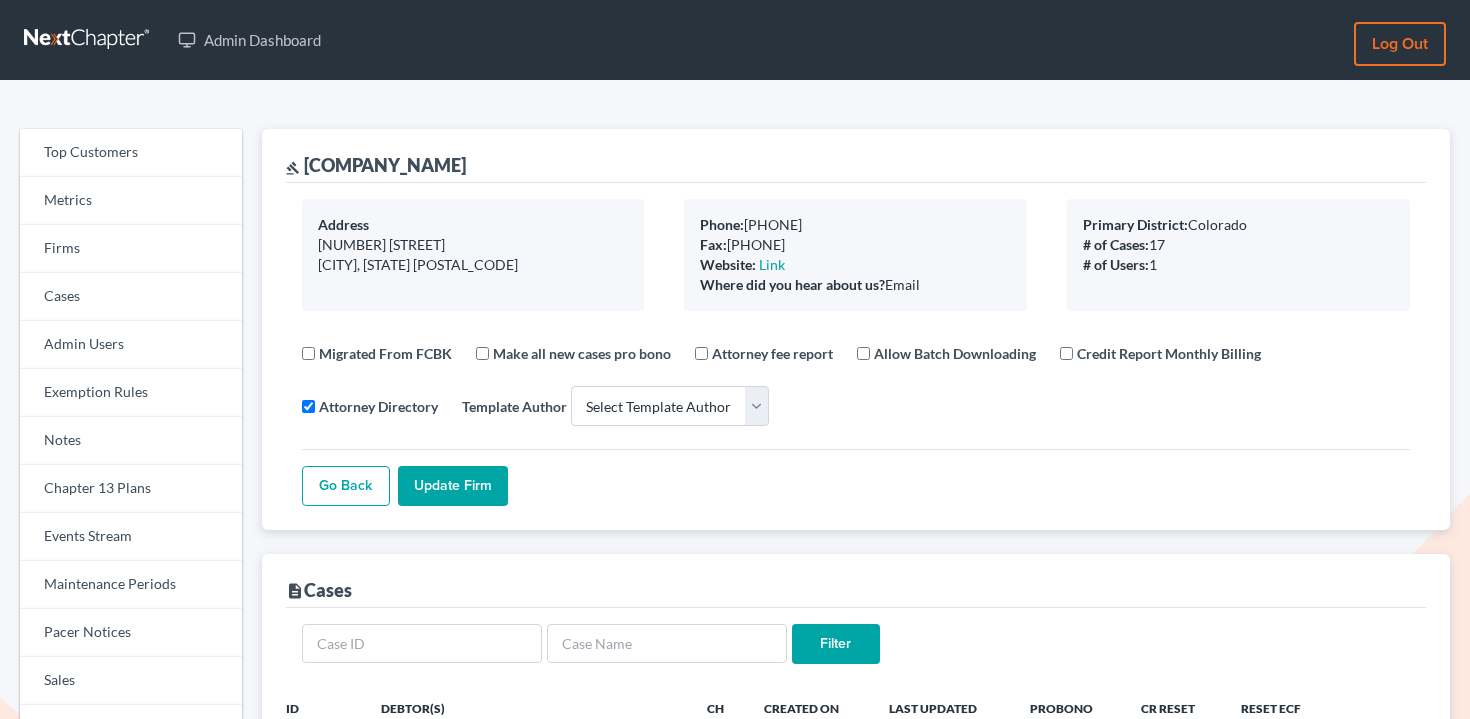 select 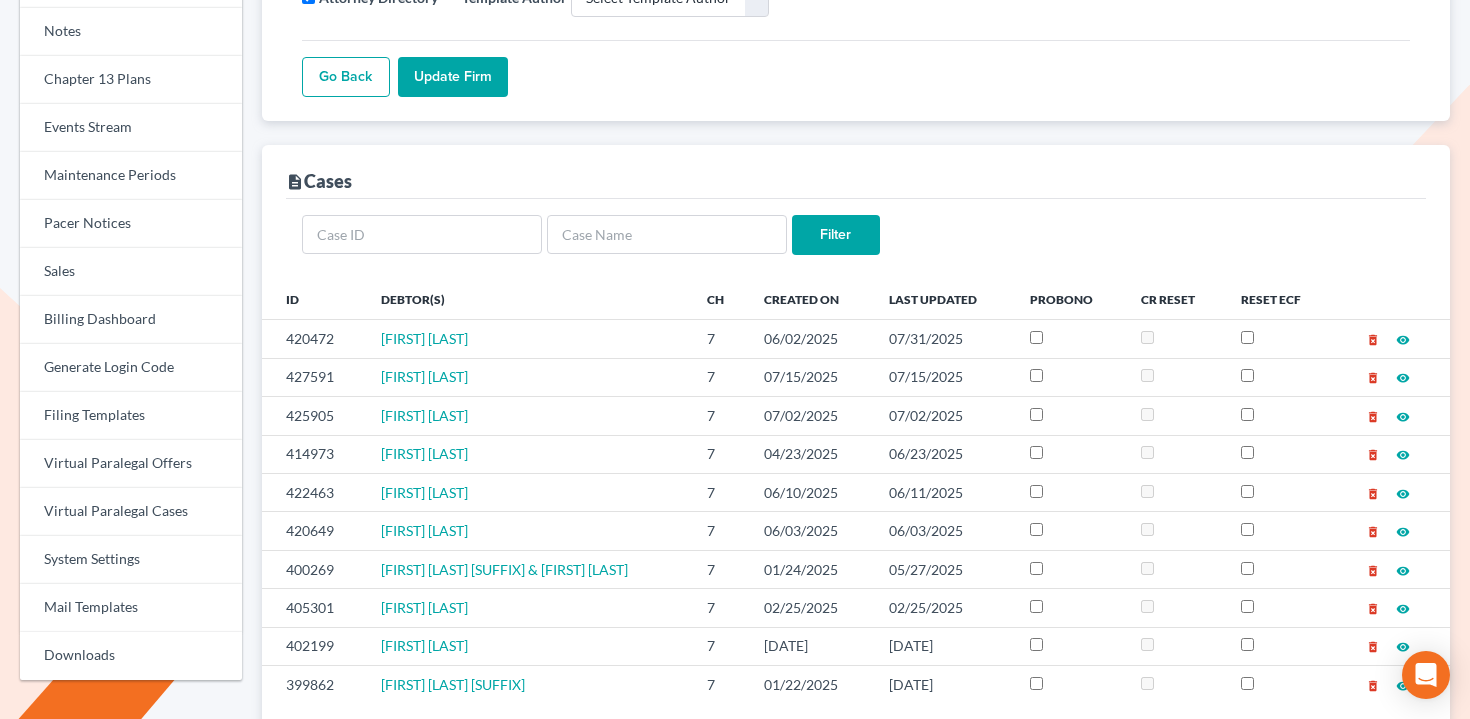 scroll, scrollTop: 652, scrollLeft: 0, axis: vertical 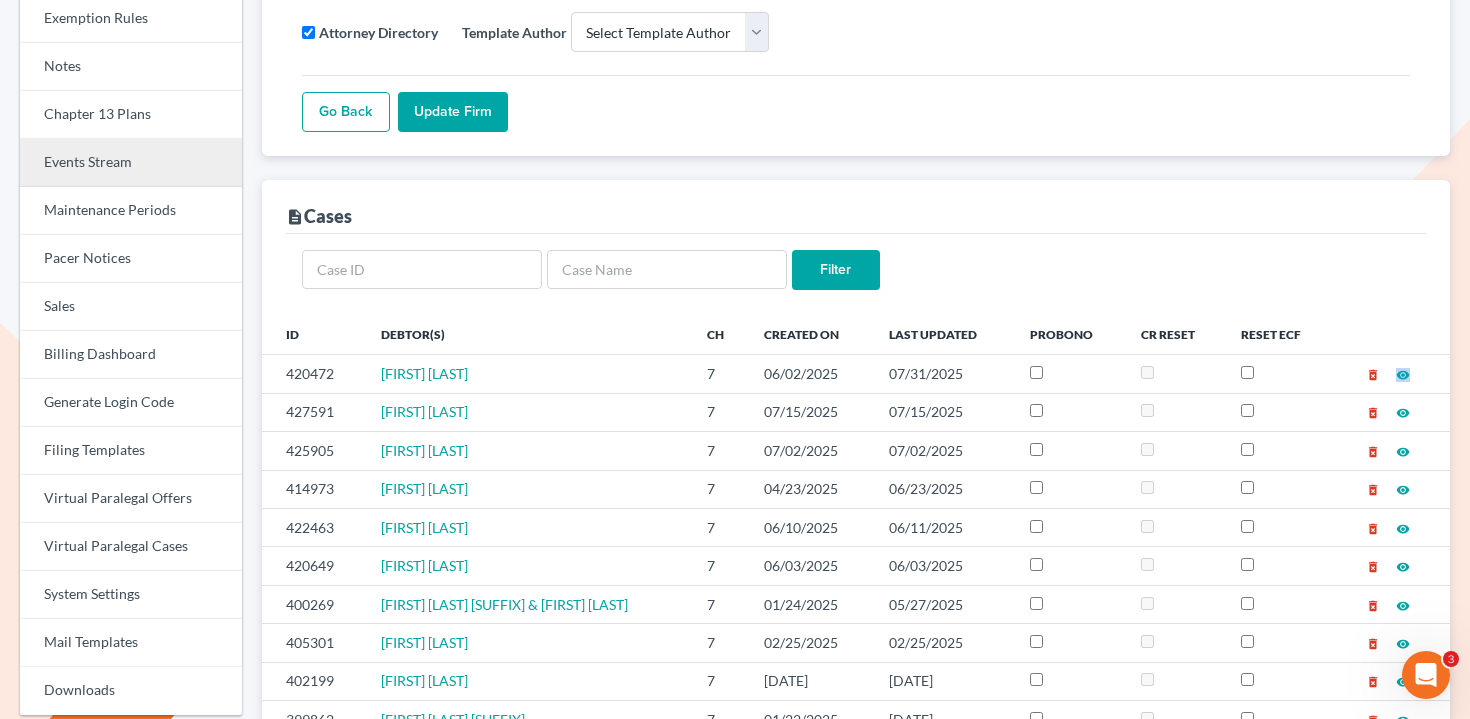 click on "Events Stream" at bounding box center (131, 163) 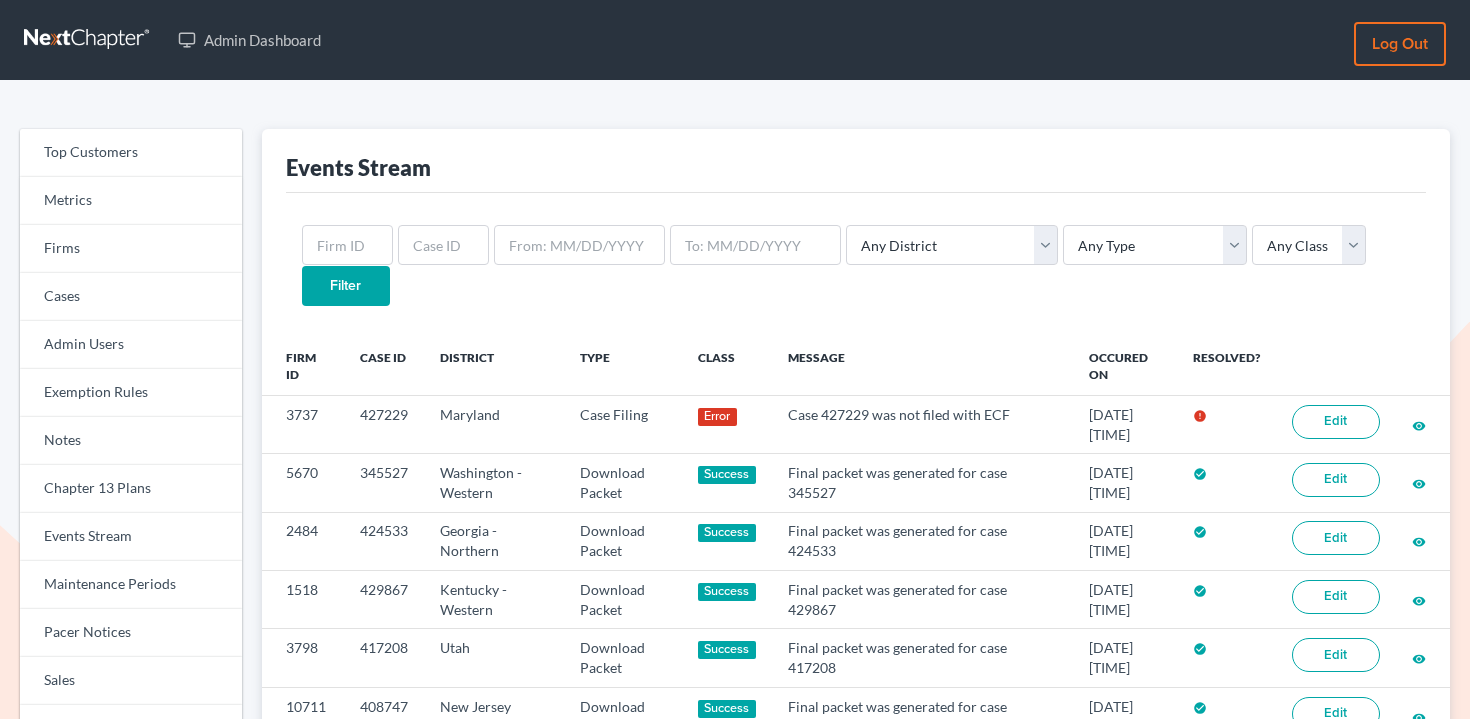 scroll, scrollTop: 0, scrollLeft: 0, axis: both 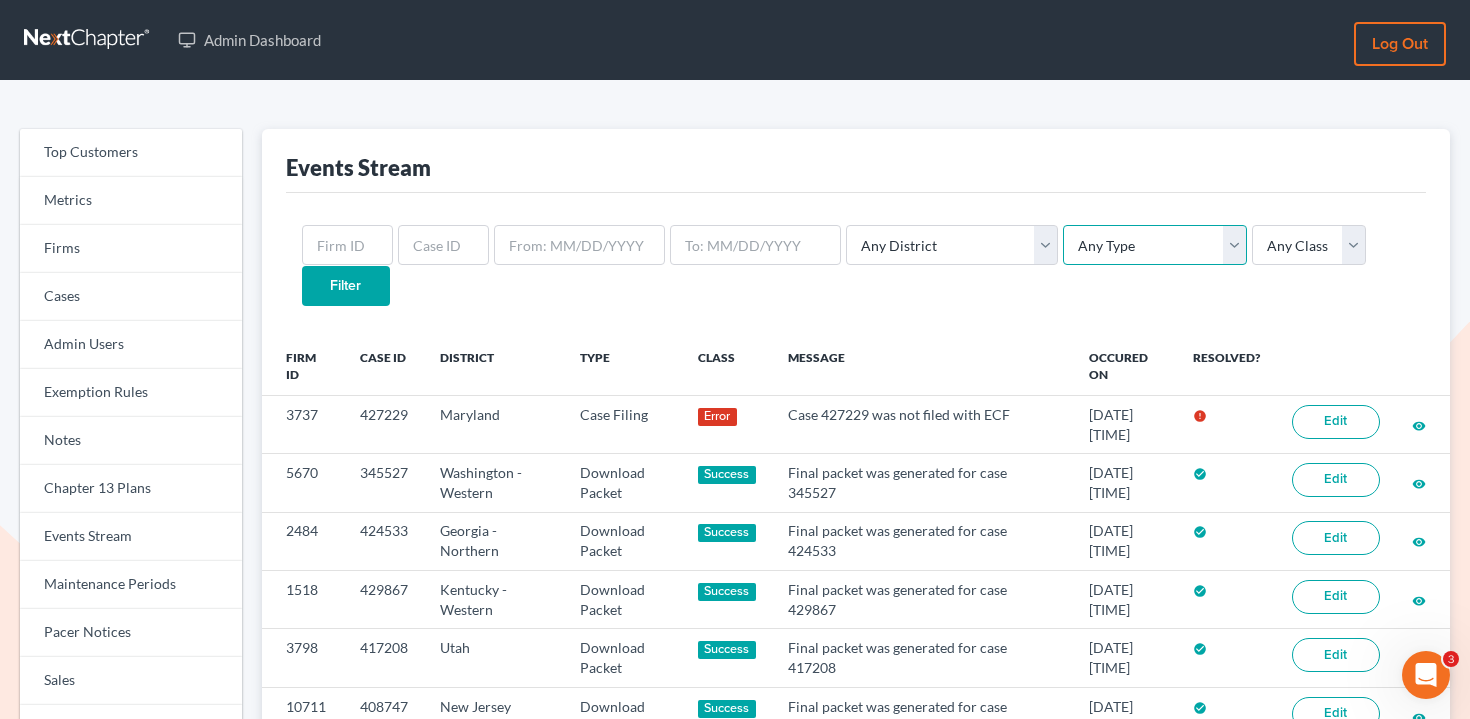 click on "Any Type
Case Applied To Plan
Case Archive
Case Duplicate
Case Filing
Chapter 13 Plan
Chapter 13 Receipt
Client Portal
Credit Card
Credit Report
Debt Import
Directory
Download Packet
Draft Packet
Fee Receipt
New Case
Payment
Payment Import
Payment Plan
Preview" at bounding box center (1155, 245) 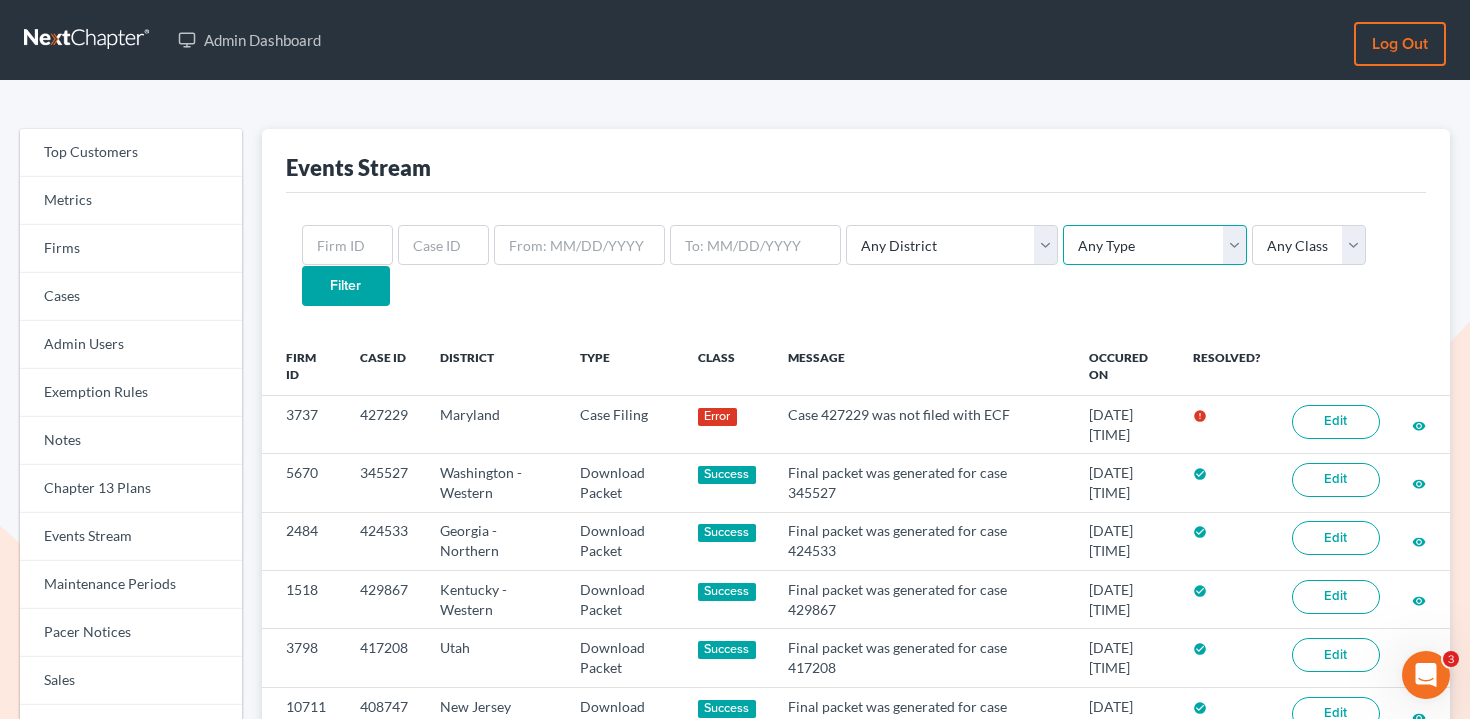 select on "case_filing" 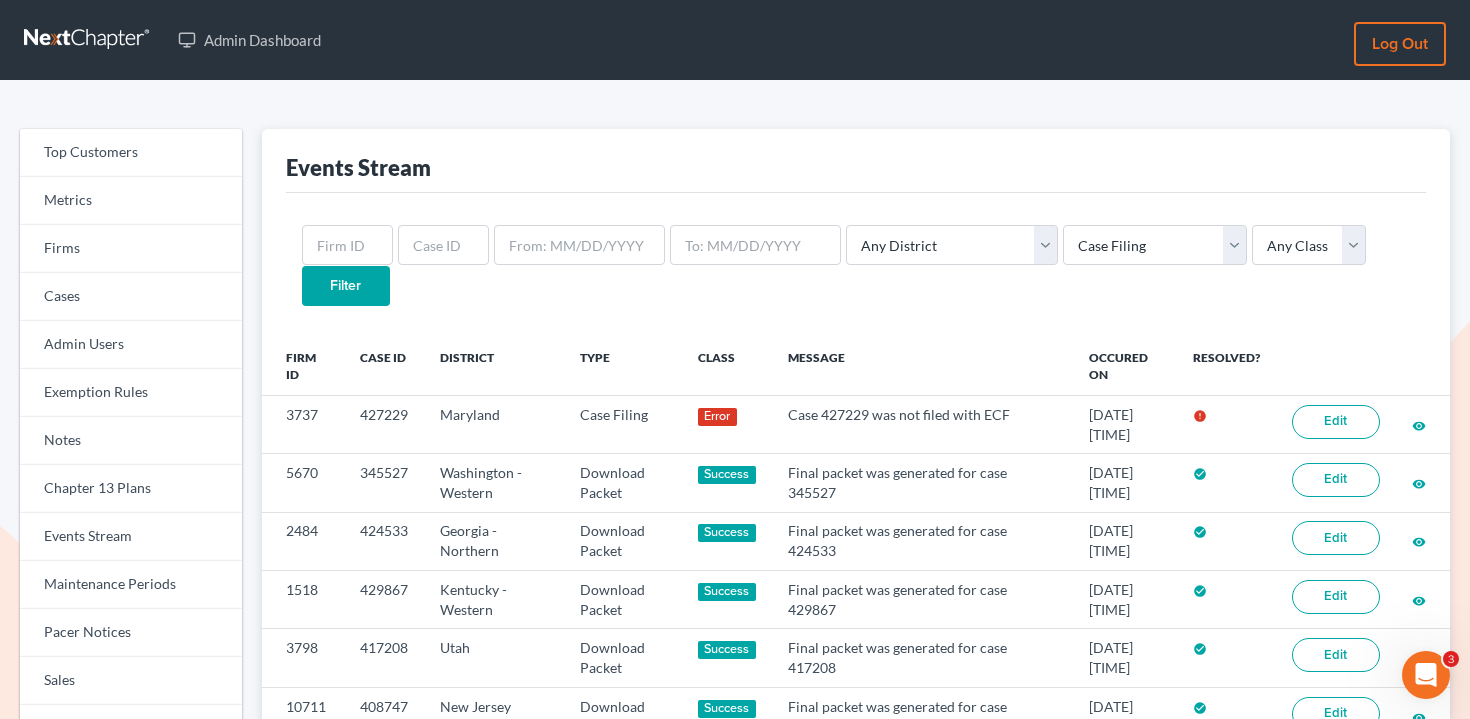 click on "Filter" at bounding box center (346, 286) 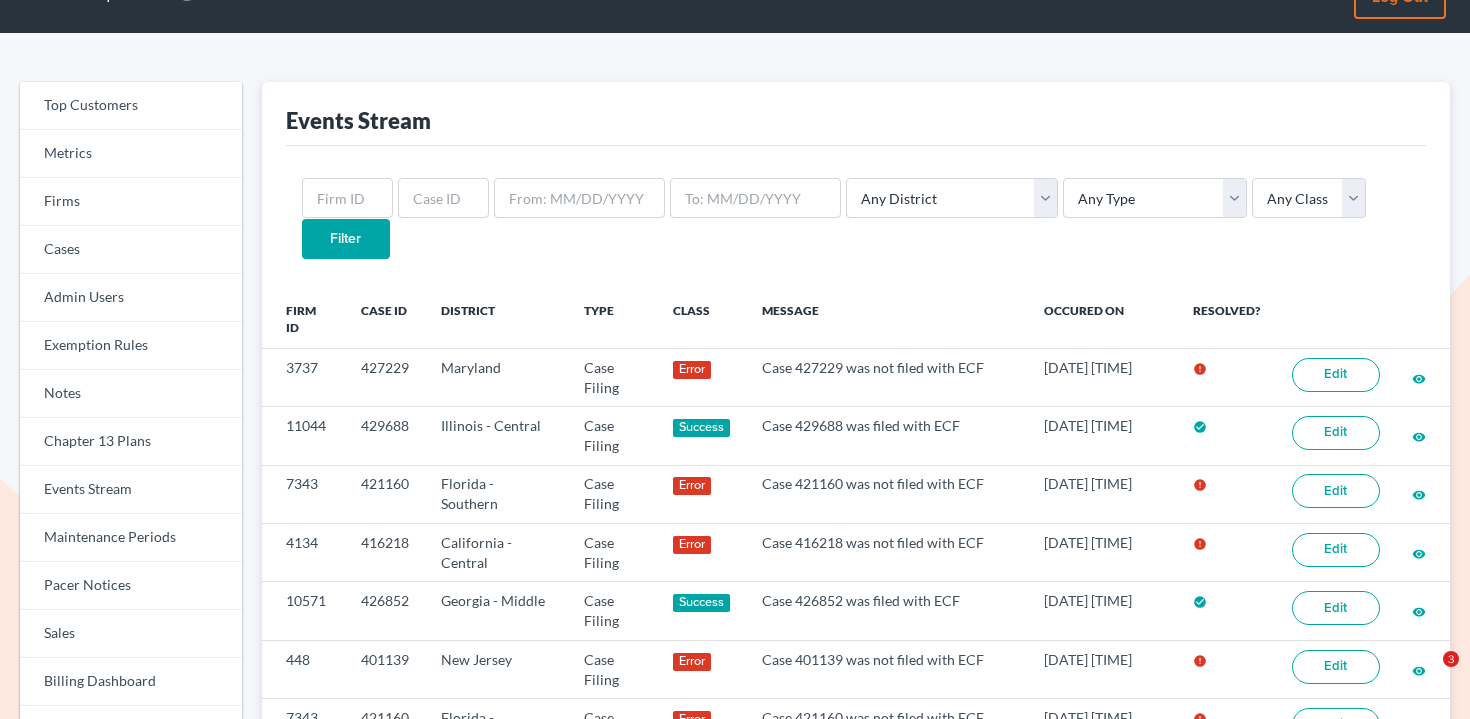 scroll, scrollTop: 81, scrollLeft: 0, axis: vertical 